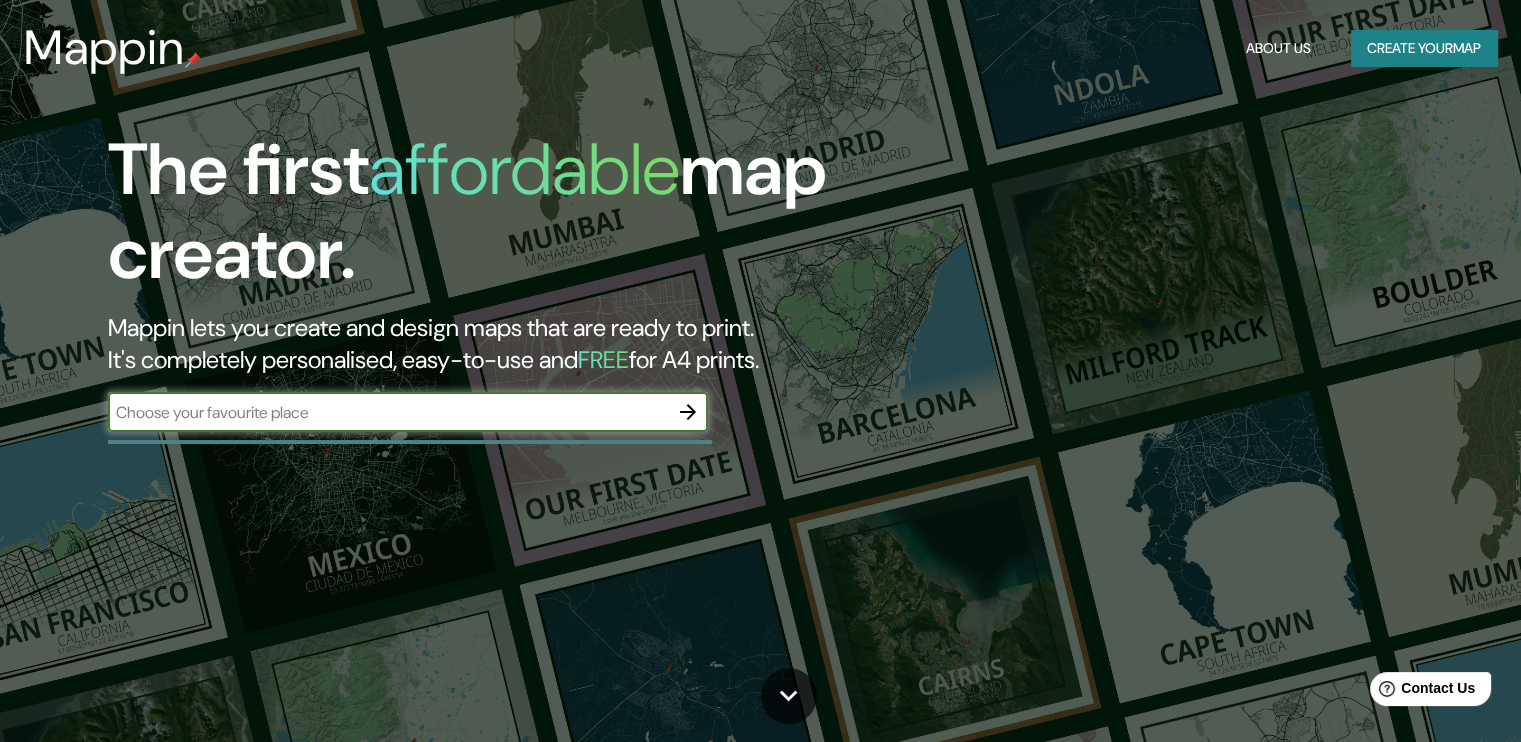 scroll, scrollTop: 0, scrollLeft: 0, axis: both 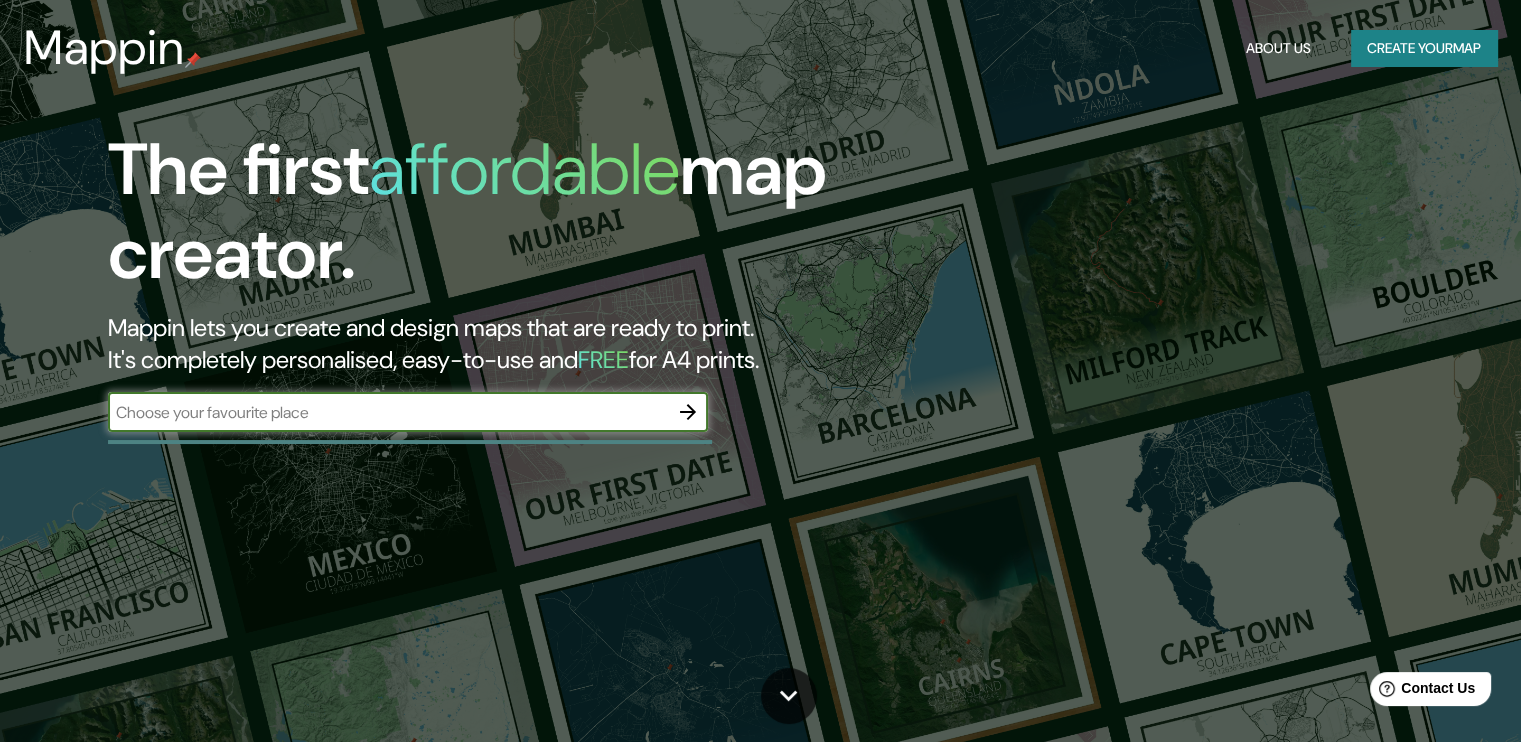 click at bounding box center [388, 412] 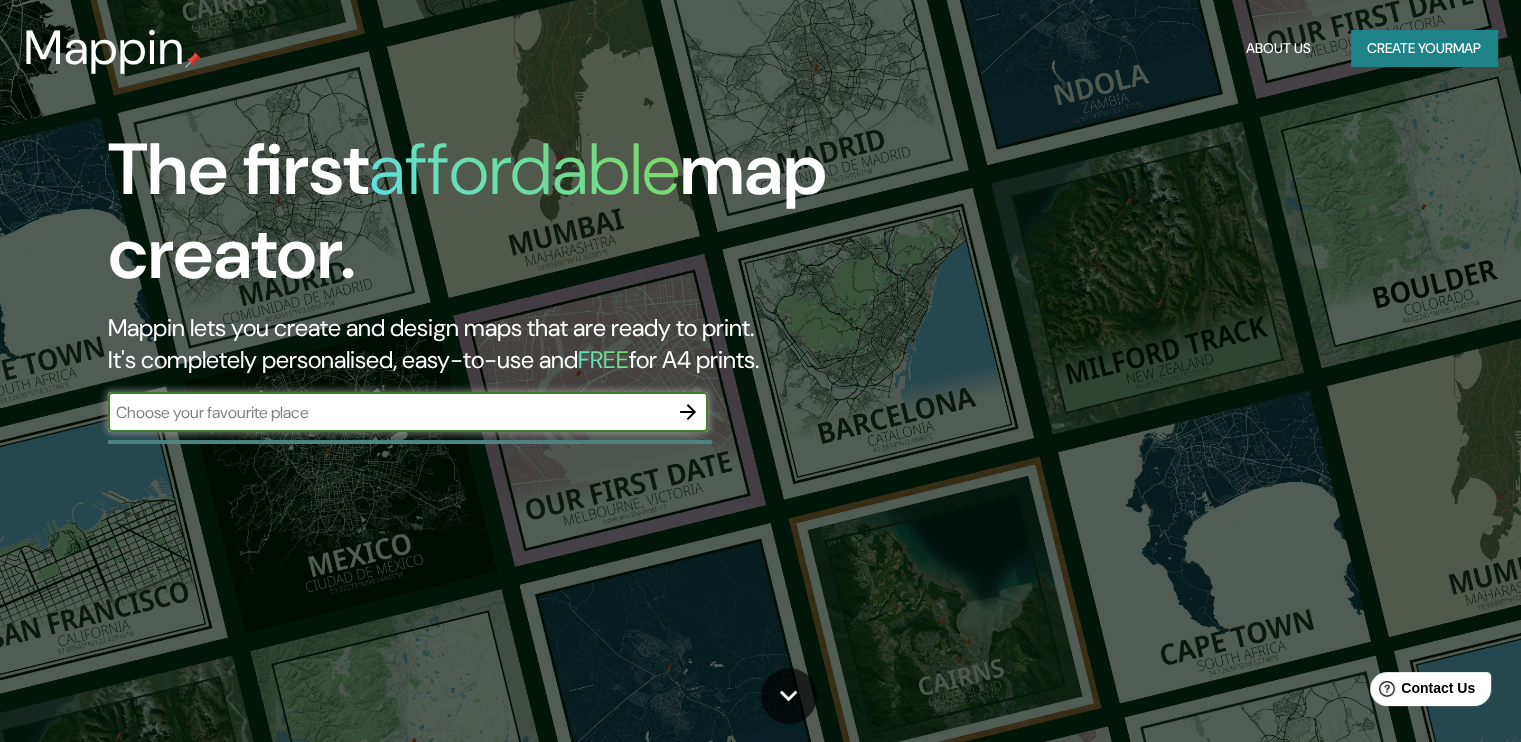 type on "Argentina" 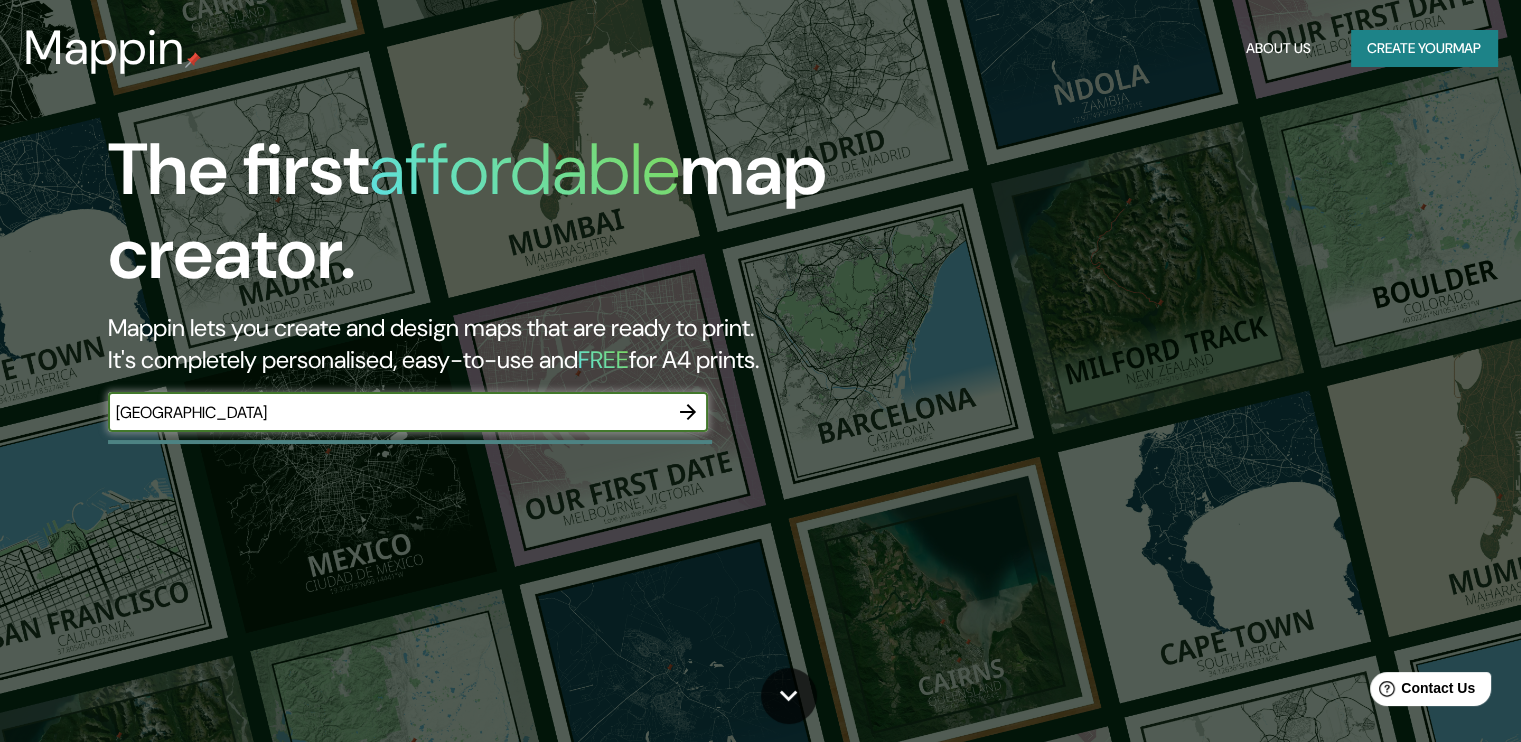 click 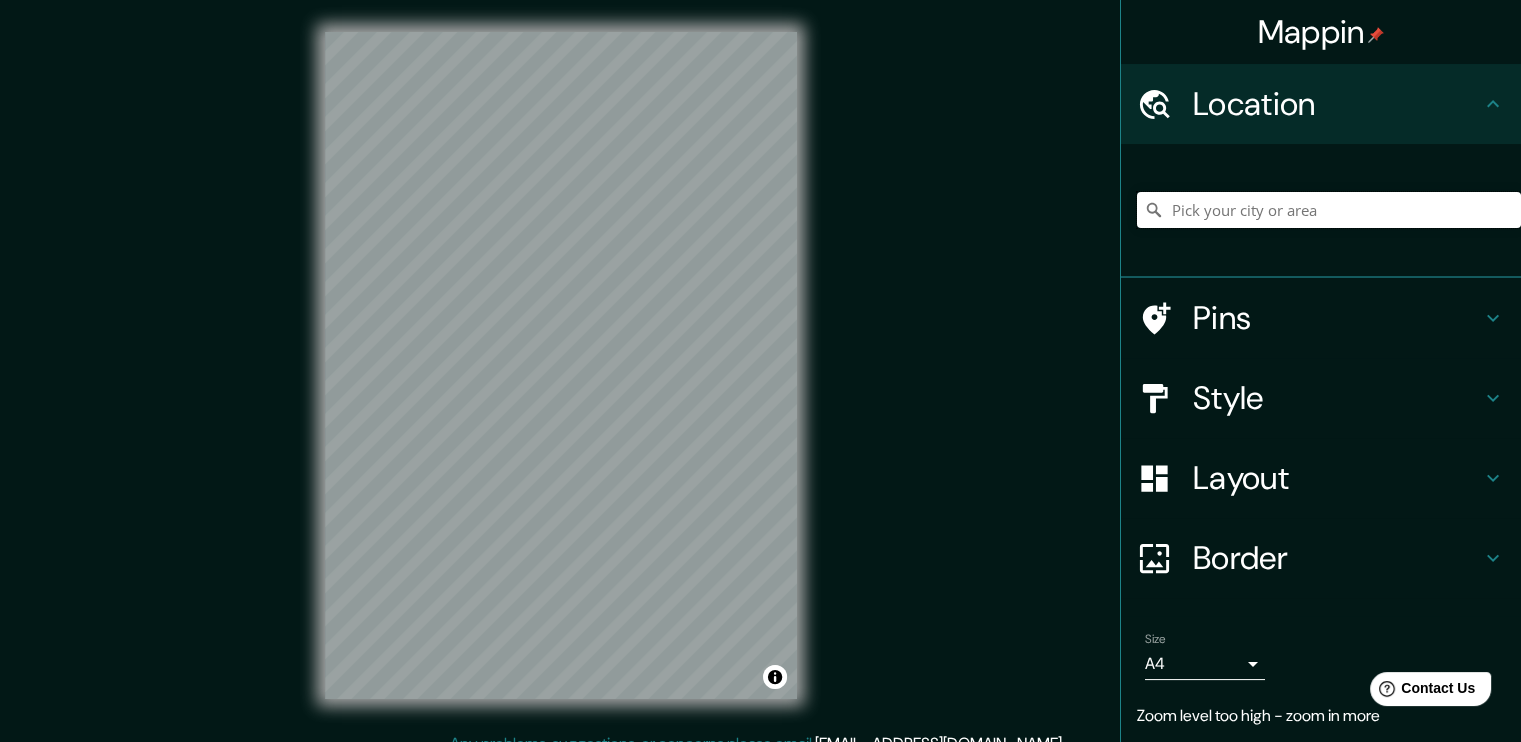 click at bounding box center (1329, 210) 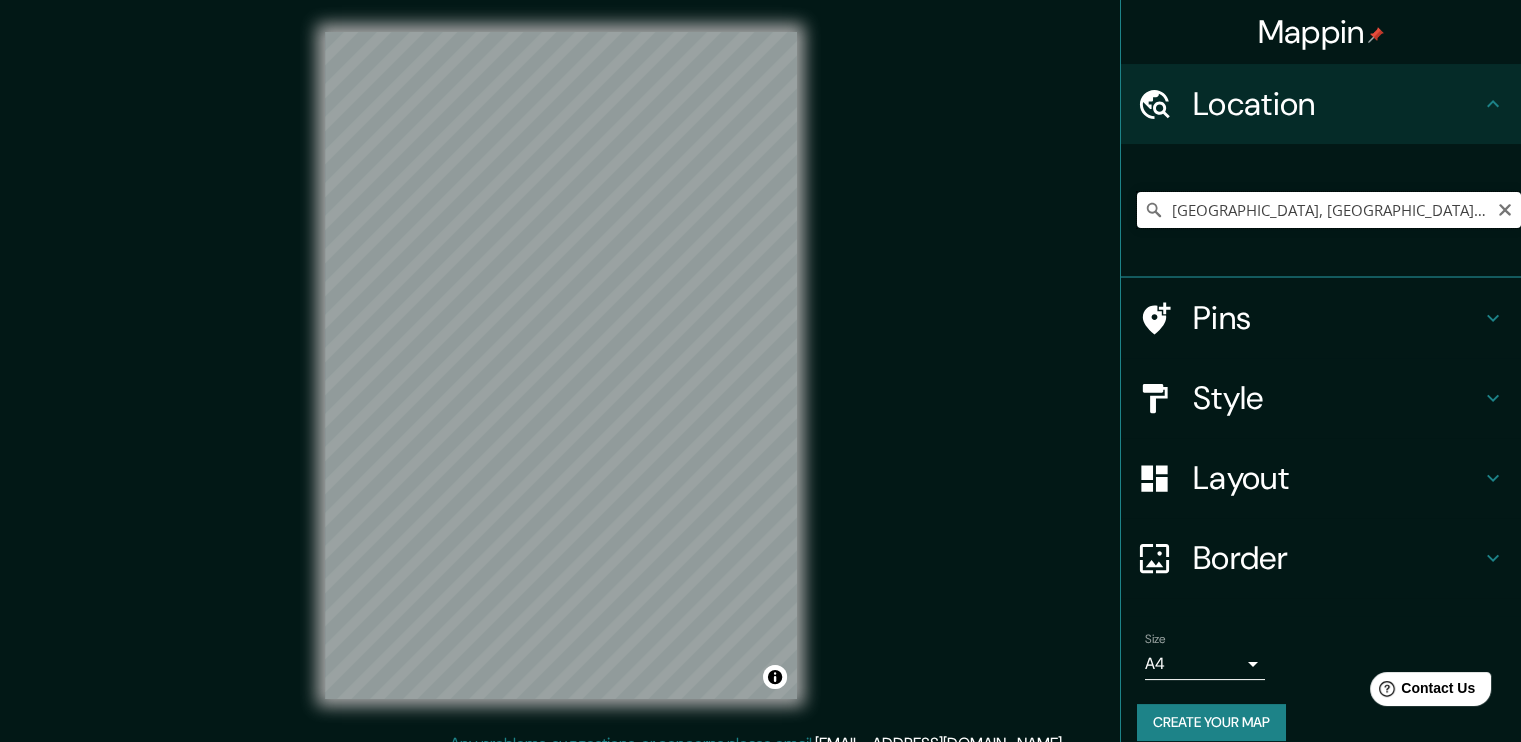 click on "[GEOGRAPHIC_DATA], [GEOGRAPHIC_DATA], [GEOGRAPHIC_DATA]" at bounding box center (1329, 210) 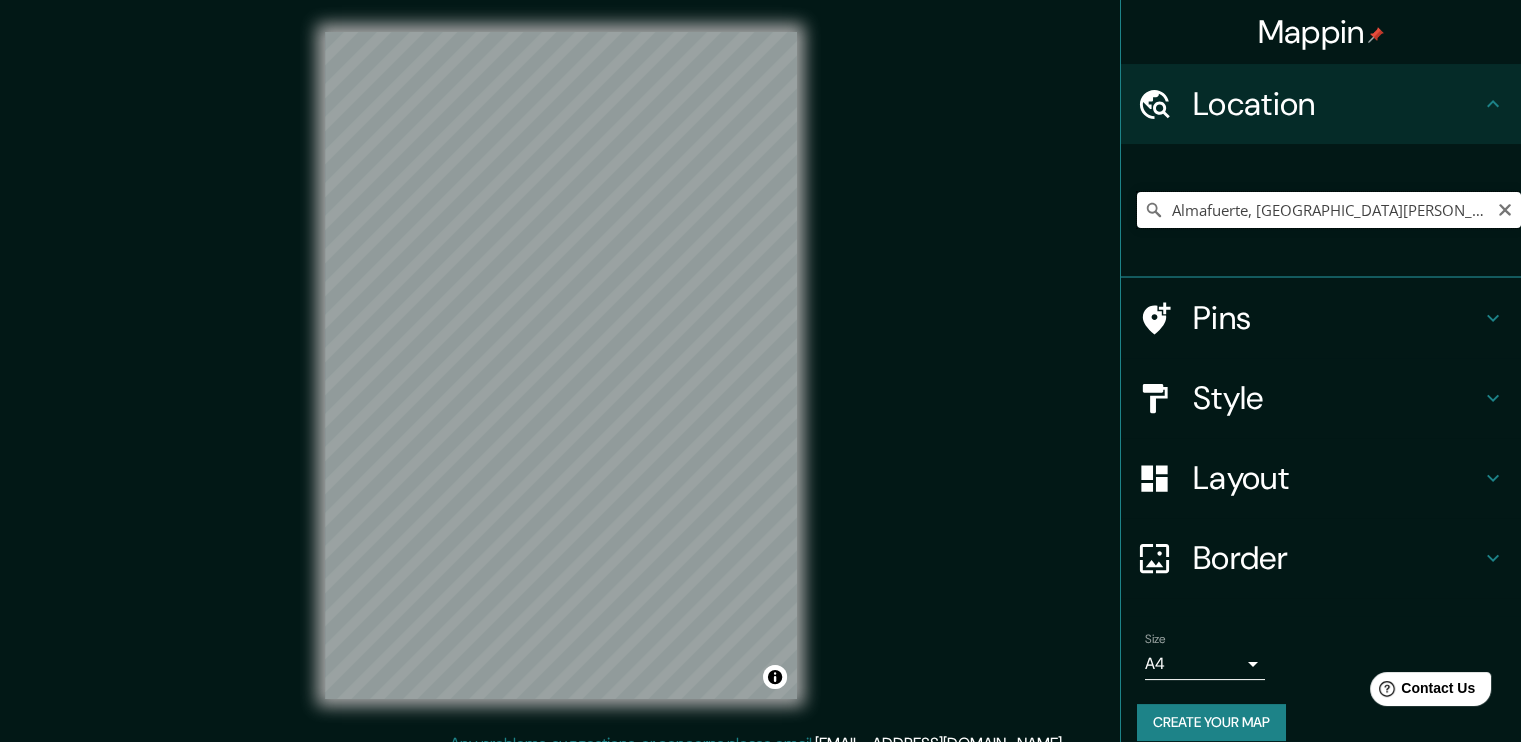 click on "Almafuerte, Provincia de Córdoba, Argentina" at bounding box center (1329, 210) 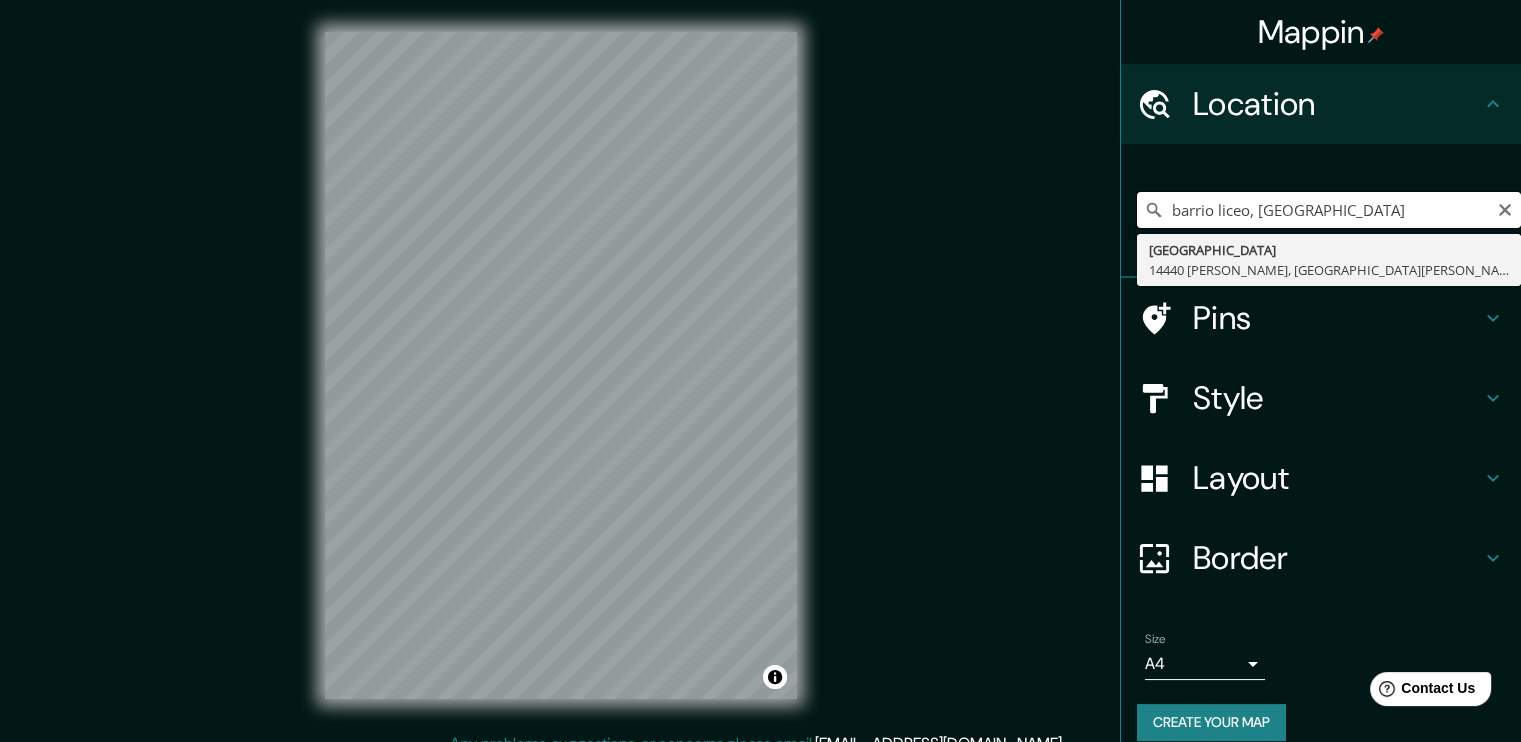 click on "barrio liceo, cordoba" at bounding box center [1329, 210] 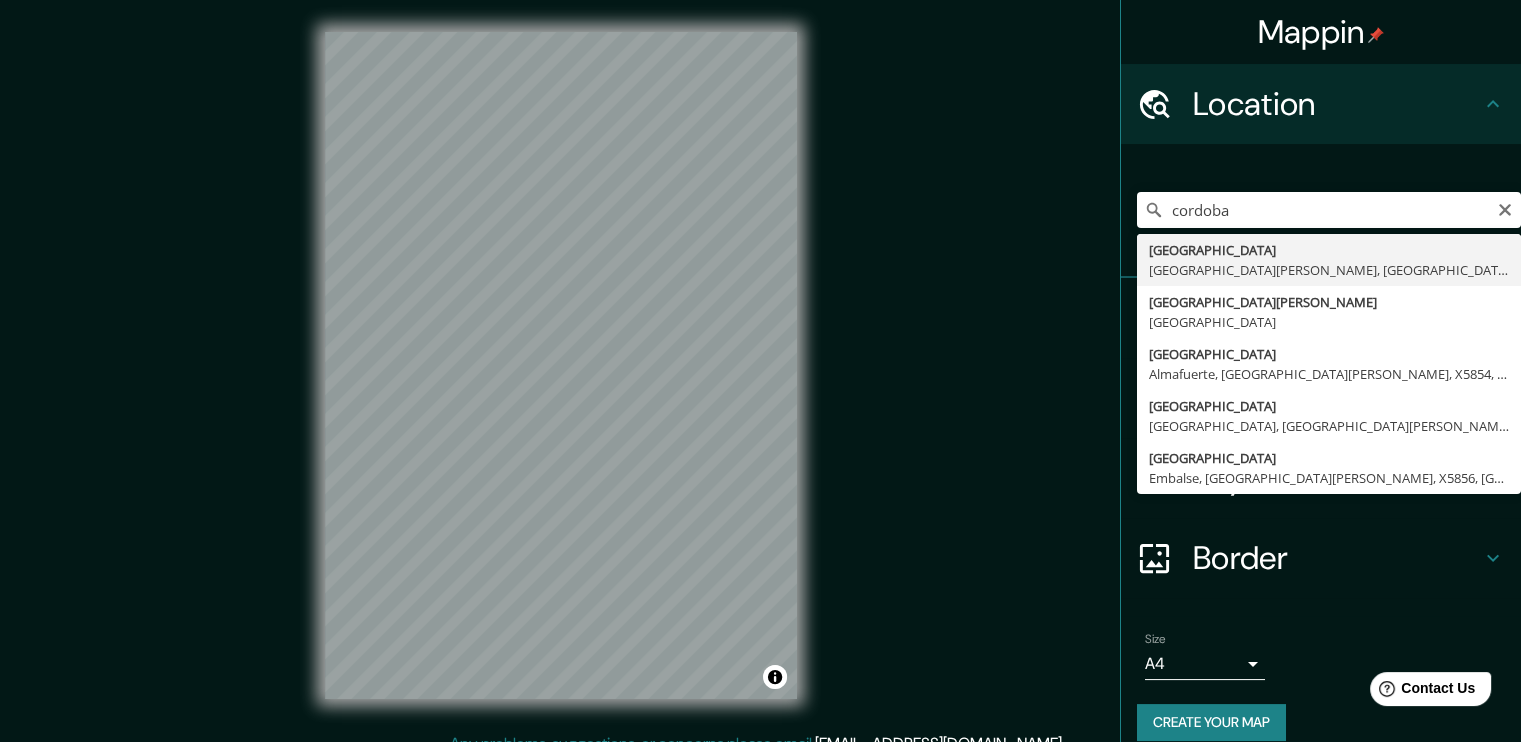 type on "[GEOGRAPHIC_DATA], [GEOGRAPHIC_DATA], [GEOGRAPHIC_DATA]" 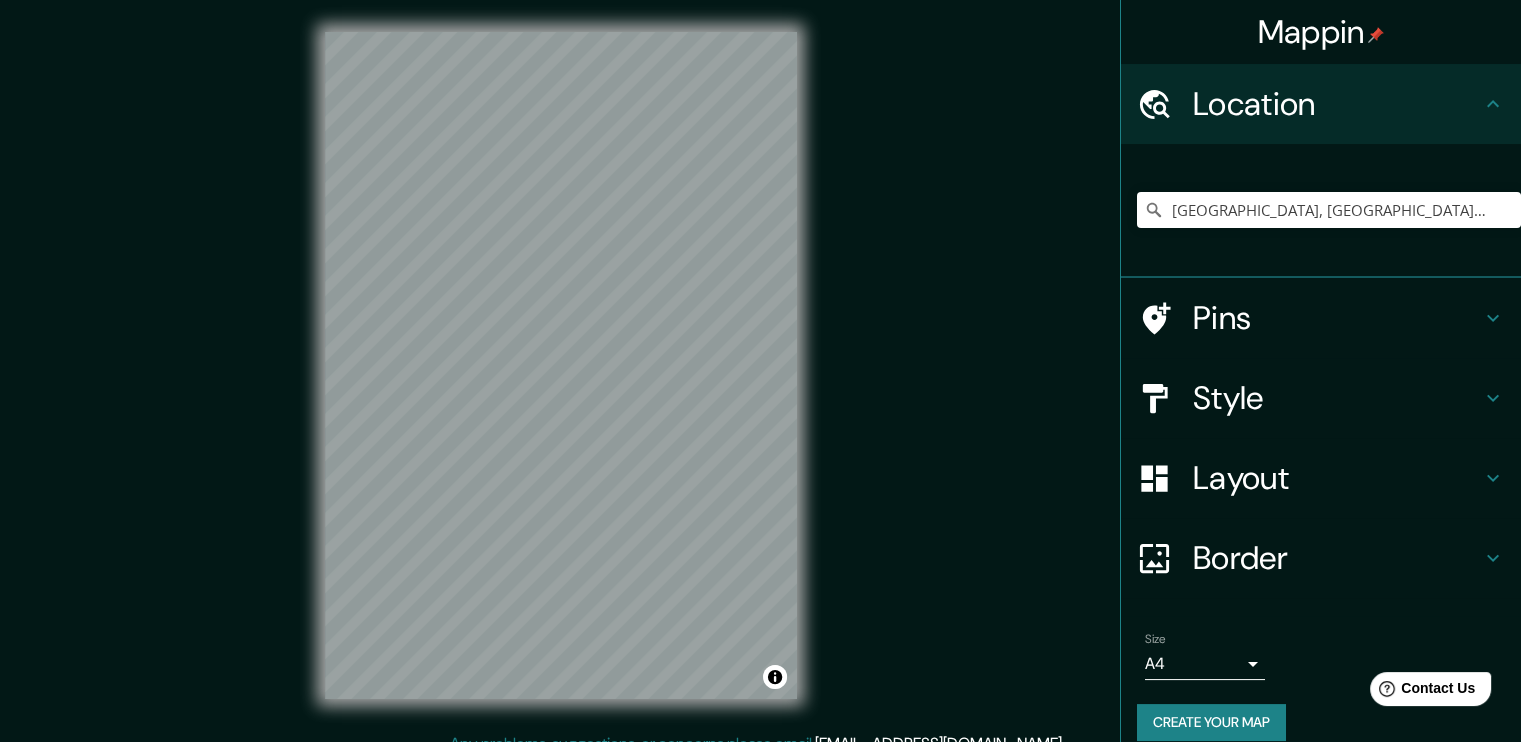 scroll, scrollTop: 21, scrollLeft: 0, axis: vertical 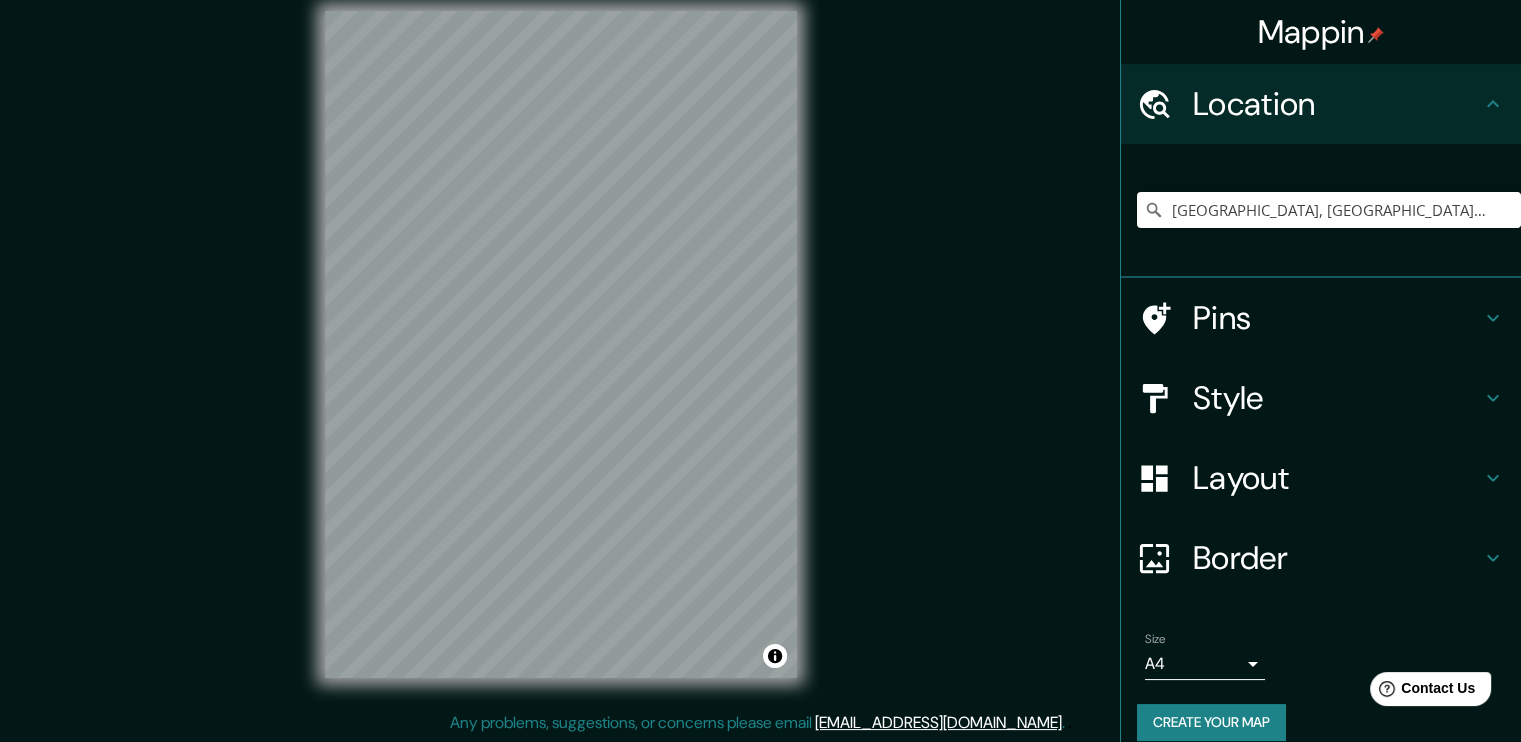 click on "Pins" at bounding box center (1337, 318) 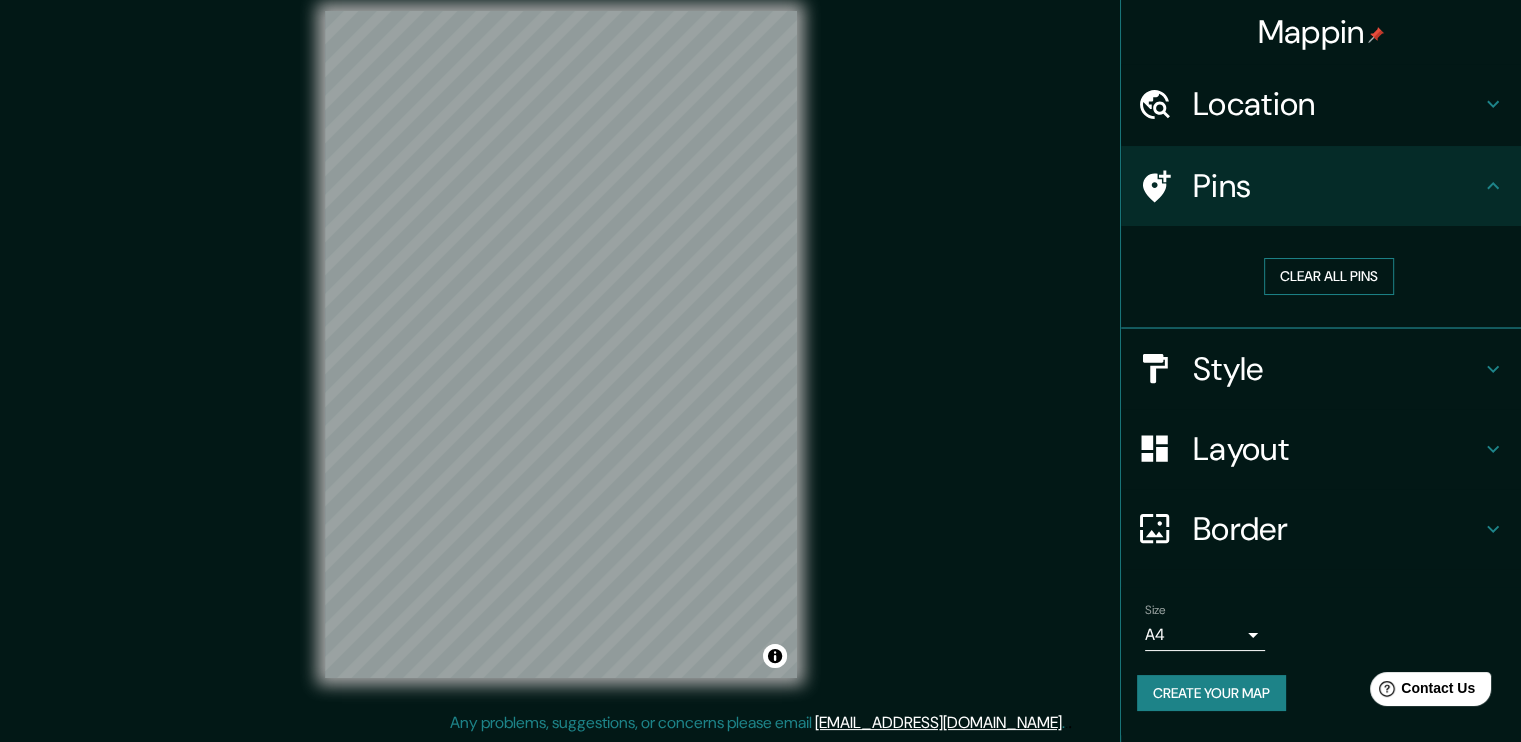 click on "Clear all pins" at bounding box center (1329, 276) 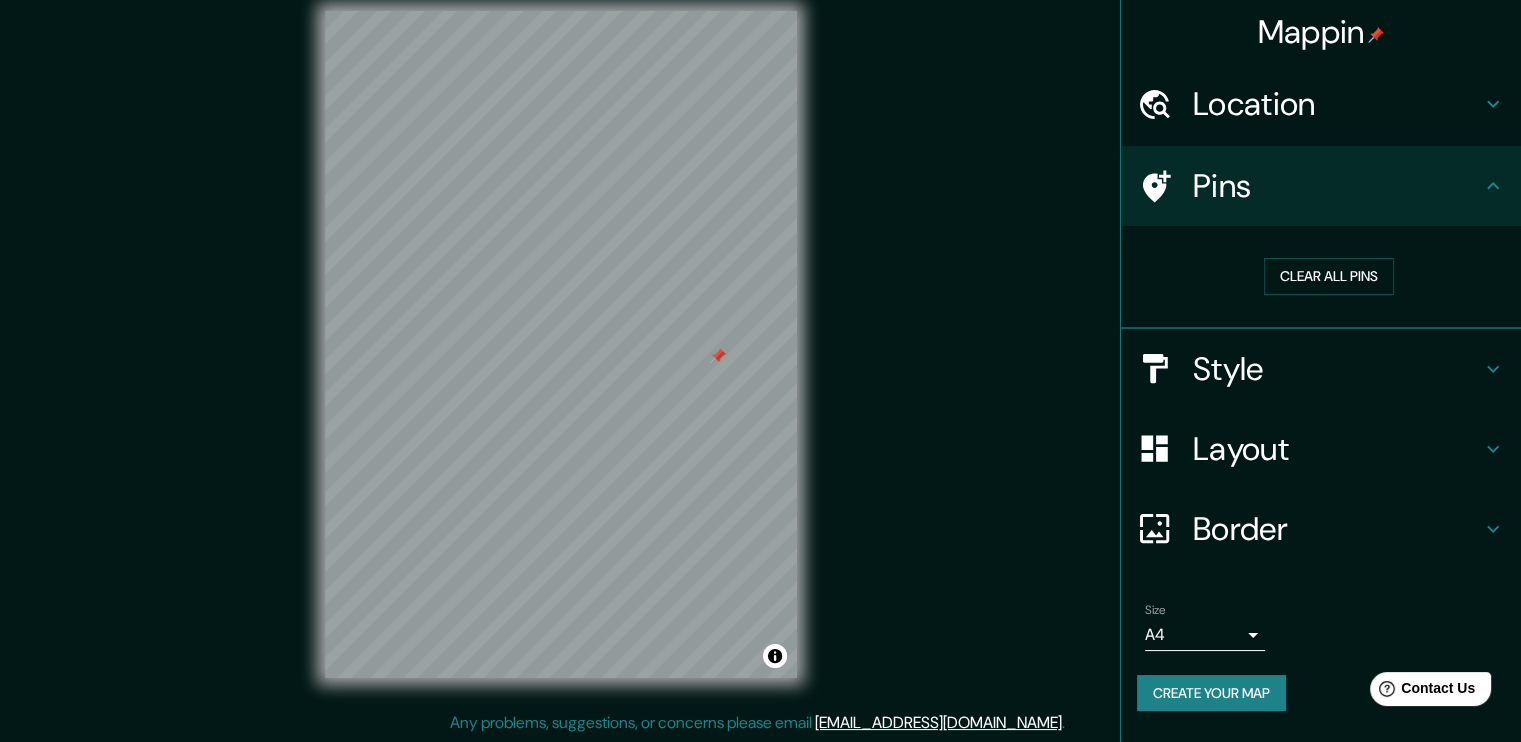 click on "Style" at bounding box center [1337, 369] 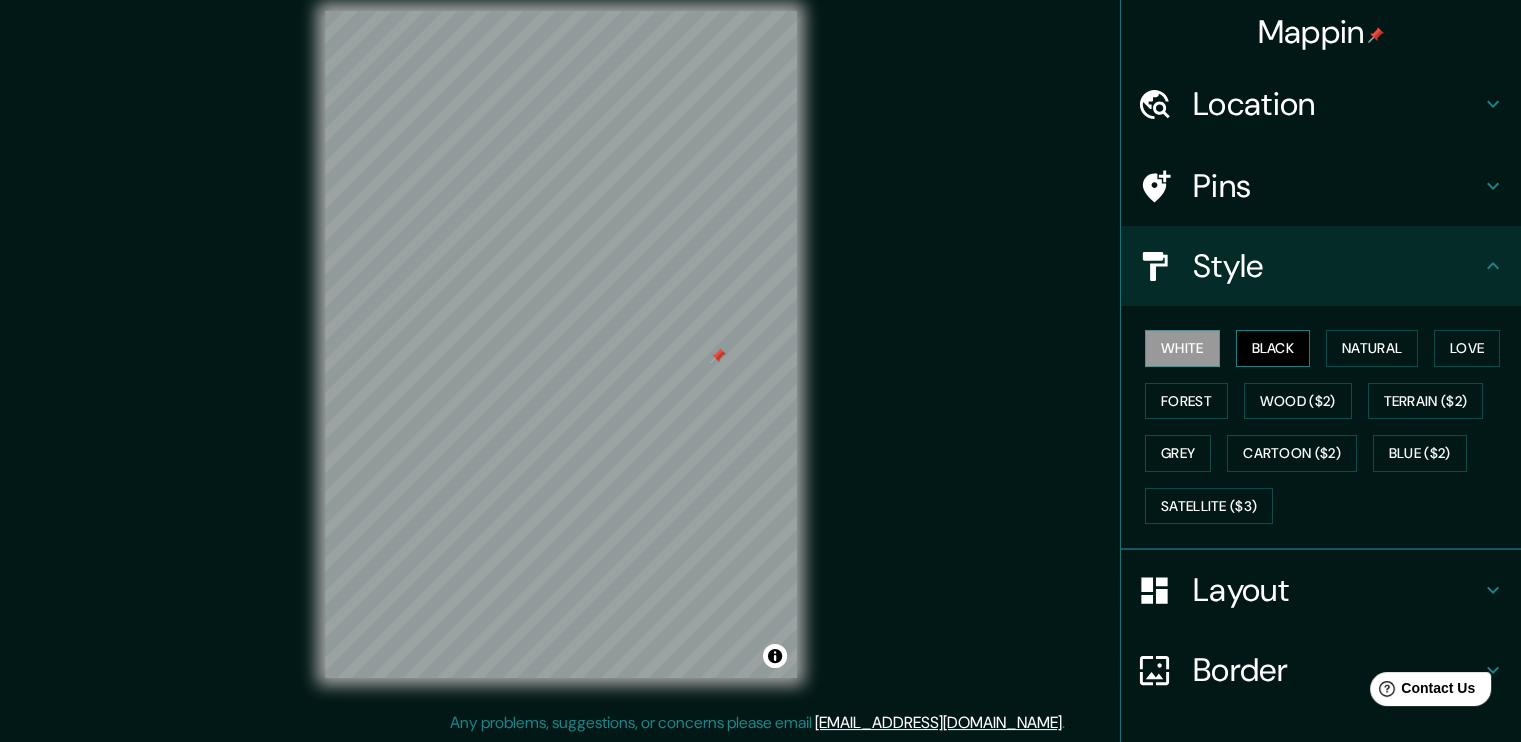 click on "Black" at bounding box center [1273, 348] 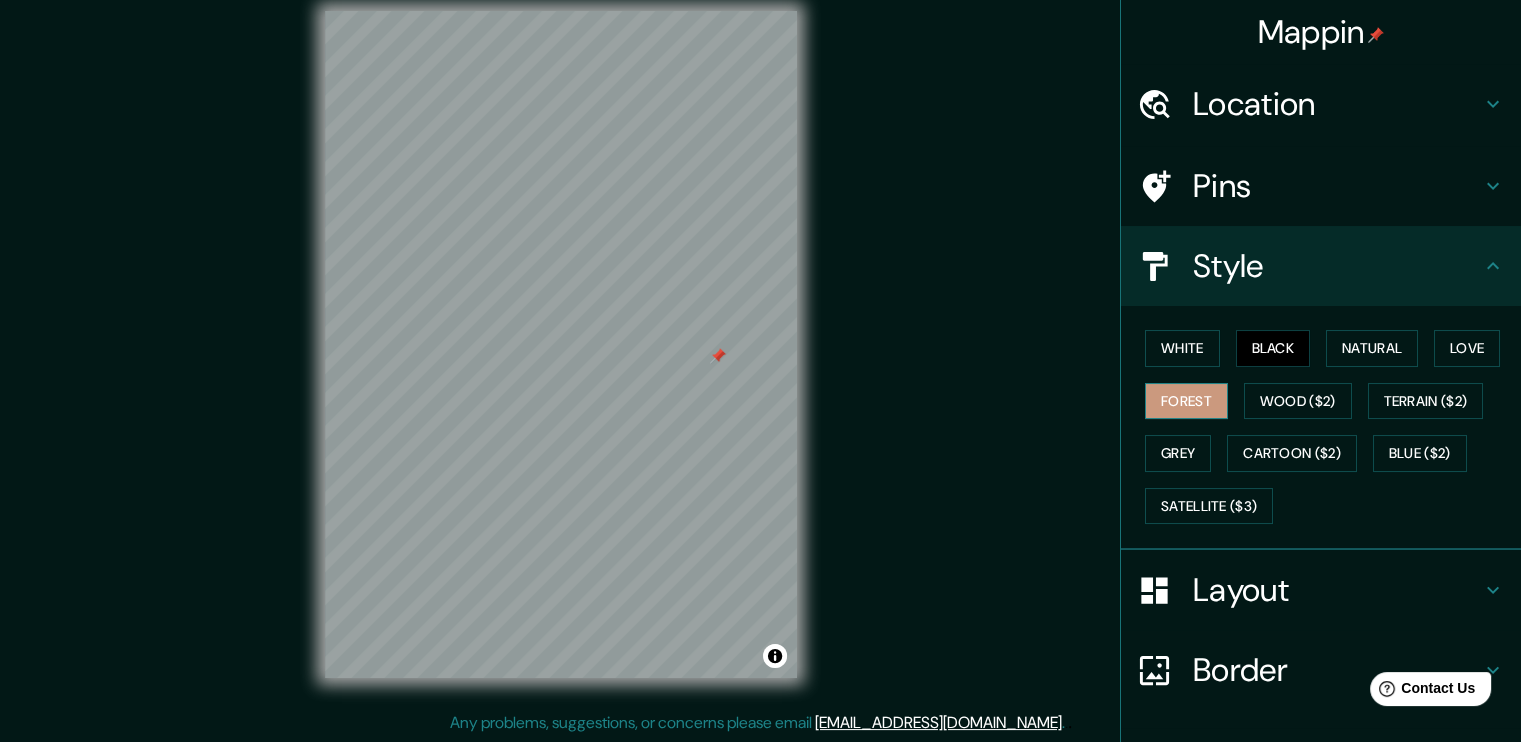 click on "Forest" at bounding box center (1186, 401) 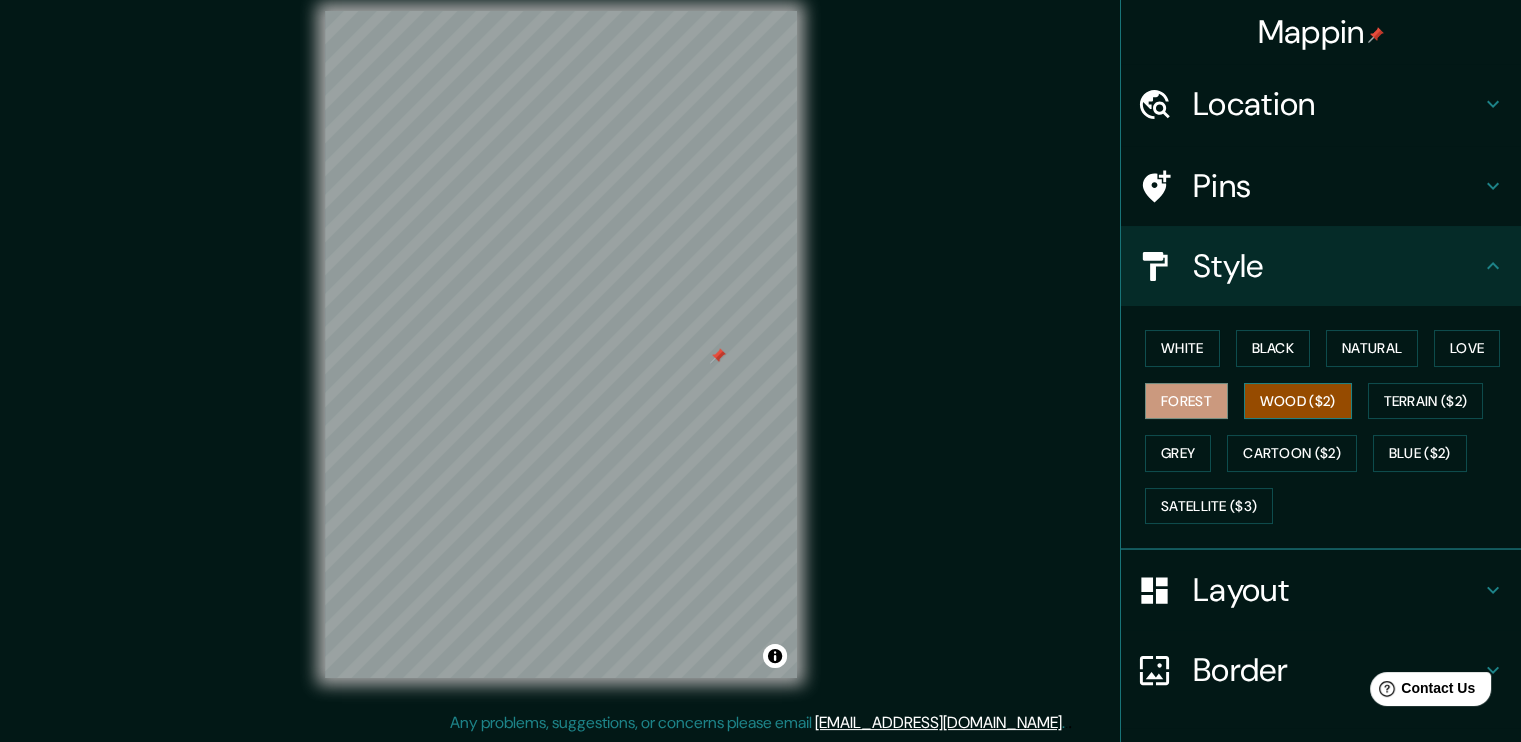click on "Wood ($2)" at bounding box center (1298, 401) 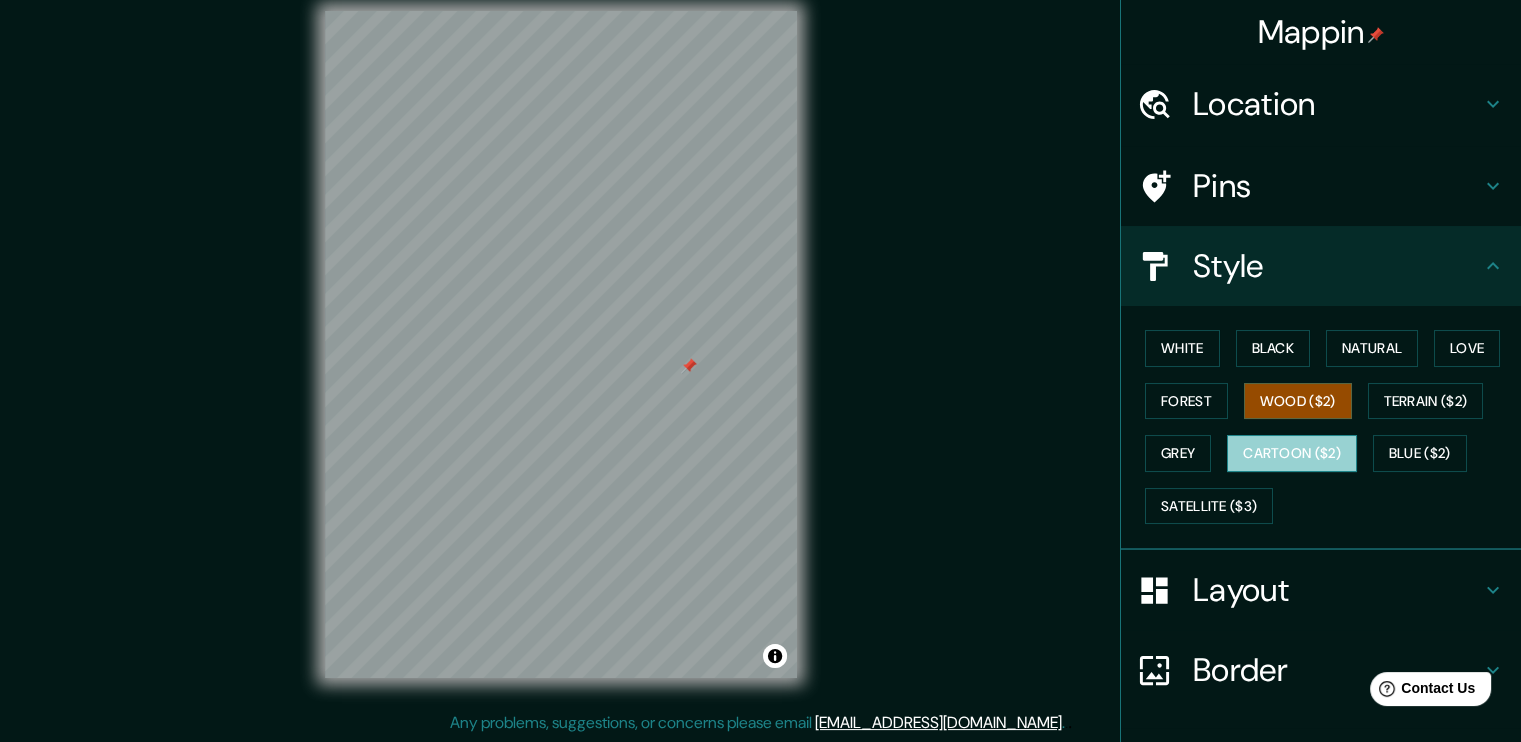 click on "Cartoon ($2)" at bounding box center [1292, 453] 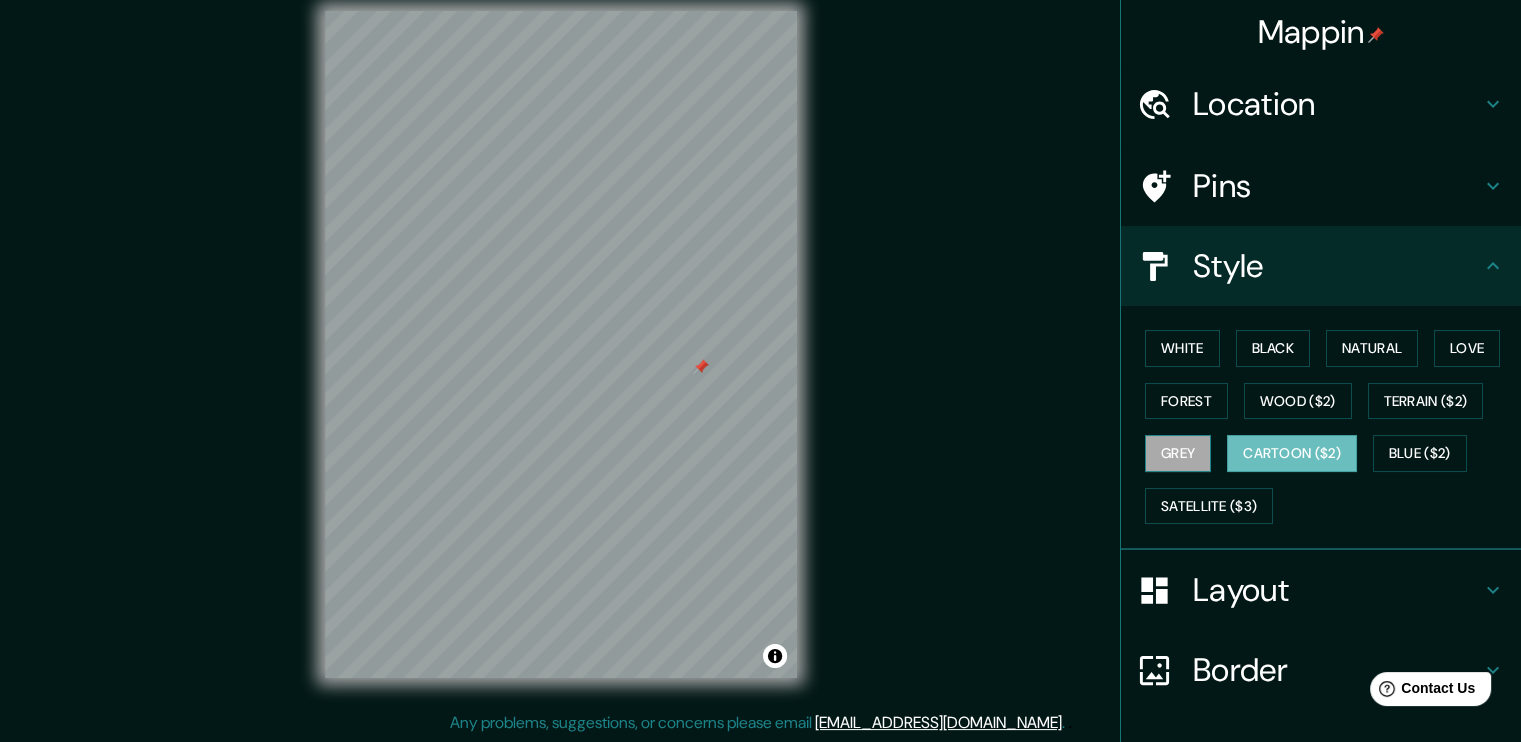 click on "Grey" at bounding box center (1178, 453) 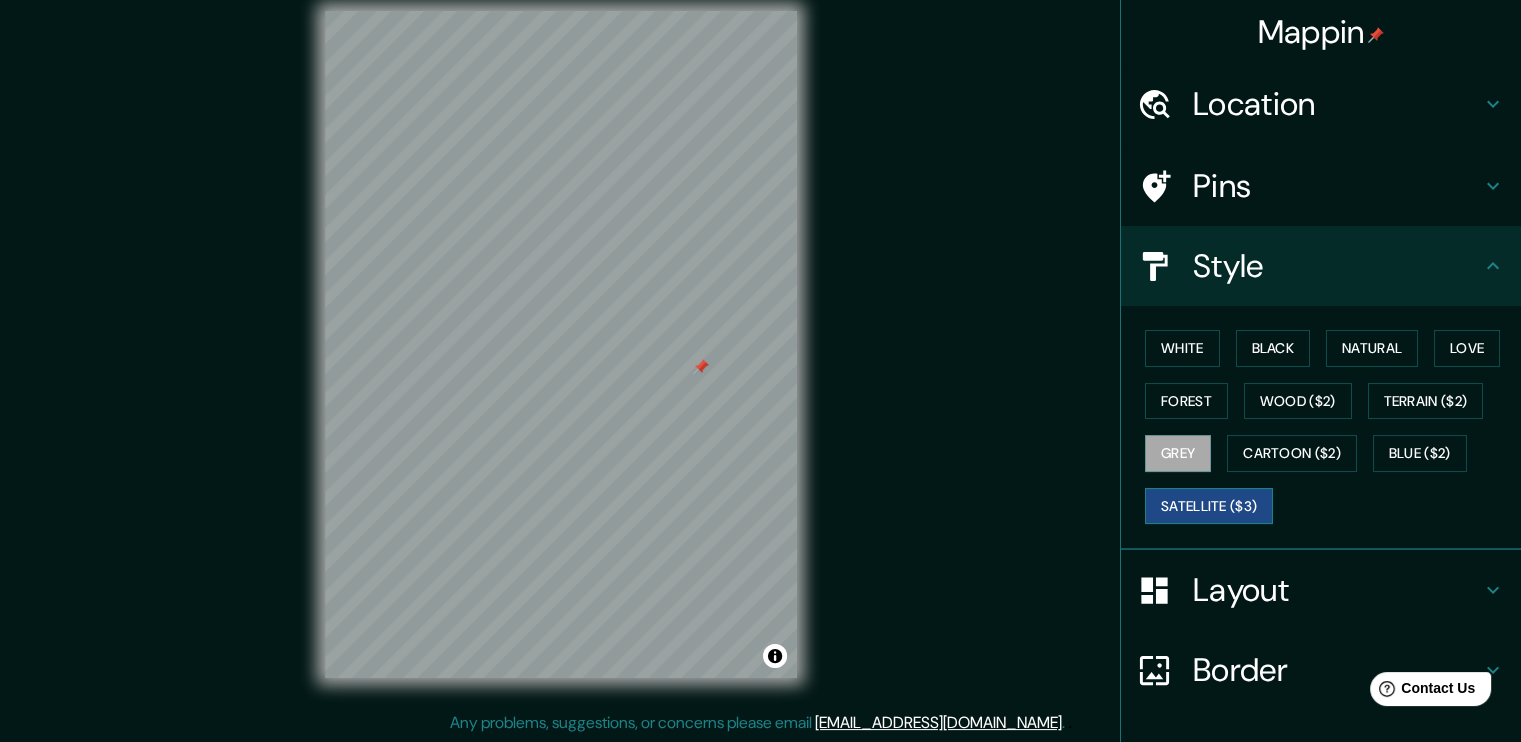 click on "Satellite ($3)" at bounding box center (1209, 506) 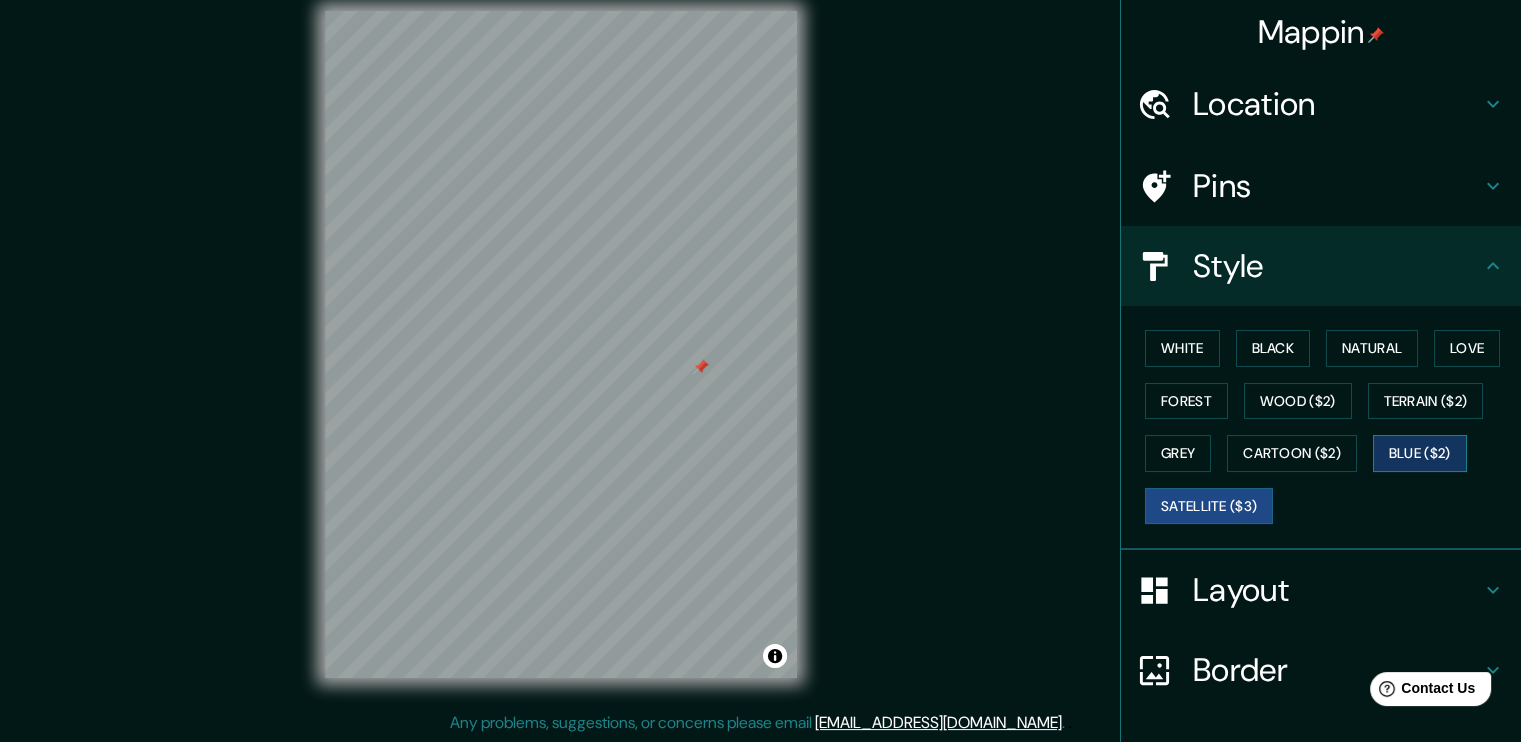click on "Blue ($2)" at bounding box center (1420, 453) 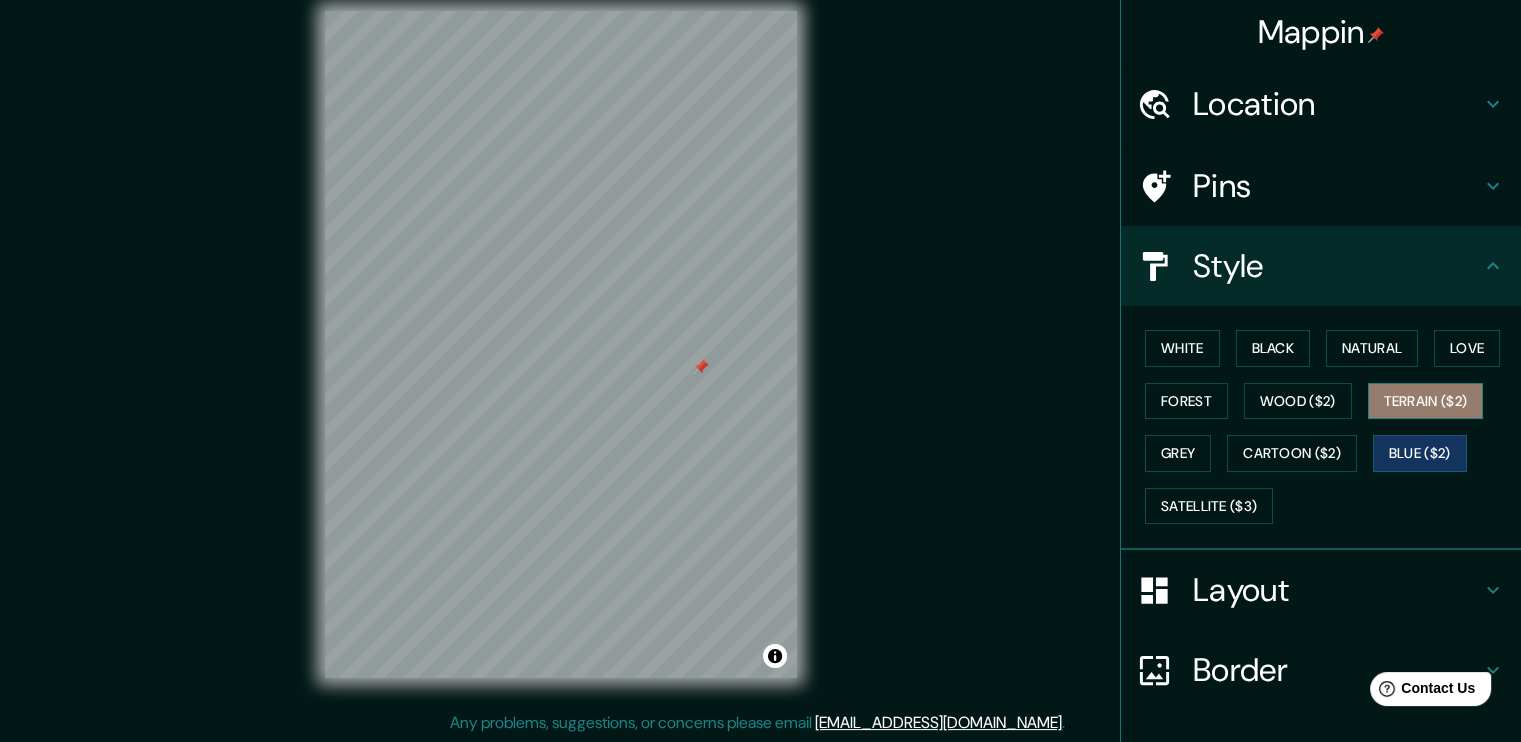 click on "Terrain ($2)" at bounding box center (1426, 401) 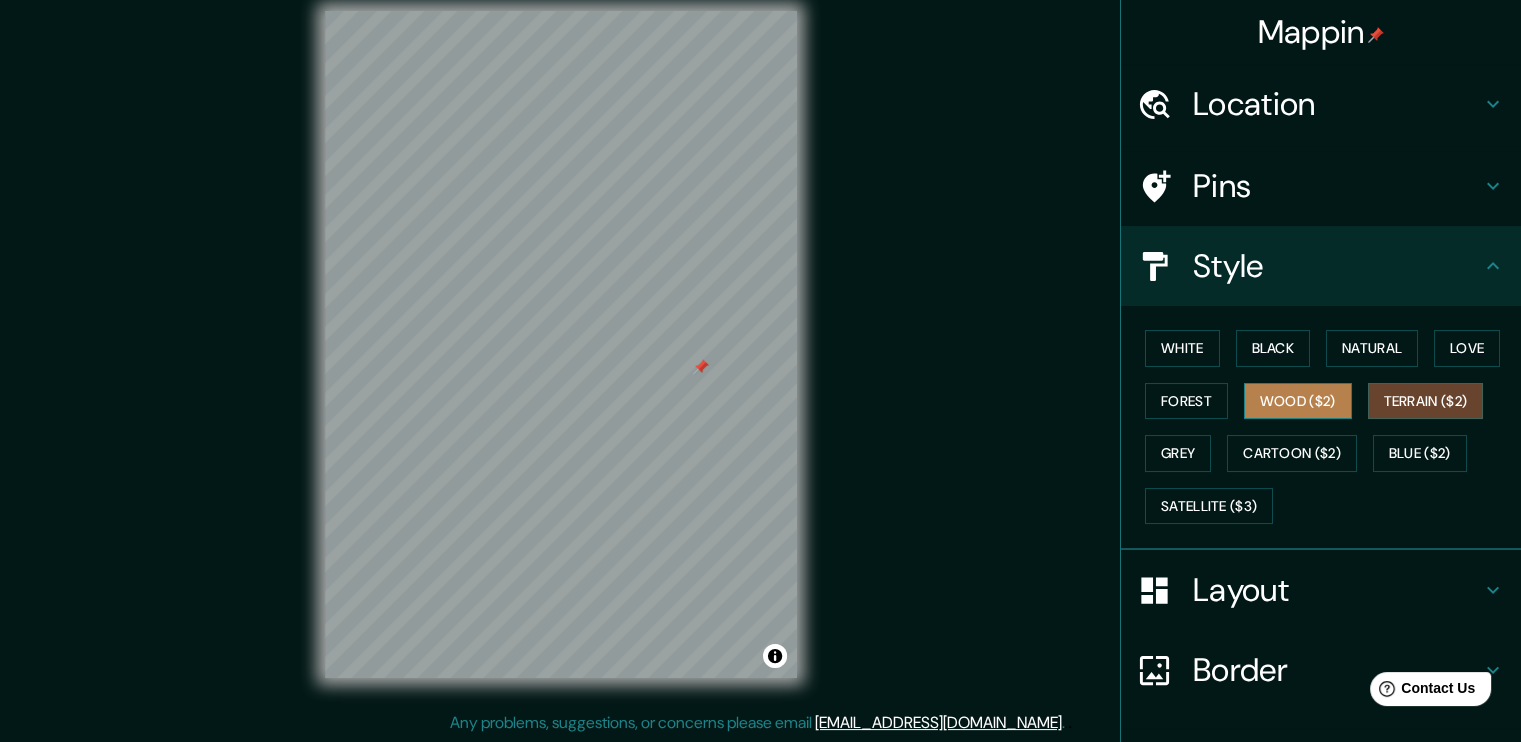 click on "Wood ($2)" at bounding box center (1298, 401) 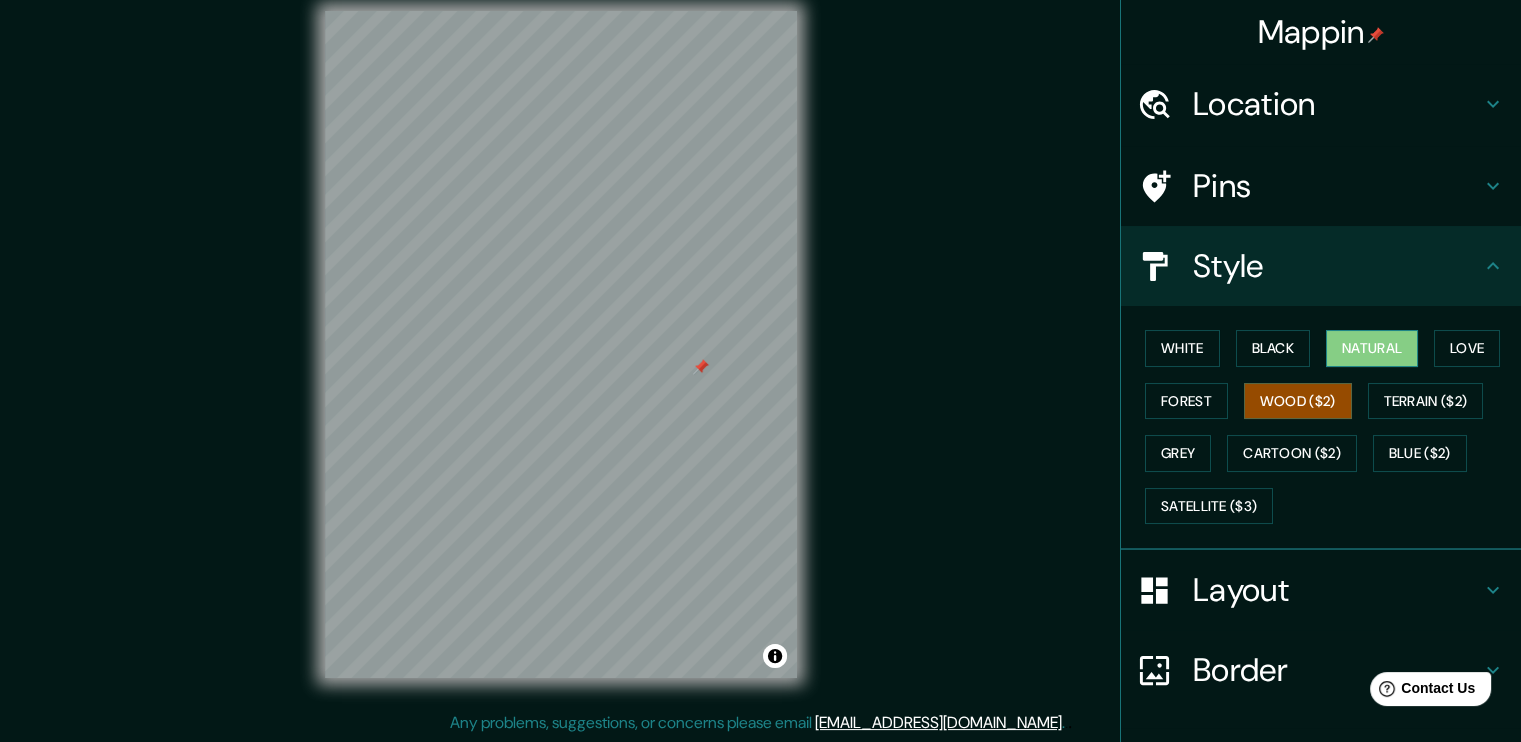 click on "Natural" at bounding box center (1372, 348) 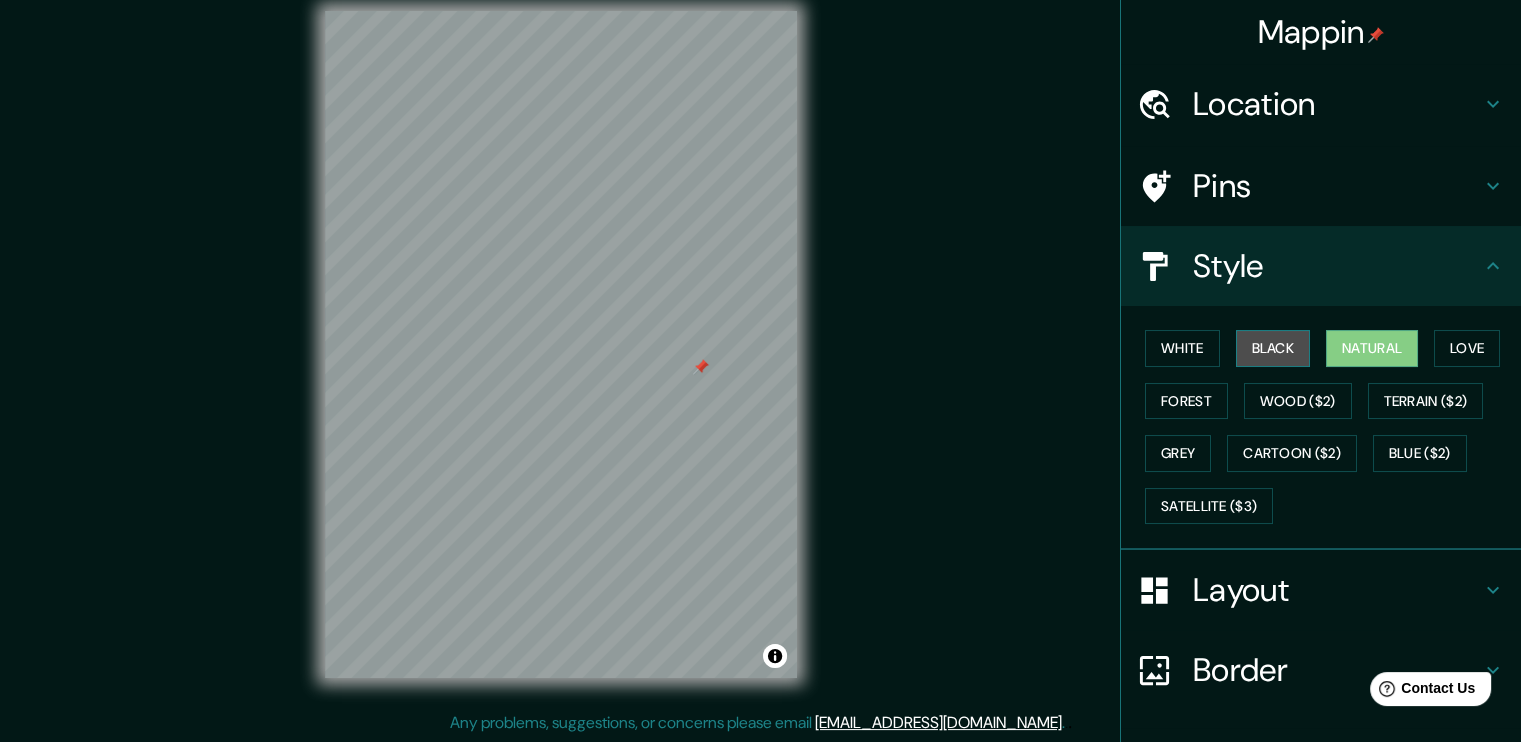 click on "Black" at bounding box center [1273, 348] 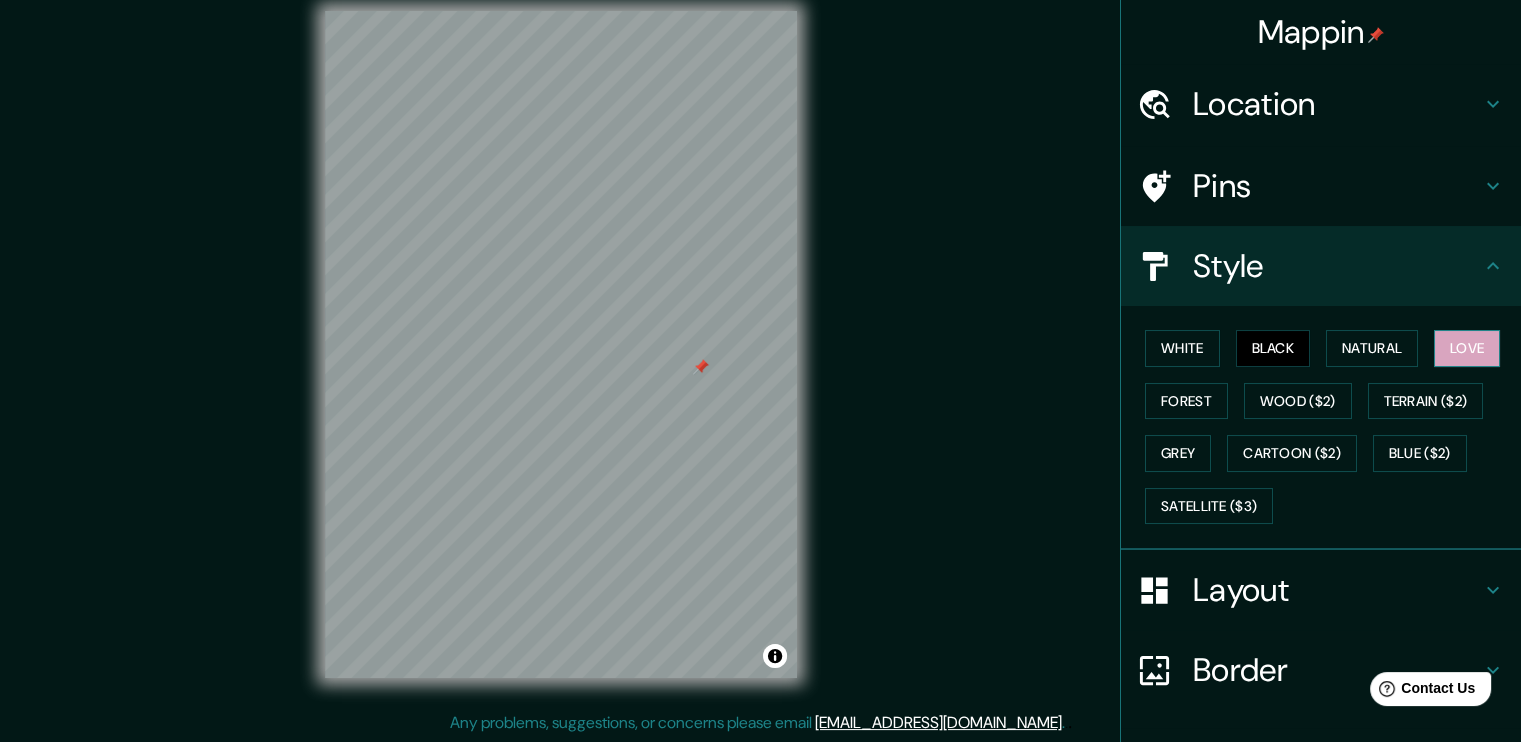 click on "Love" at bounding box center [1467, 348] 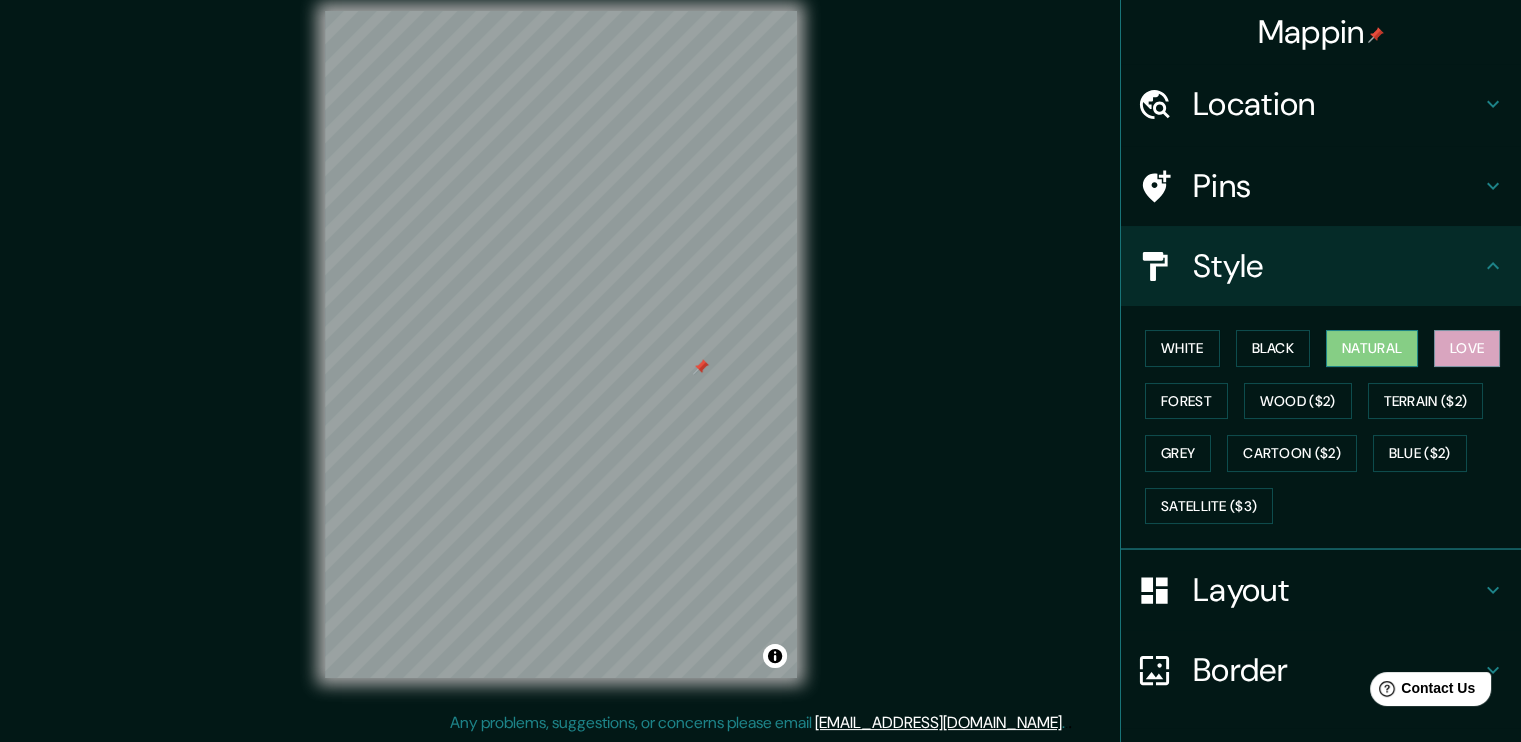 click on "Natural" at bounding box center (1372, 348) 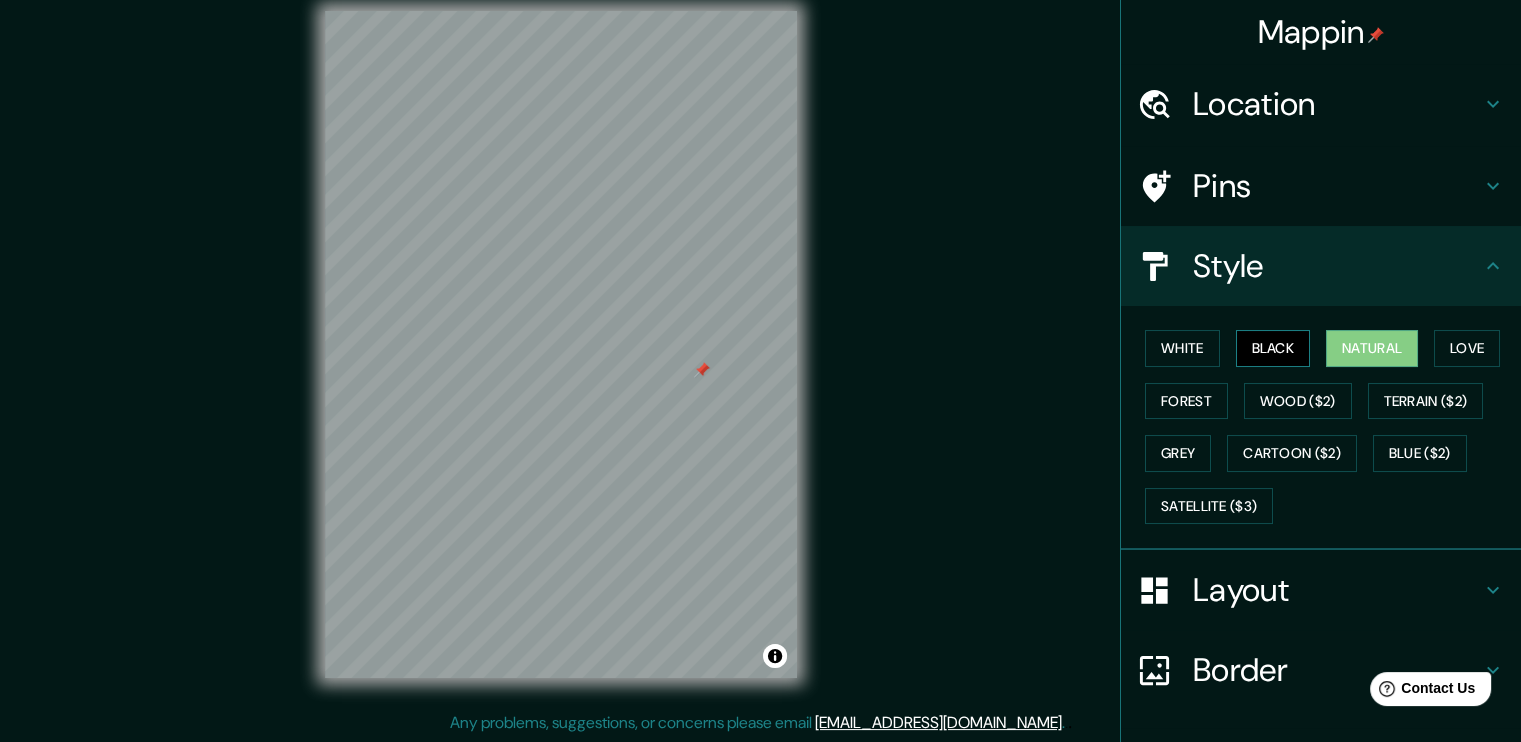 click on "Black" at bounding box center (1273, 348) 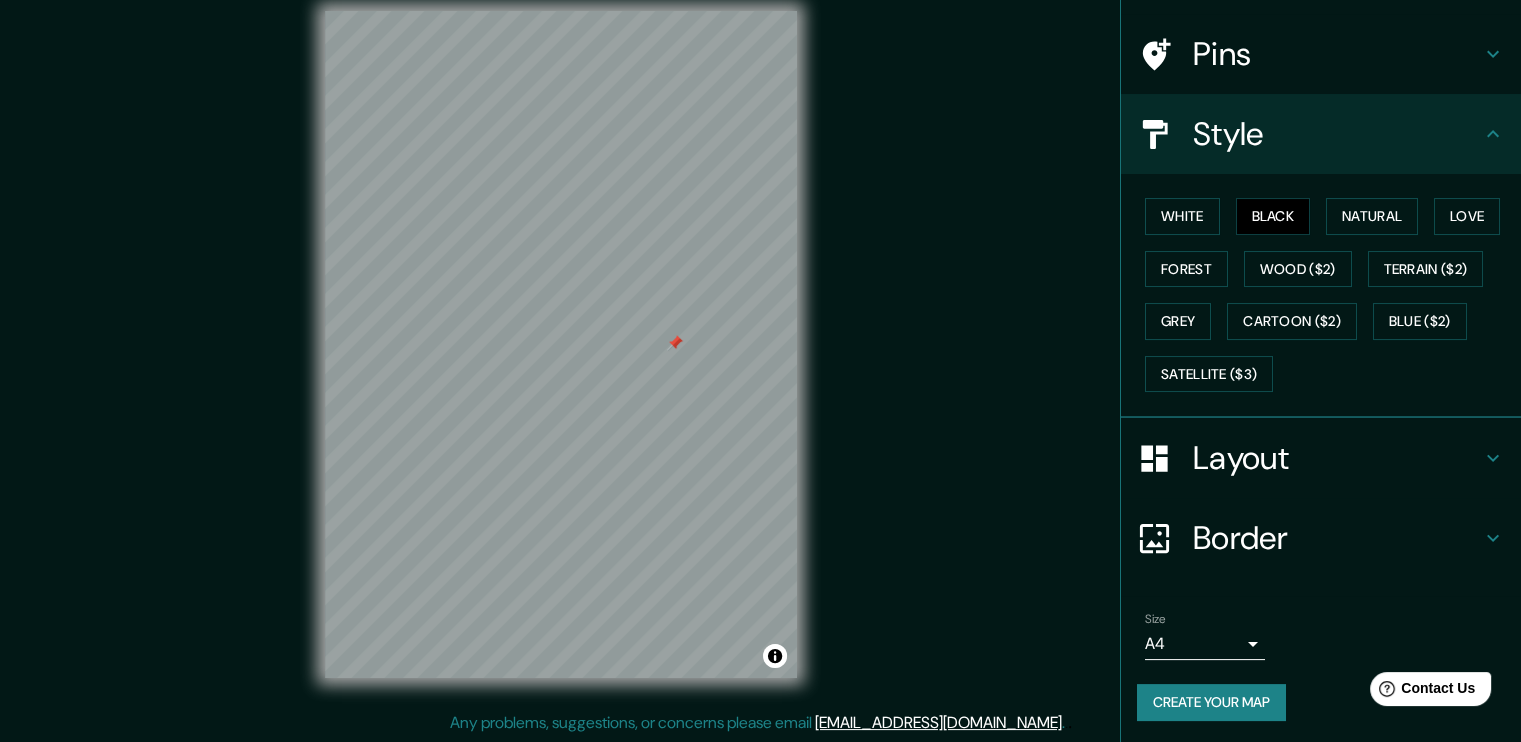 click on "Border" at bounding box center [1337, 538] 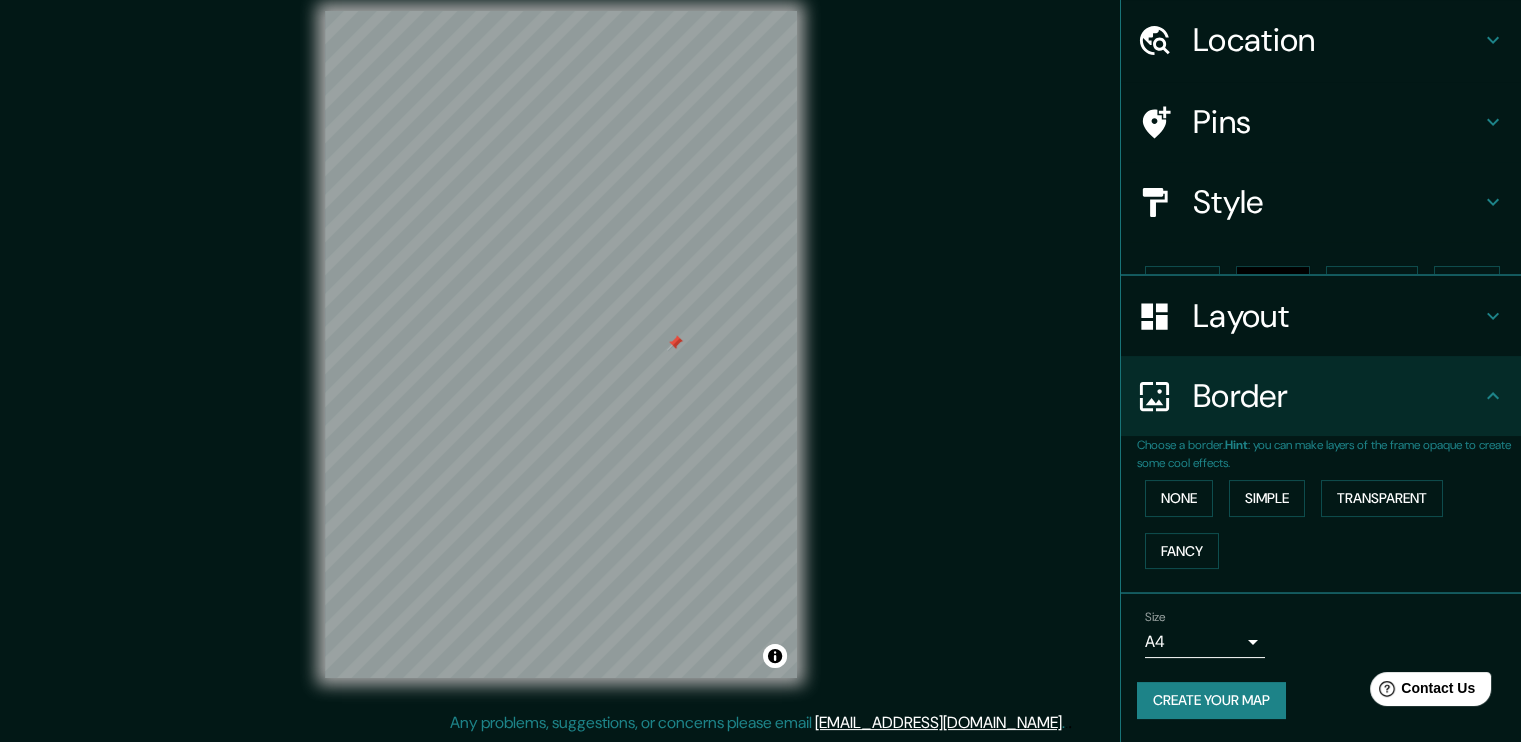 scroll, scrollTop: 30, scrollLeft: 0, axis: vertical 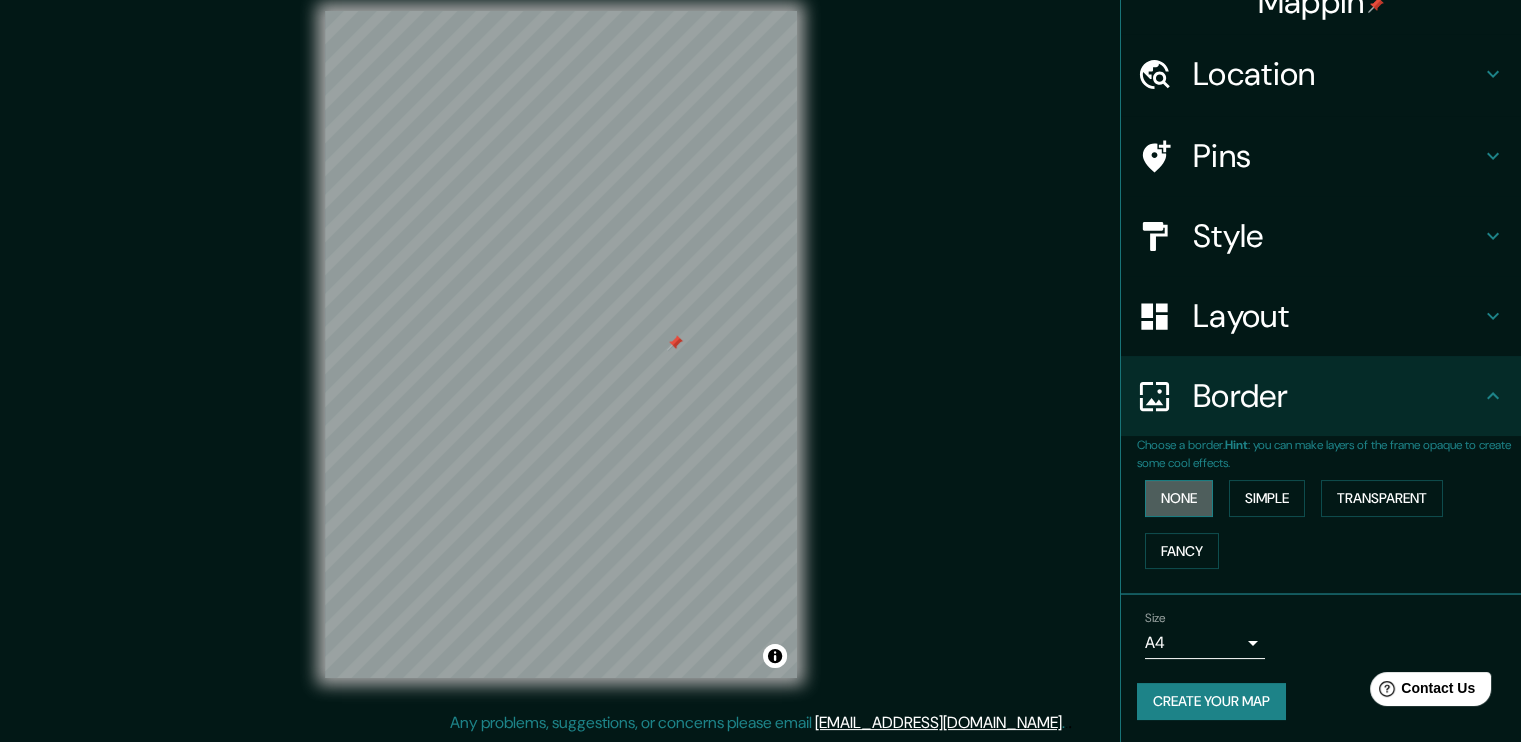 click on "None" at bounding box center [1179, 498] 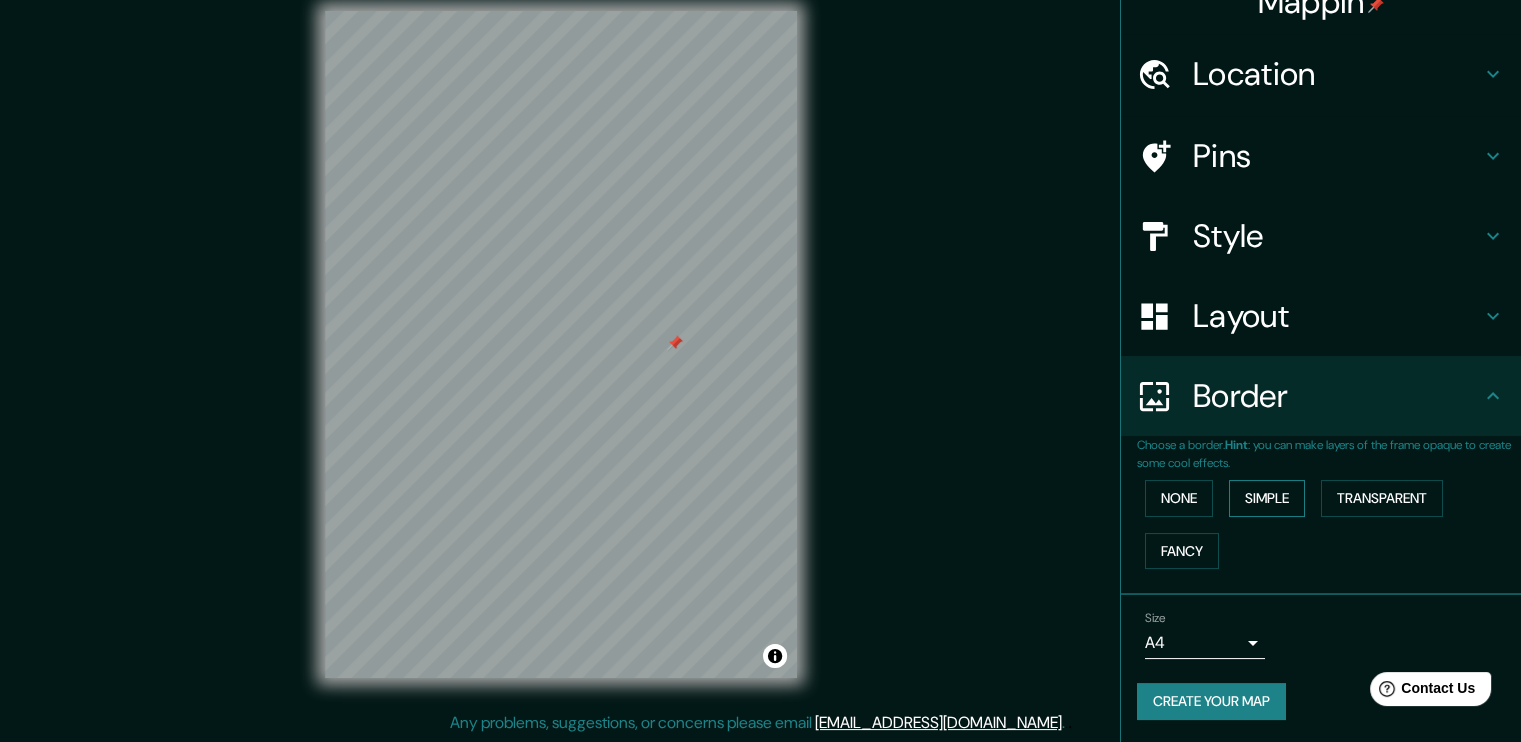 click on "Simple" at bounding box center [1267, 498] 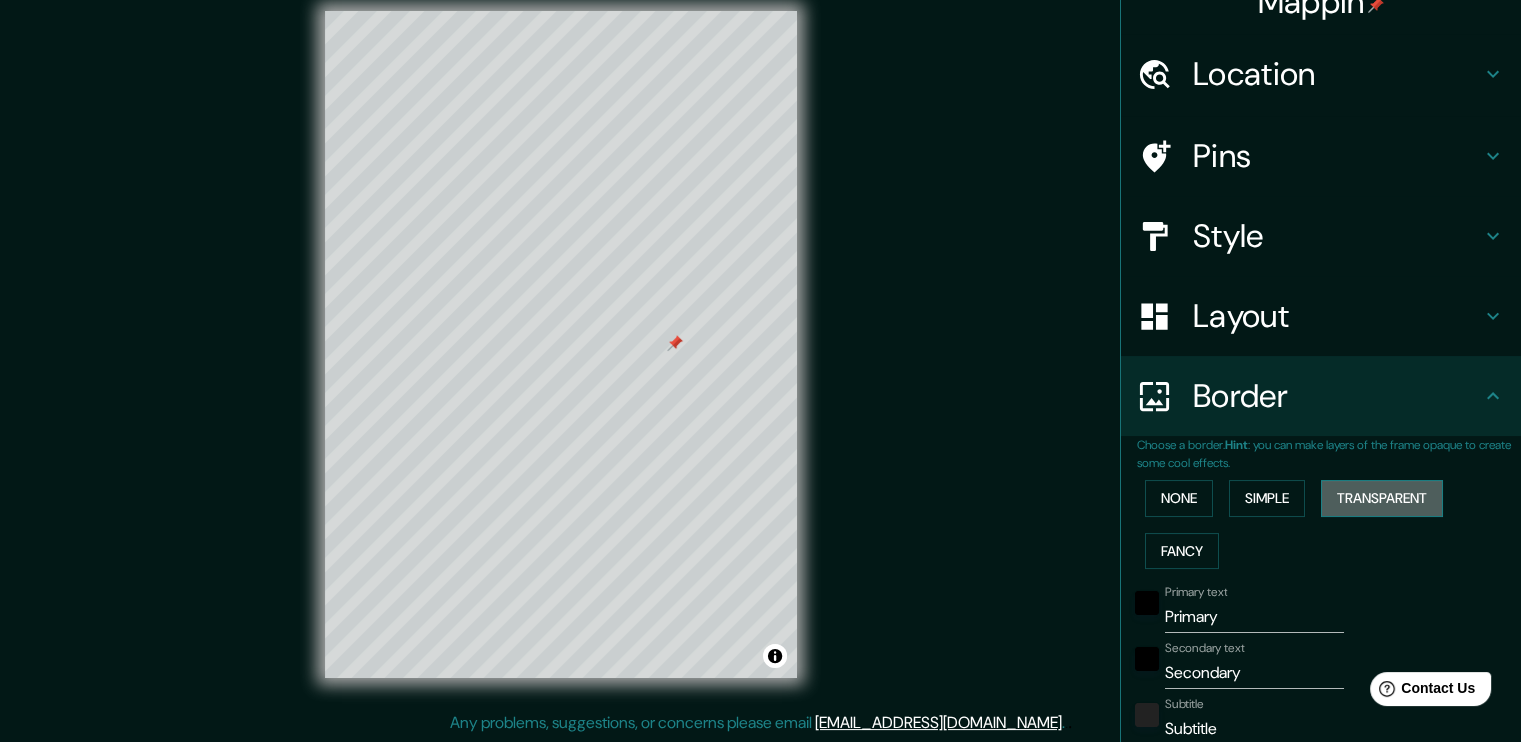 click on "Transparent" at bounding box center (1382, 498) 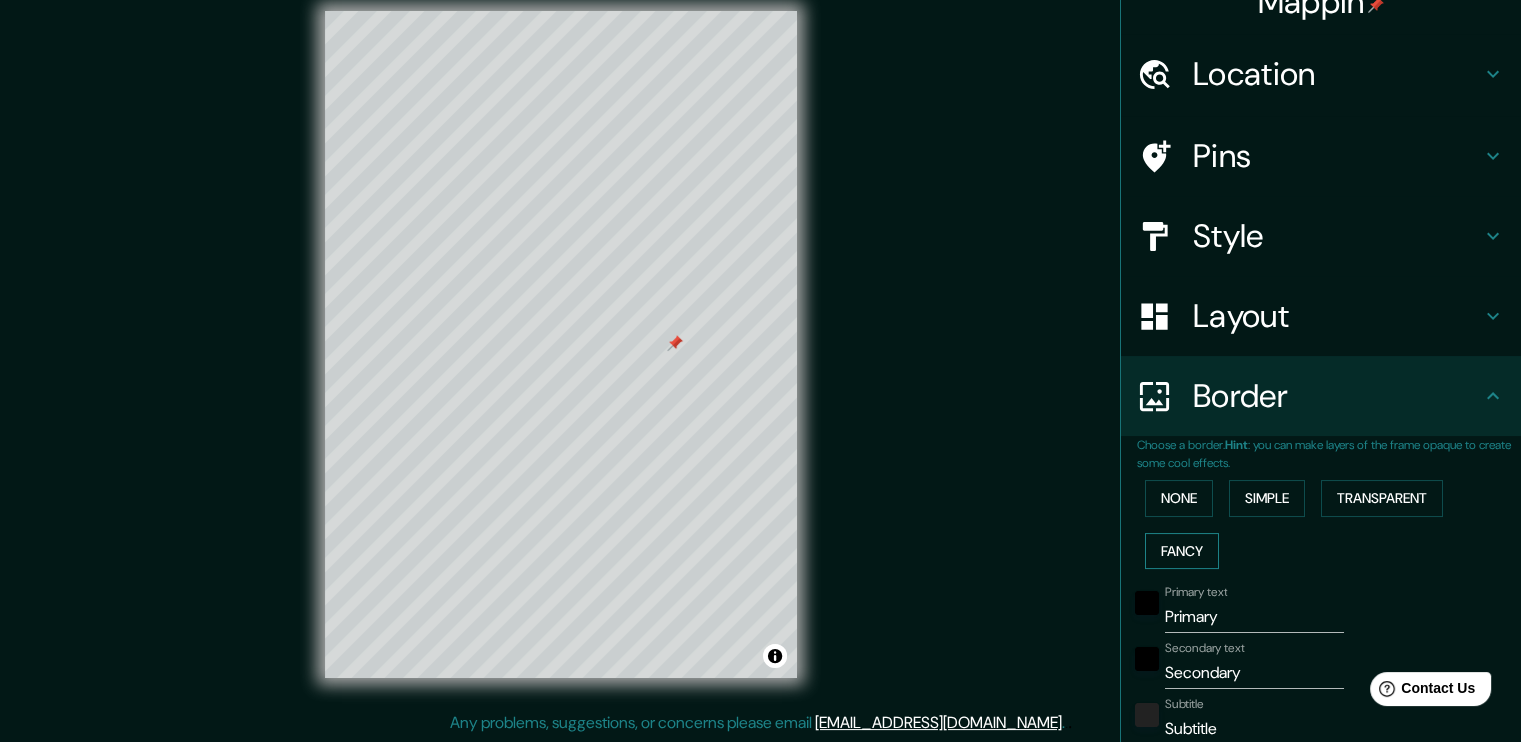 click on "Fancy" at bounding box center [1182, 551] 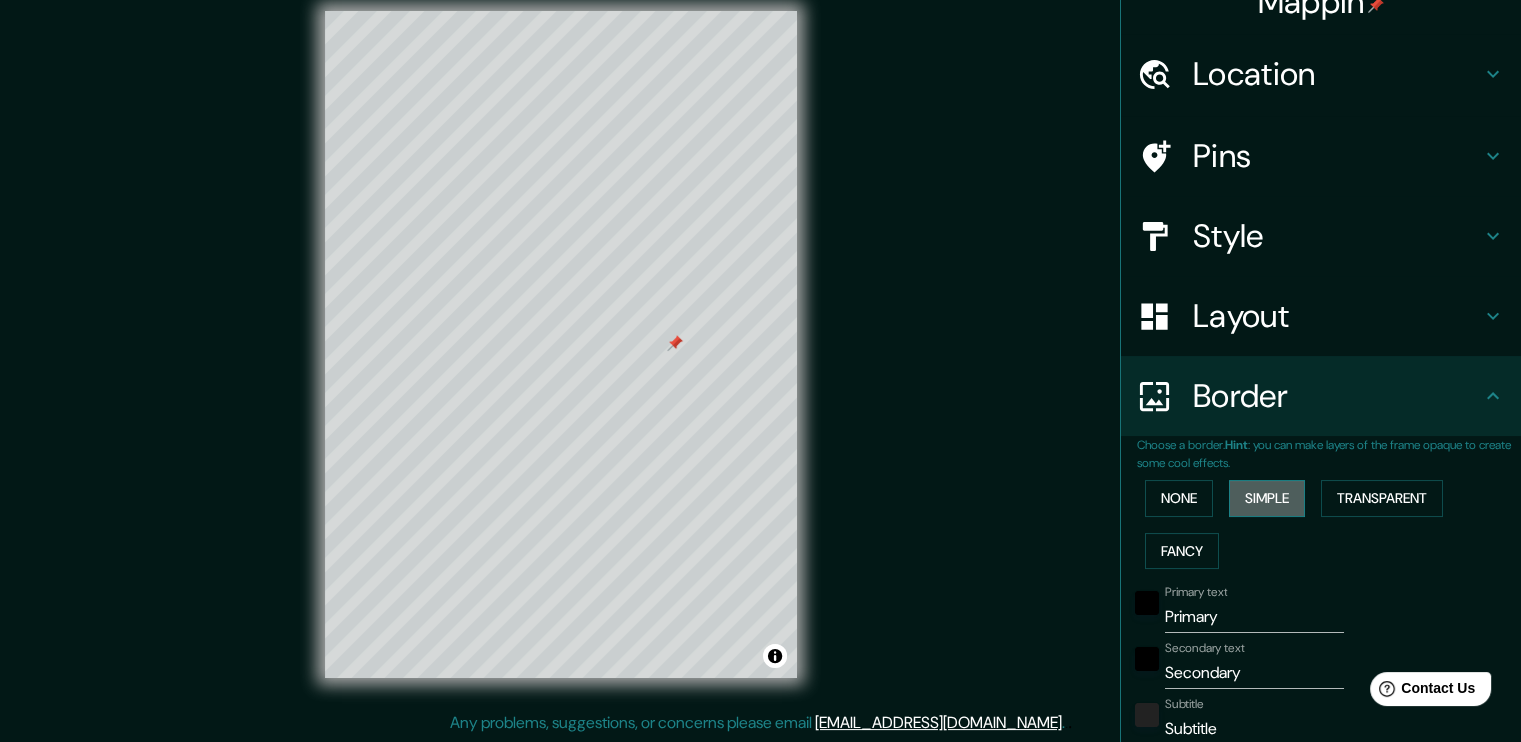 click on "Simple" at bounding box center [1267, 498] 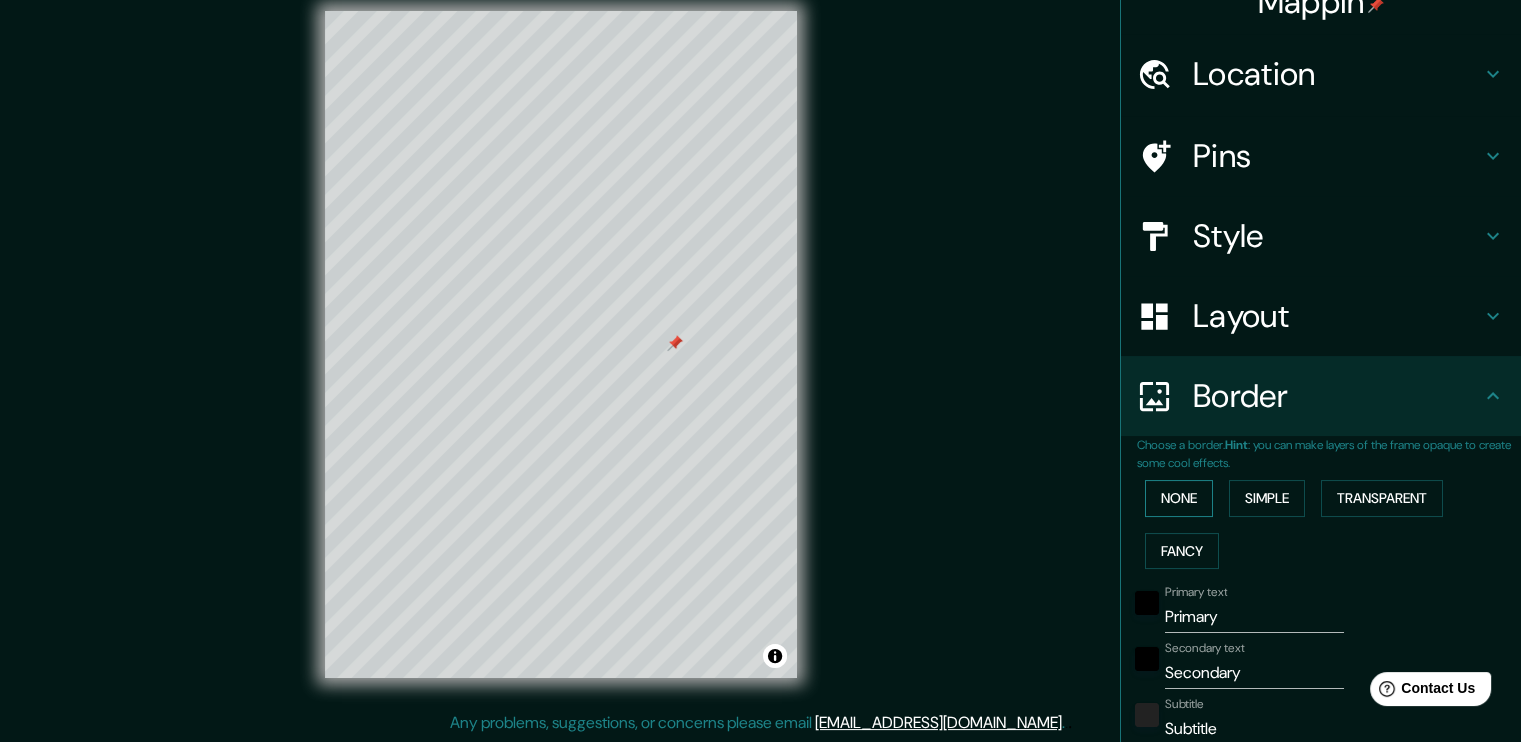 click on "None" at bounding box center (1179, 498) 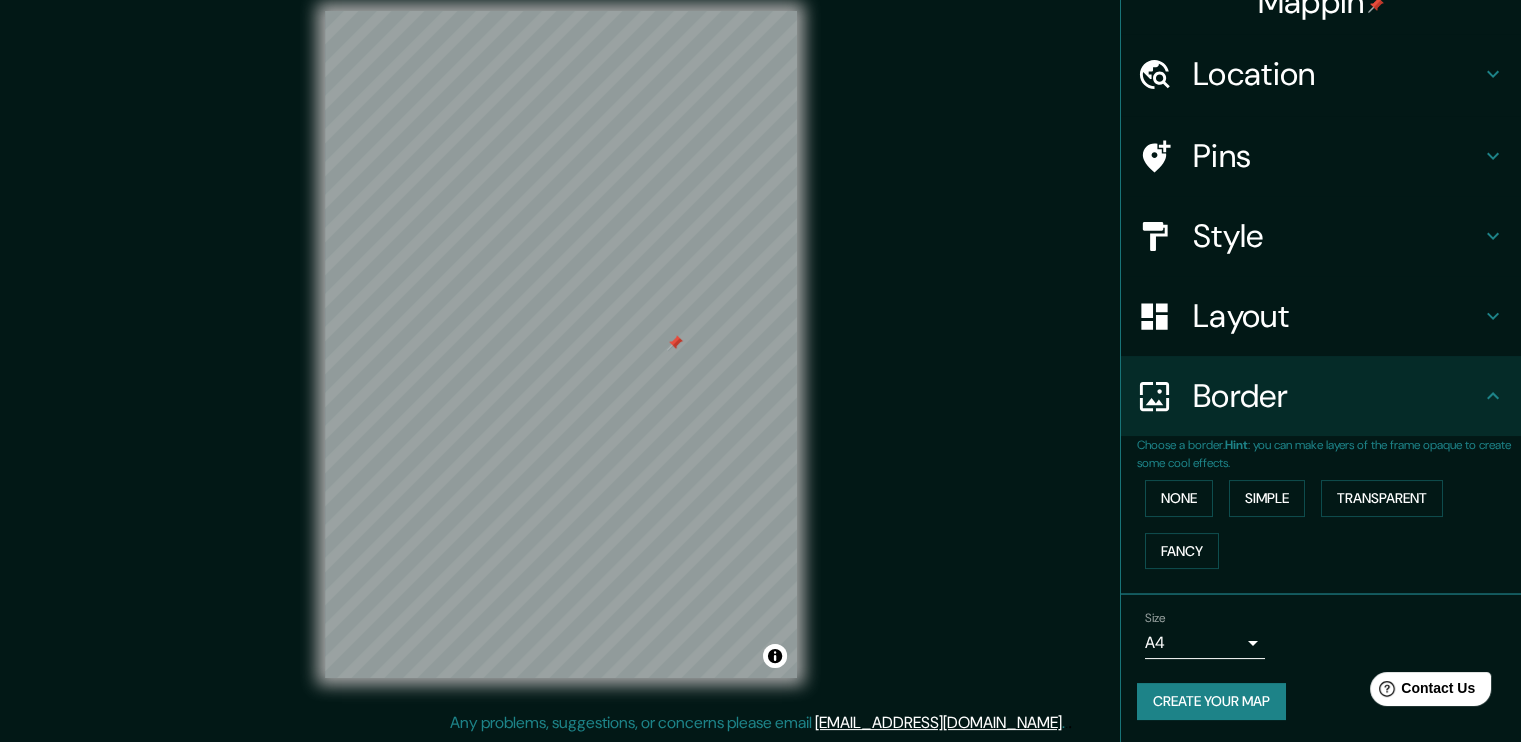 click on "Mappin Location Córdoba, Provincia de Córdoba, Argentina Pins Style Layout Border Choose a border.  Hint : you can make layers of the frame opaque to create some cool effects. None Simple Transparent Fancy Size A4 single Create your map © Mapbox   © OpenStreetMap   Improve this map Any problems, suggestions, or concerns please email    help@mappin.pro . . ." at bounding box center (760, 350) 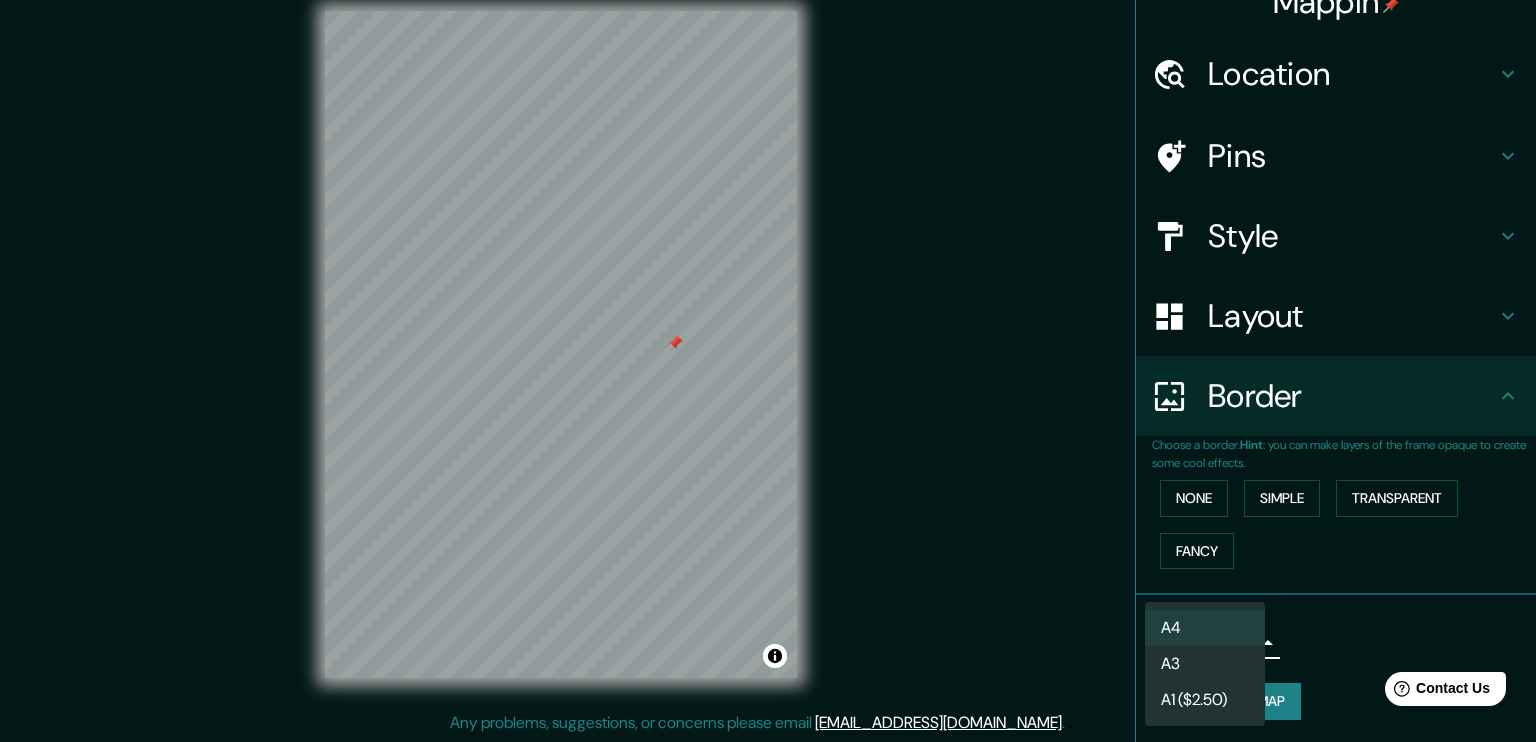 click at bounding box center [768, 371] 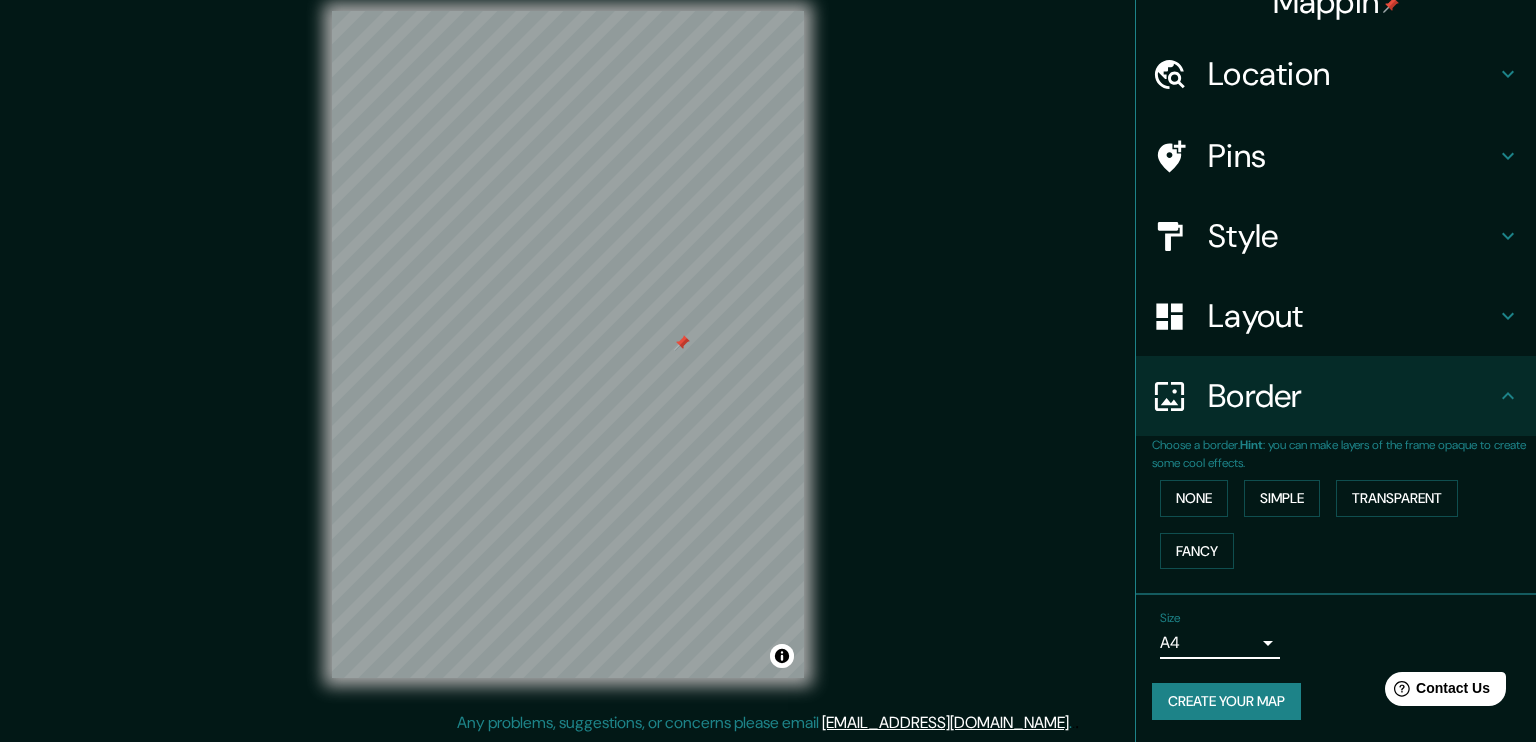 click on "Mappin Location Córdoba, Provincia de Córdoba, Argentina Pins Style Layout Border Choose a border.  Hint : you can make layers of the frame opaque to create some cool effects. None Simple Transparent Fancy Size A4 single Create your map © Mapbox   © OpenStreetMap   Improve this map Any problems, suggestions, or concerns please email    help@mappin.pro . . ." at bounding box center [768, 350] 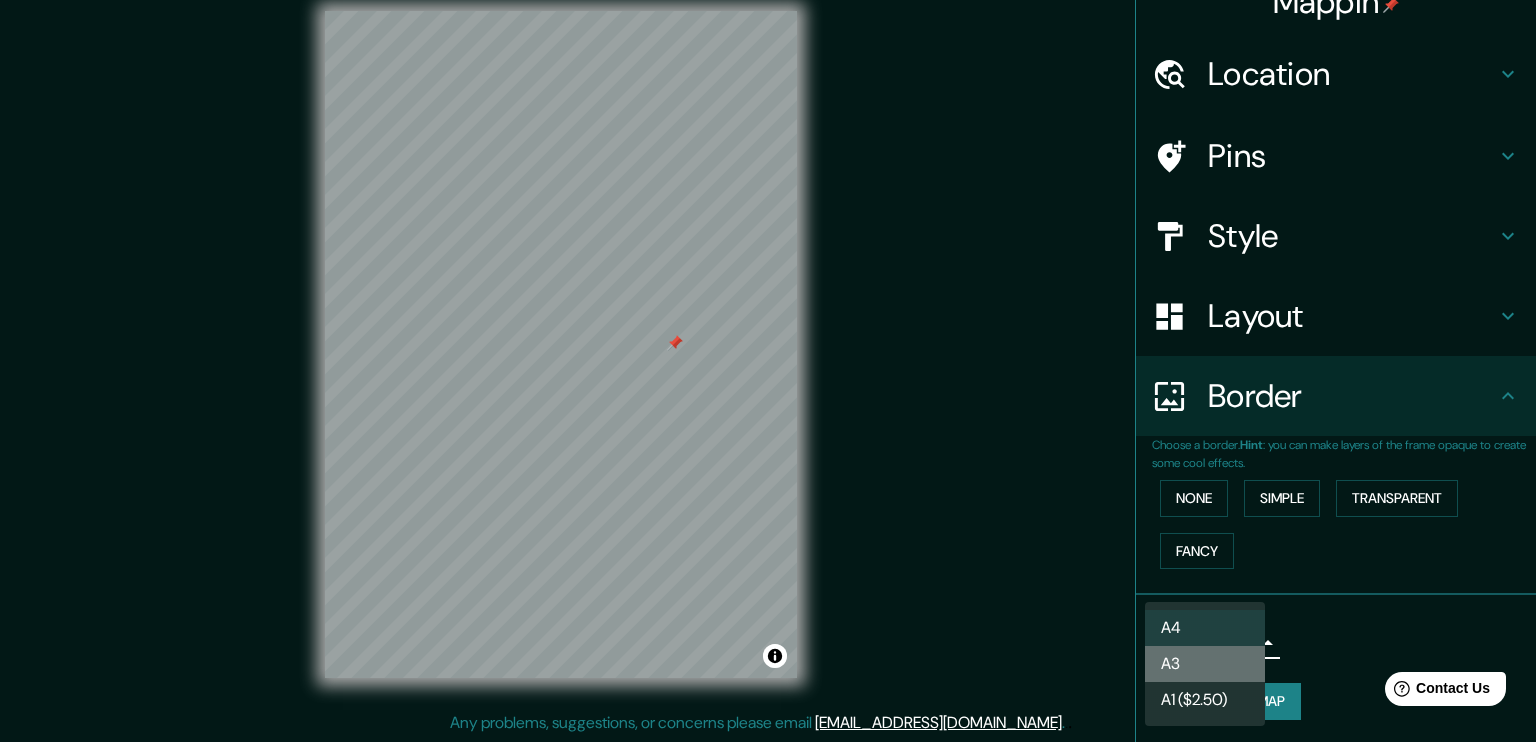 click on "A3" at bounding box center (1205, 664) 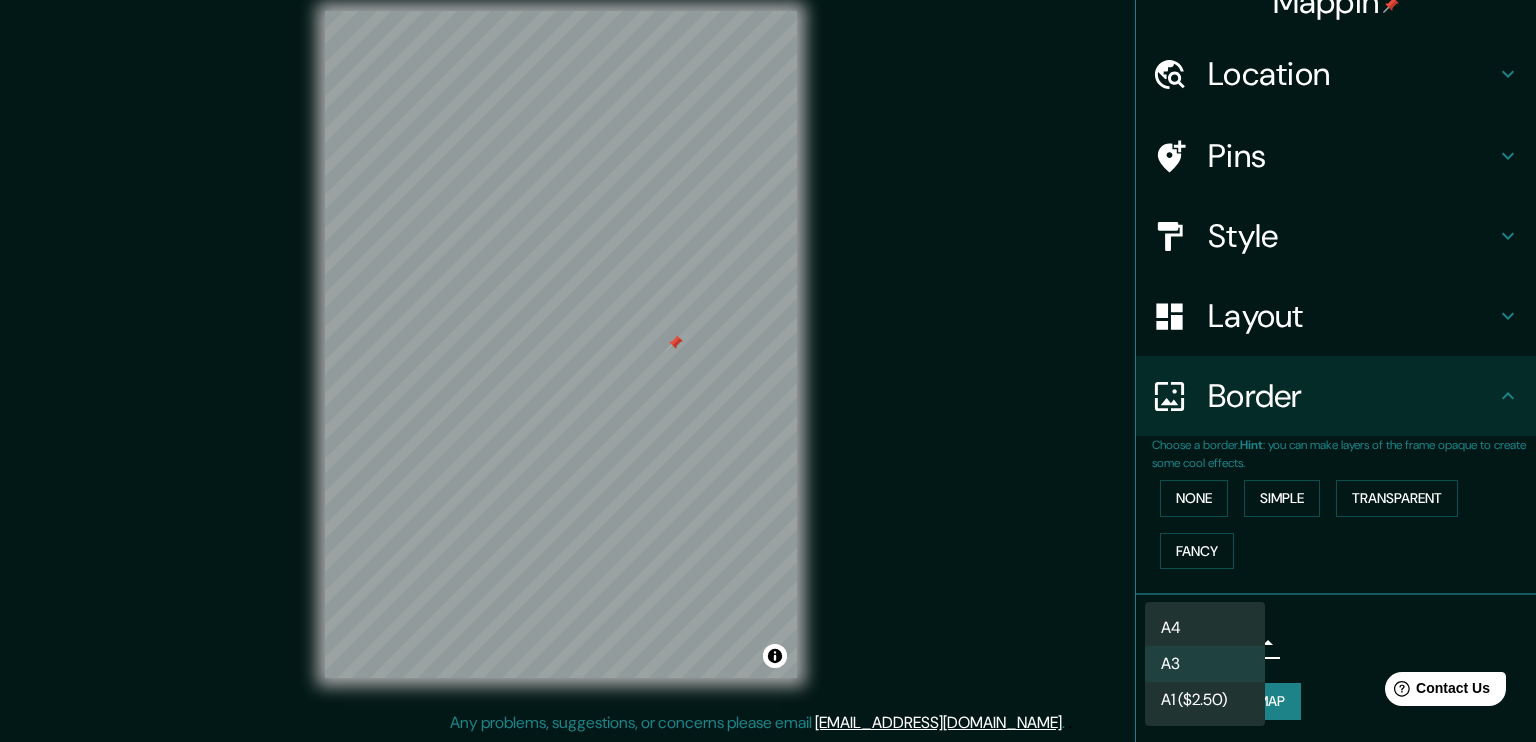 click on "Mappin Location Córdoba, Provincia de Córdoba, Argentina Pins Style Layout Border Choose a border.  Hint : you can make layers of the frame opaque to create some cool effects. None Simple Transparent Fancy Size A3 a4 Create your map © Mapbox   © OpenStreetMap   Improve this map Any problems, suggestions, or concerns please email    help@mappin.pro . . . A4 A3 A1 ($2.50)" at bounding box center [768, 350] 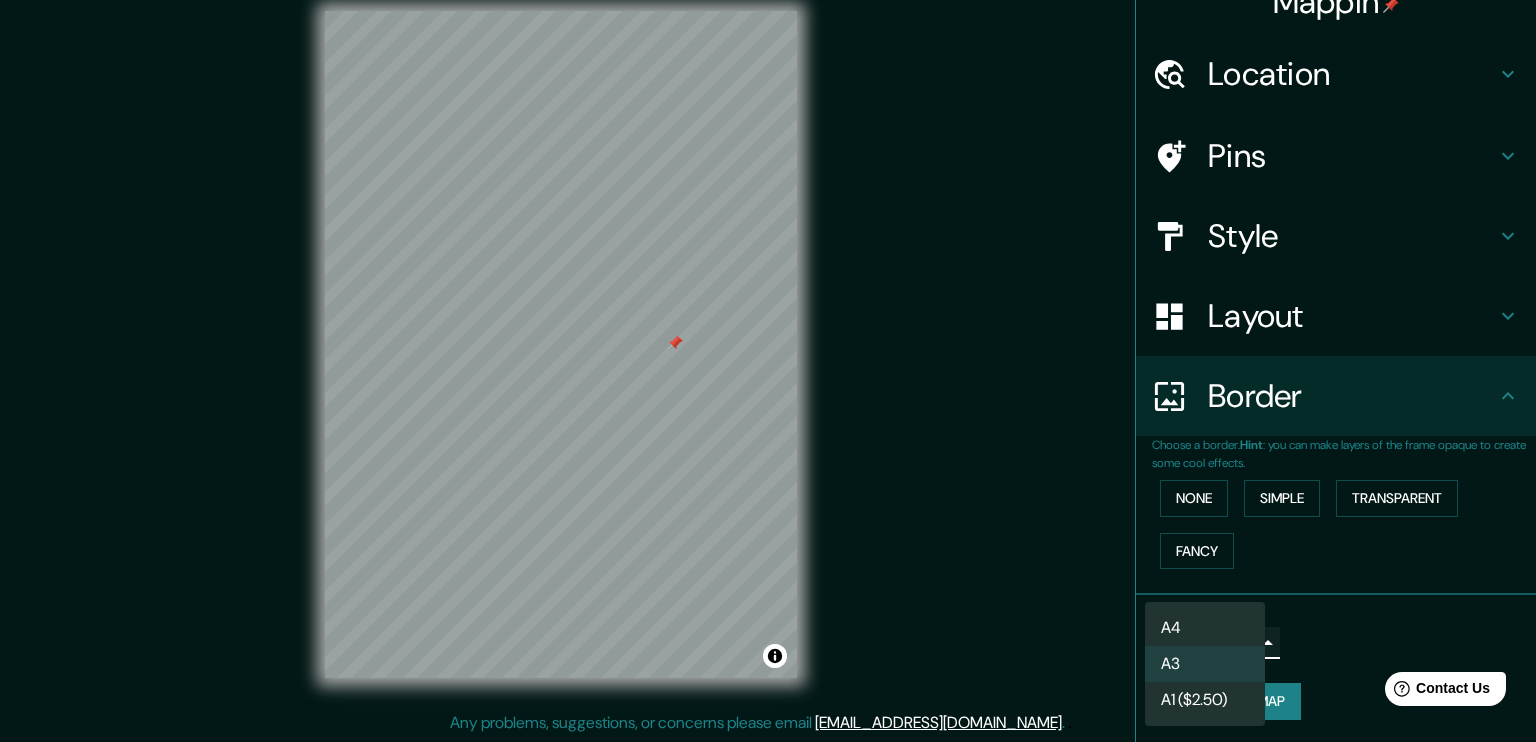 type on "single" 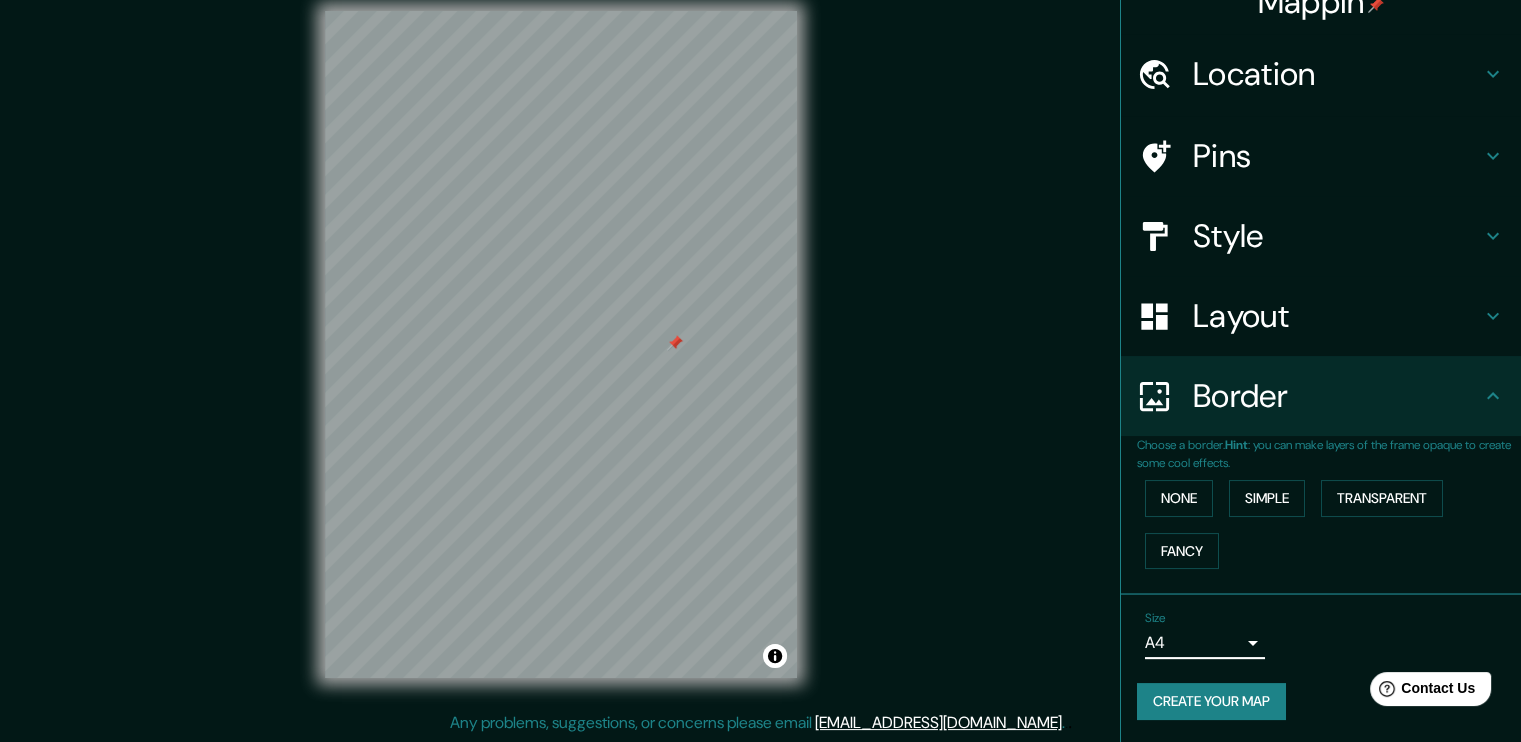 click on "None Simple Transparent Fancy" at bounding box center (1329, 524) 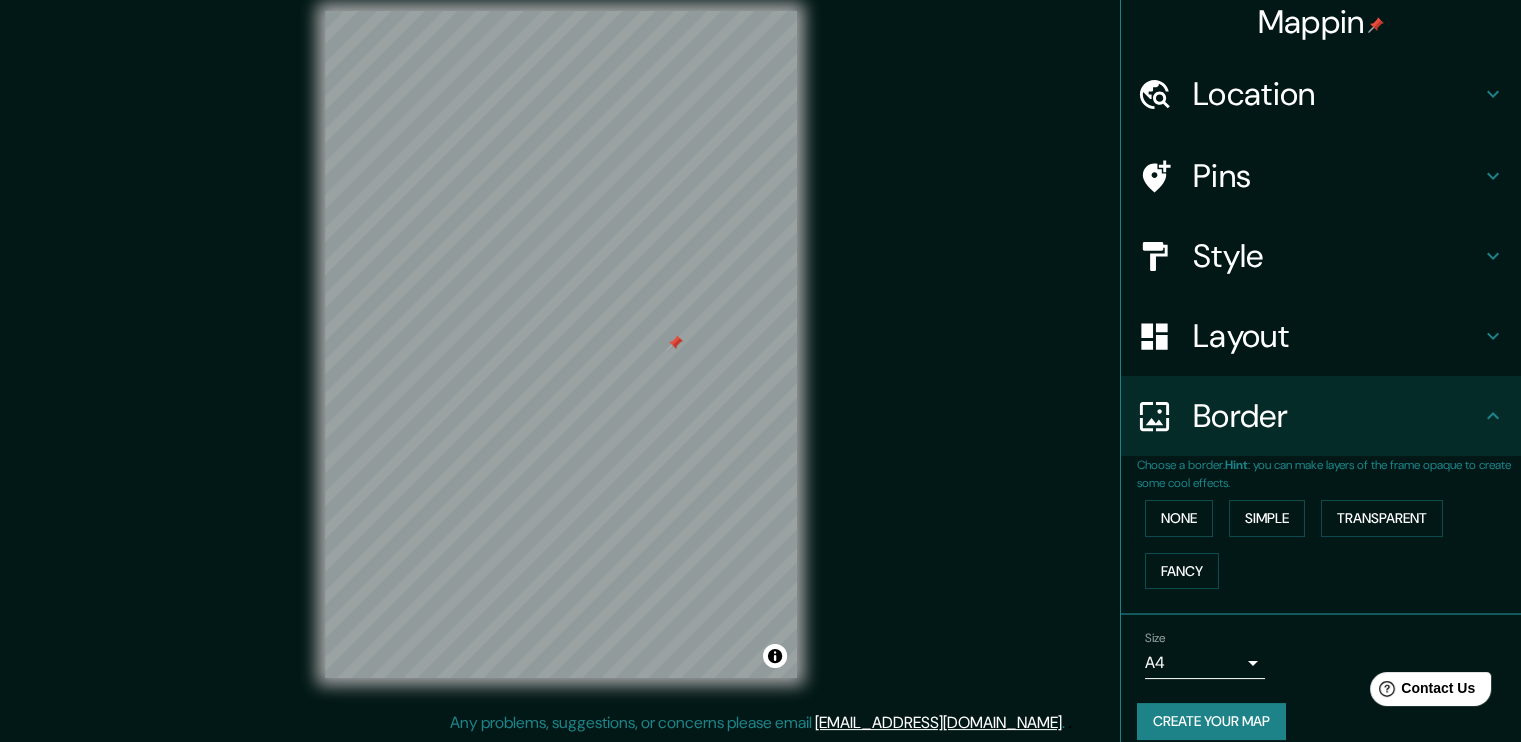 scroll, scrollTop: 0, scrollLeft: 0, axis: both 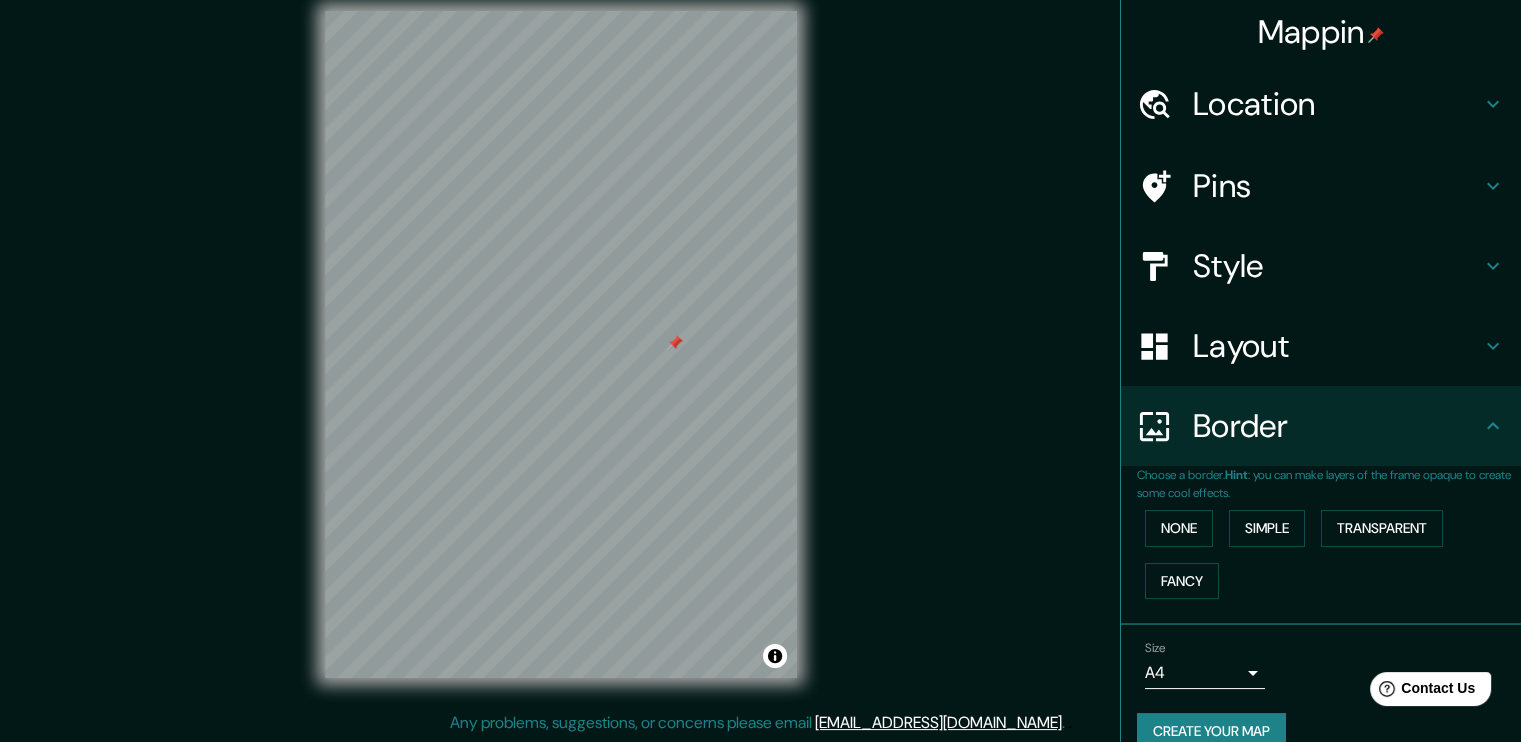 click on "Style" at bounding box center [1337, 266] 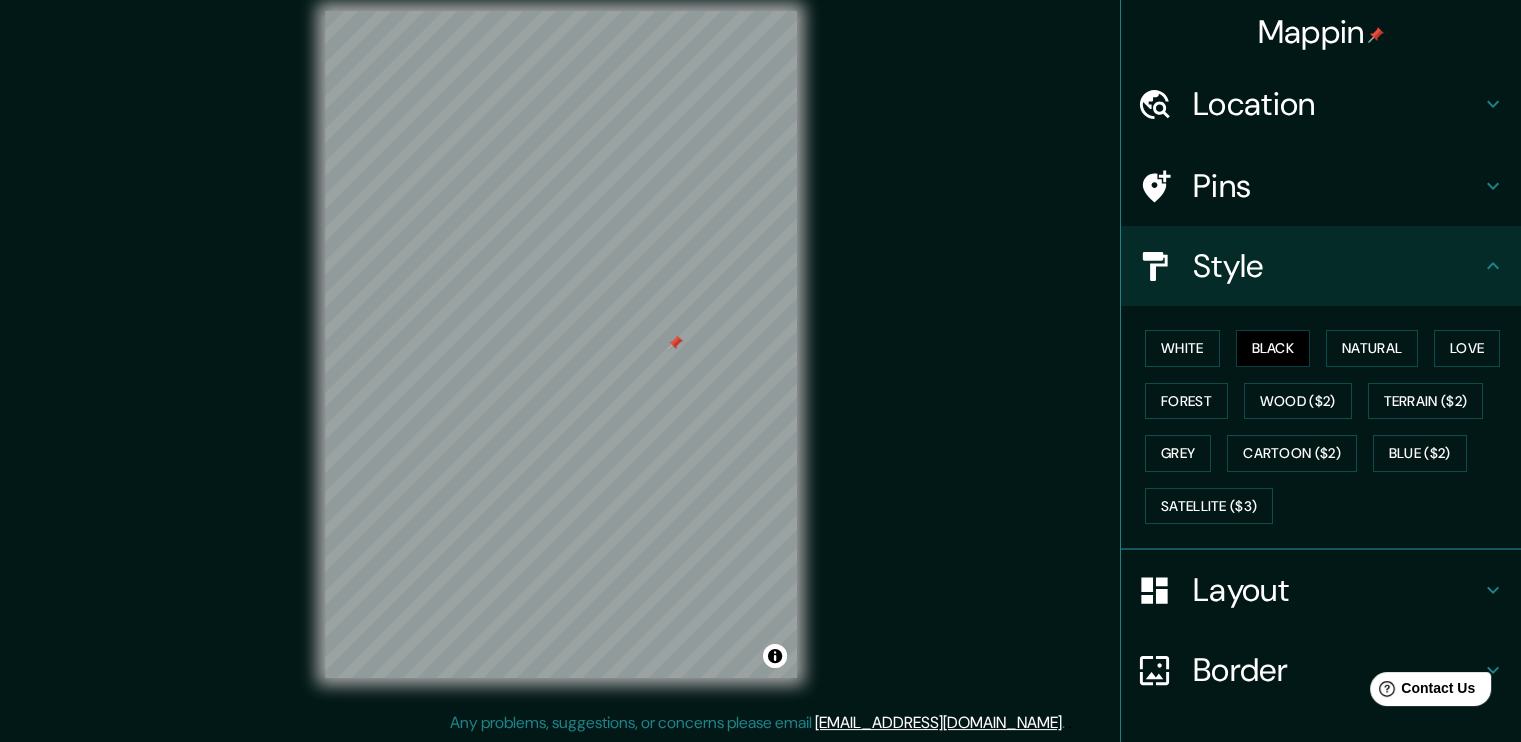 click on "Style" at bounding box center (1337, 266) 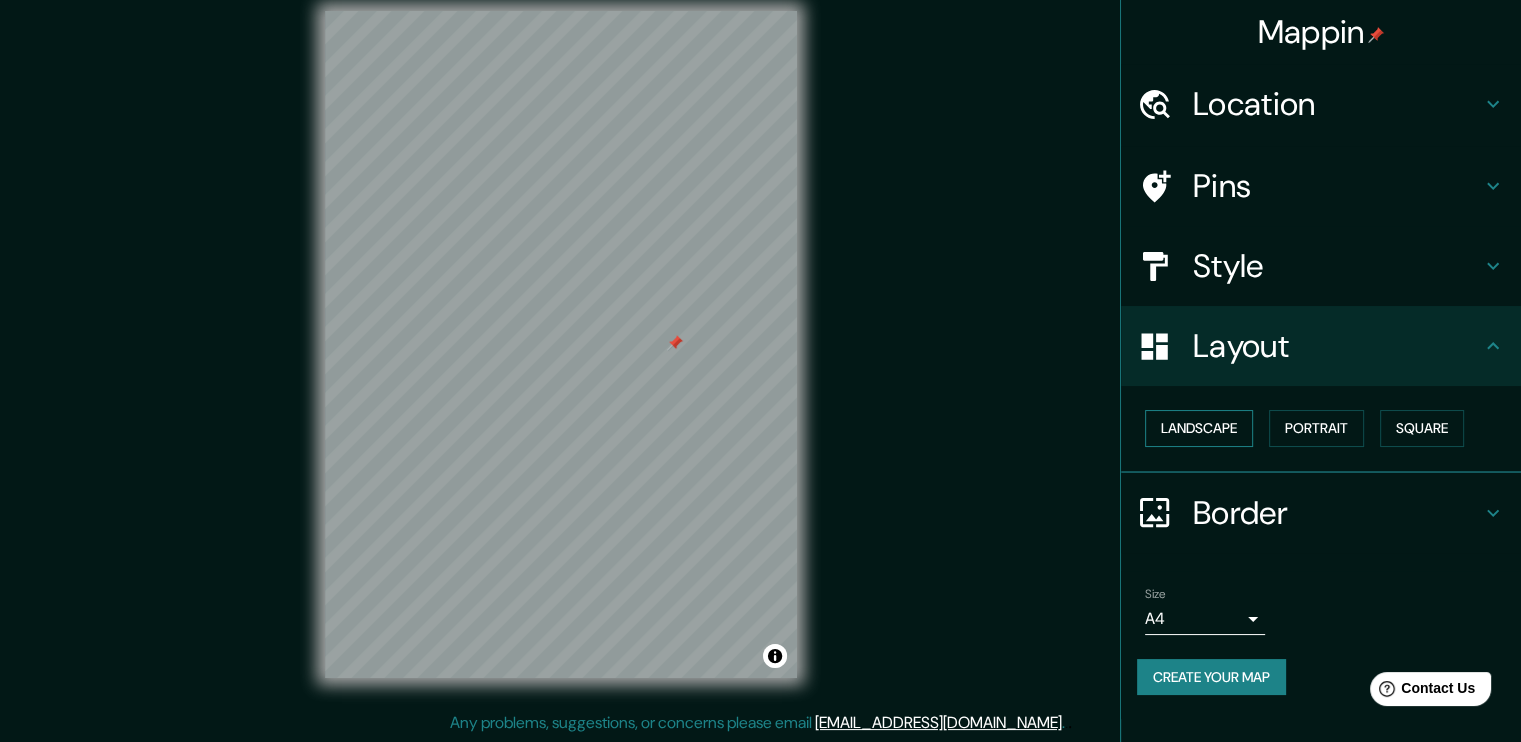 click on "Landscape" at bounding box center [1199, 428] 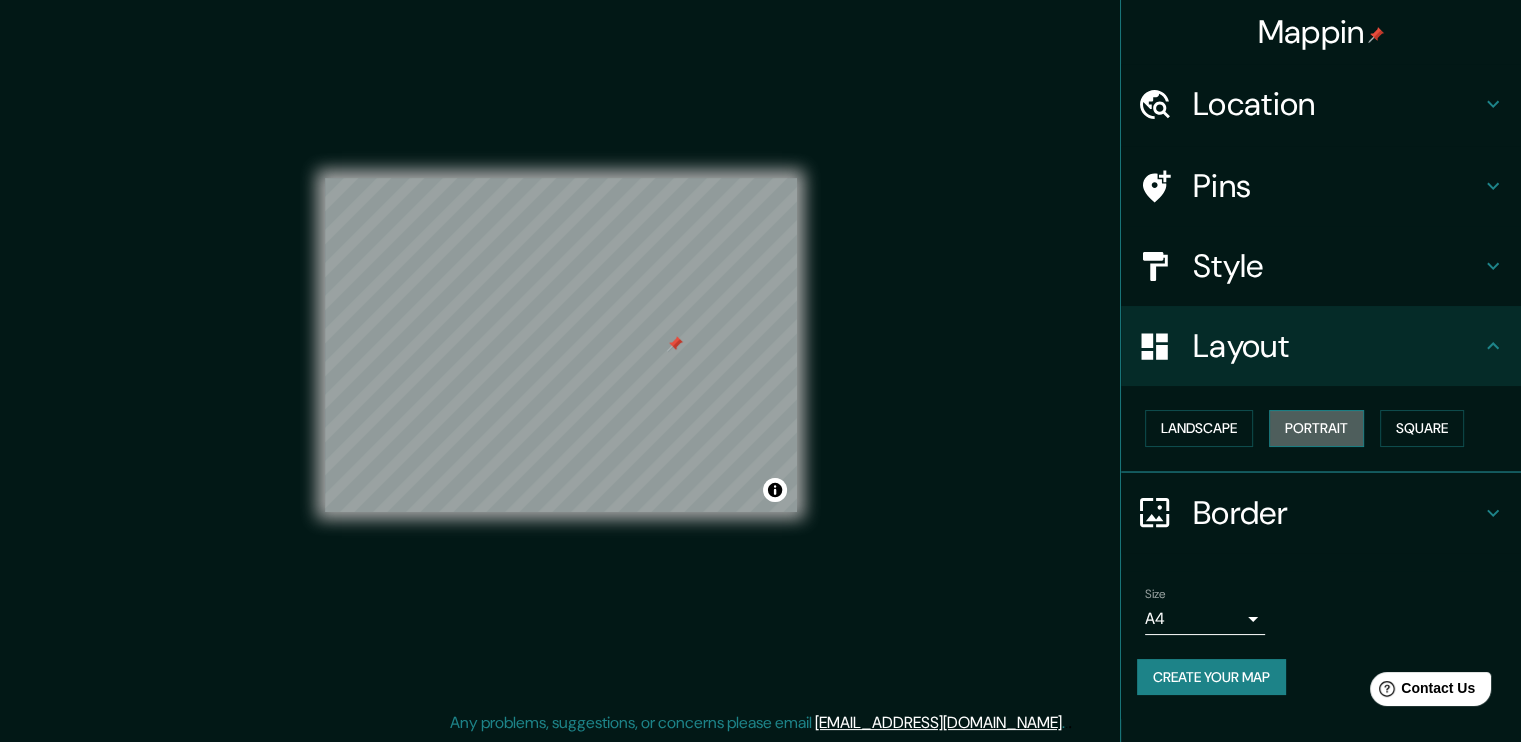 click on "Portrait" at bounding box center (1316, 428) 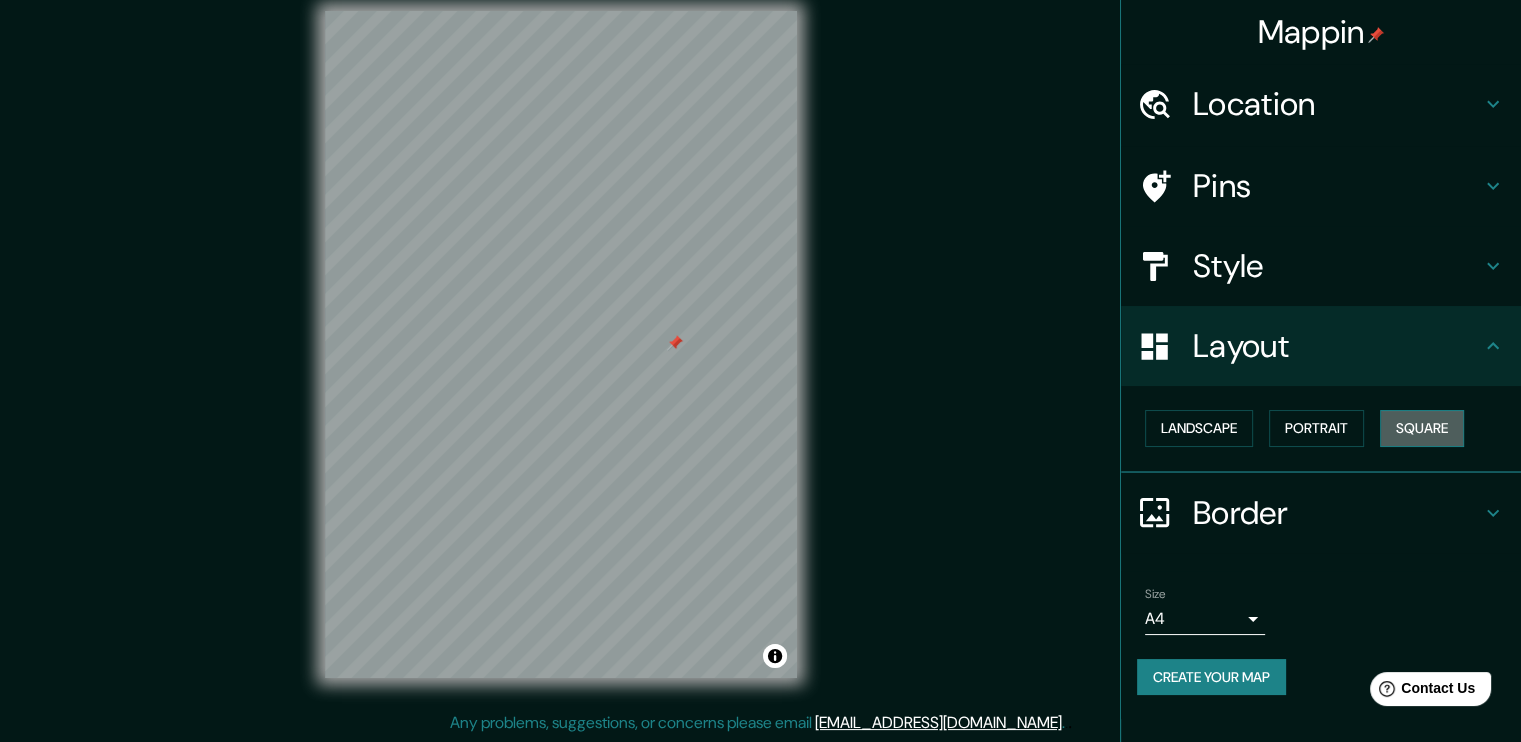 click on "Square" at bounding box center [1422, 428] 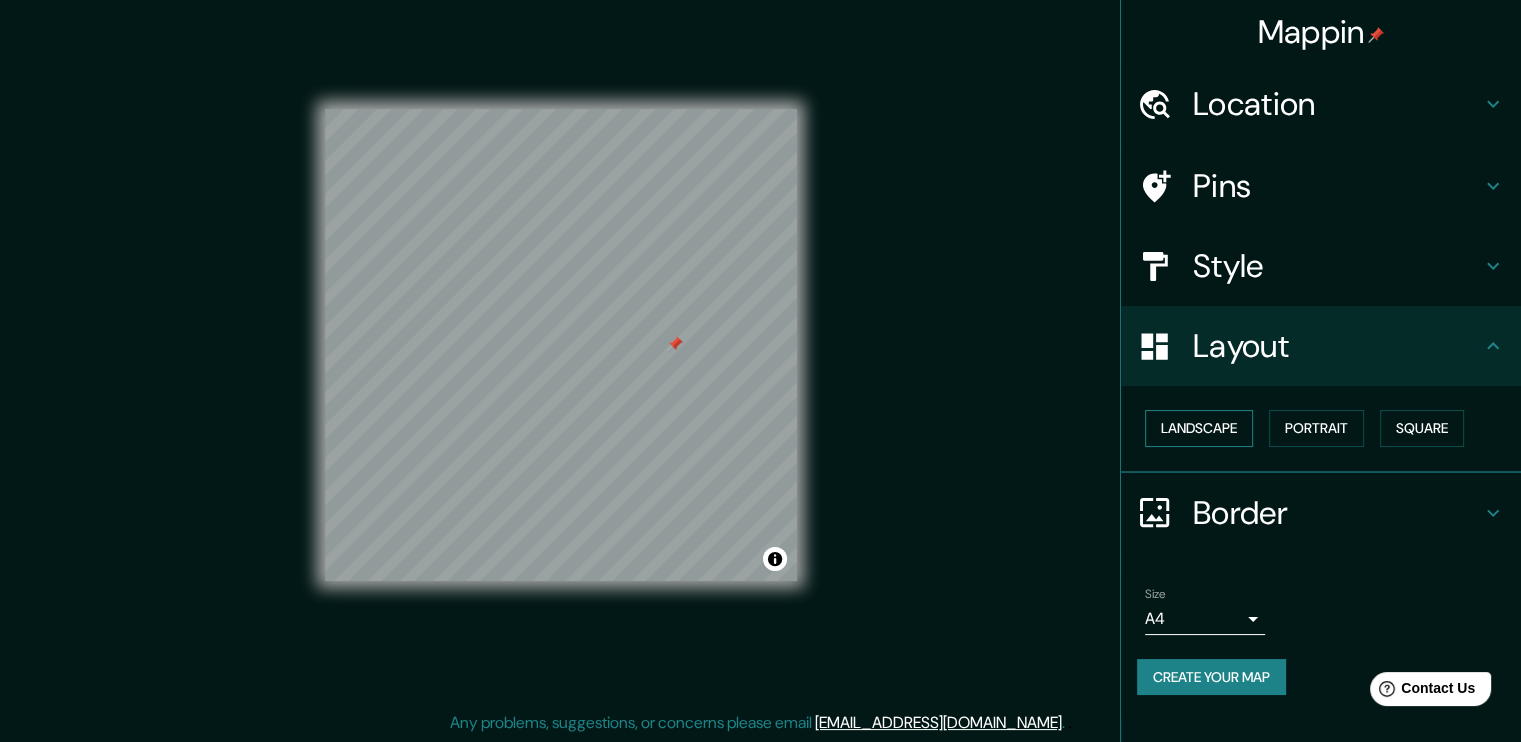 click on "Landscape" at bounding box center [1199, 428] 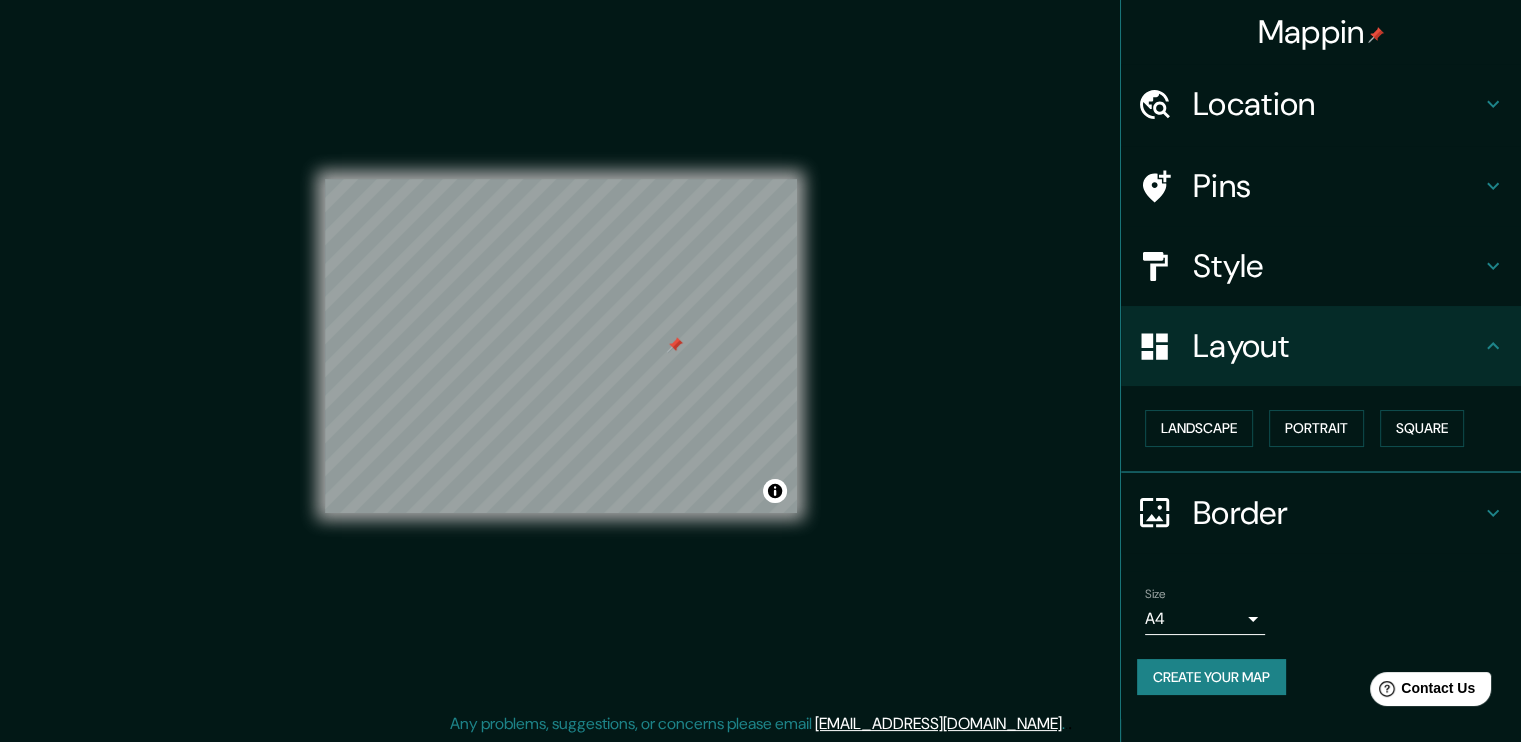scroll, scrollTop: 21, scrollLeft: 0, axis: vertical 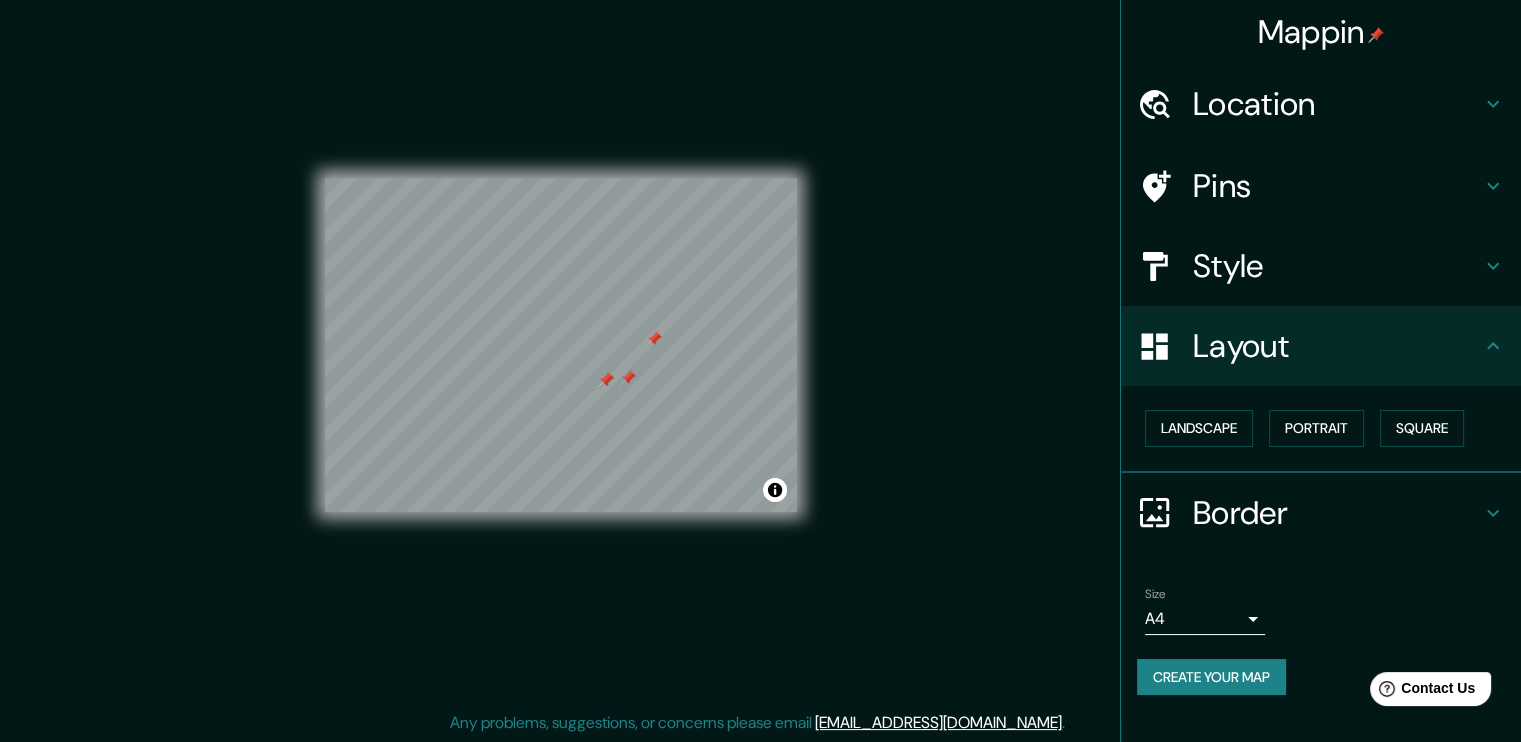 click at bounding box center (606, 380) 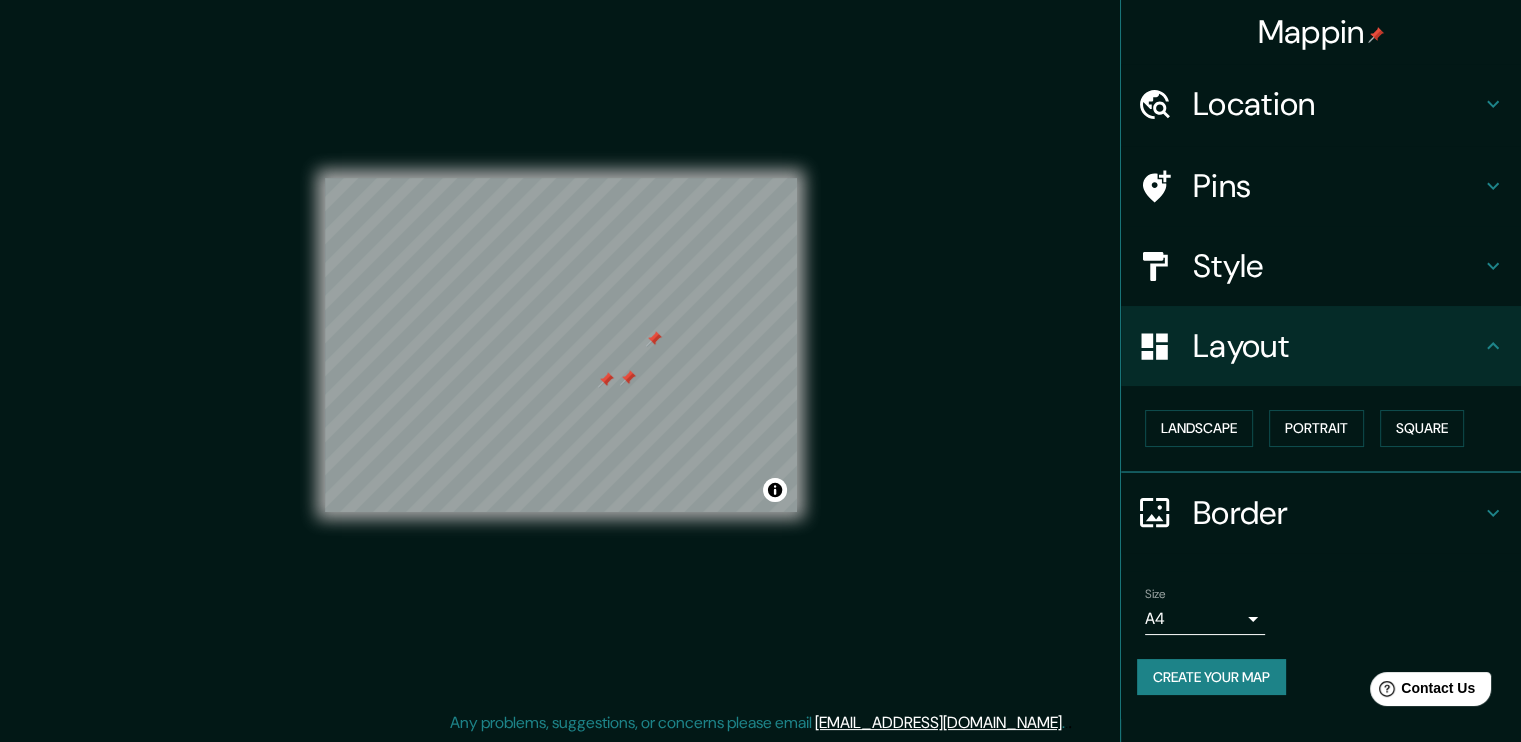 click at bounding box center [628, 378] 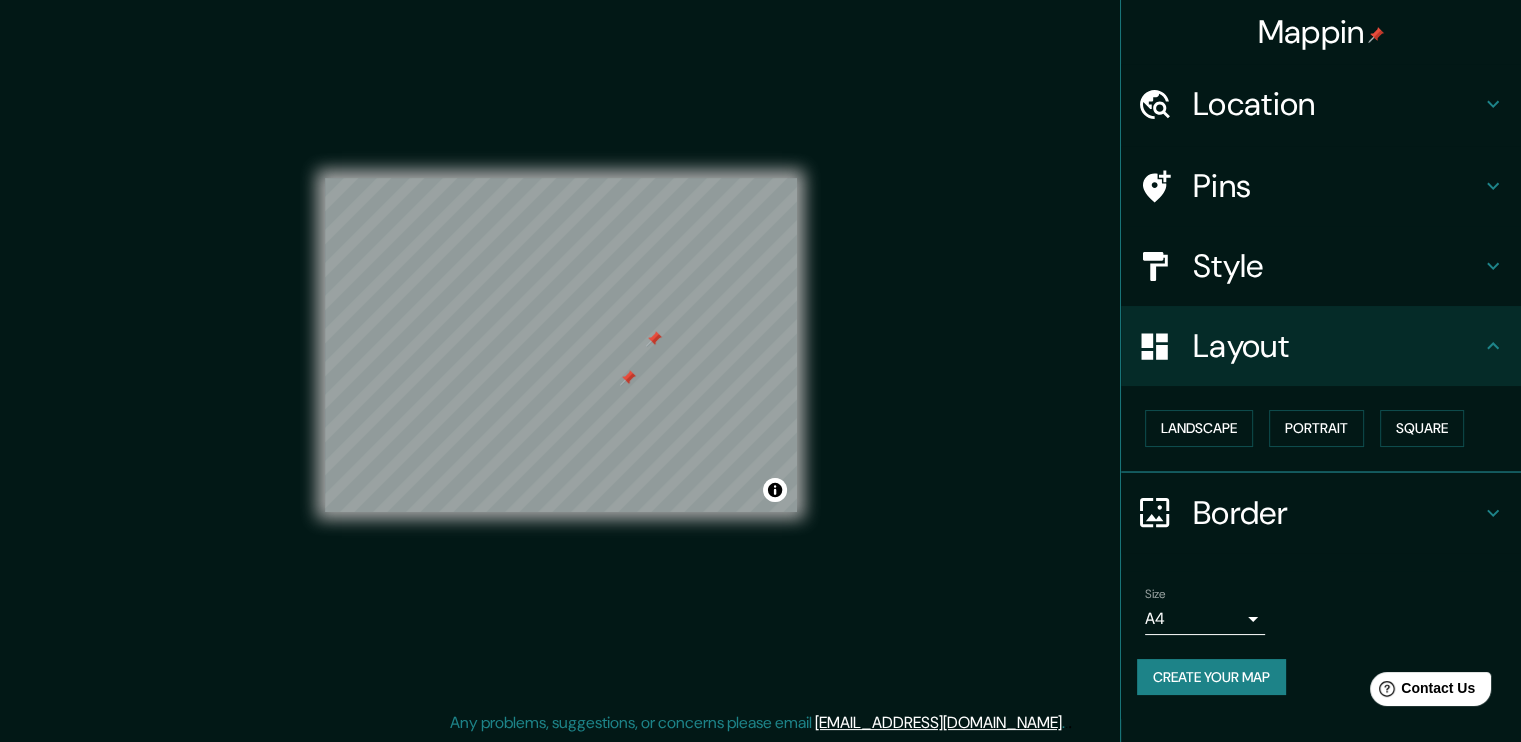 click on "Pins" at bounding box center (1337, 186) 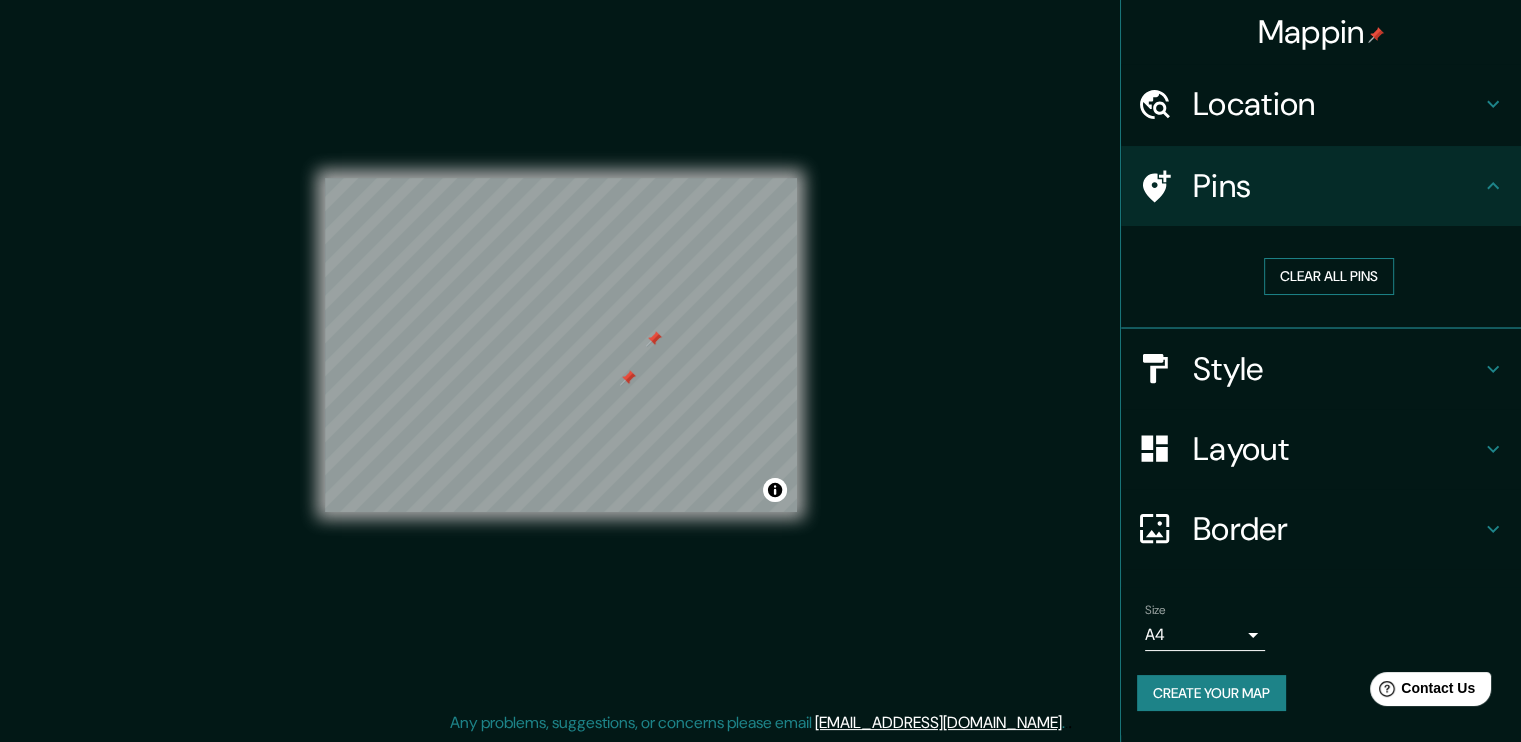 click on "Clear all pins" at bounding box center [1329, 276] 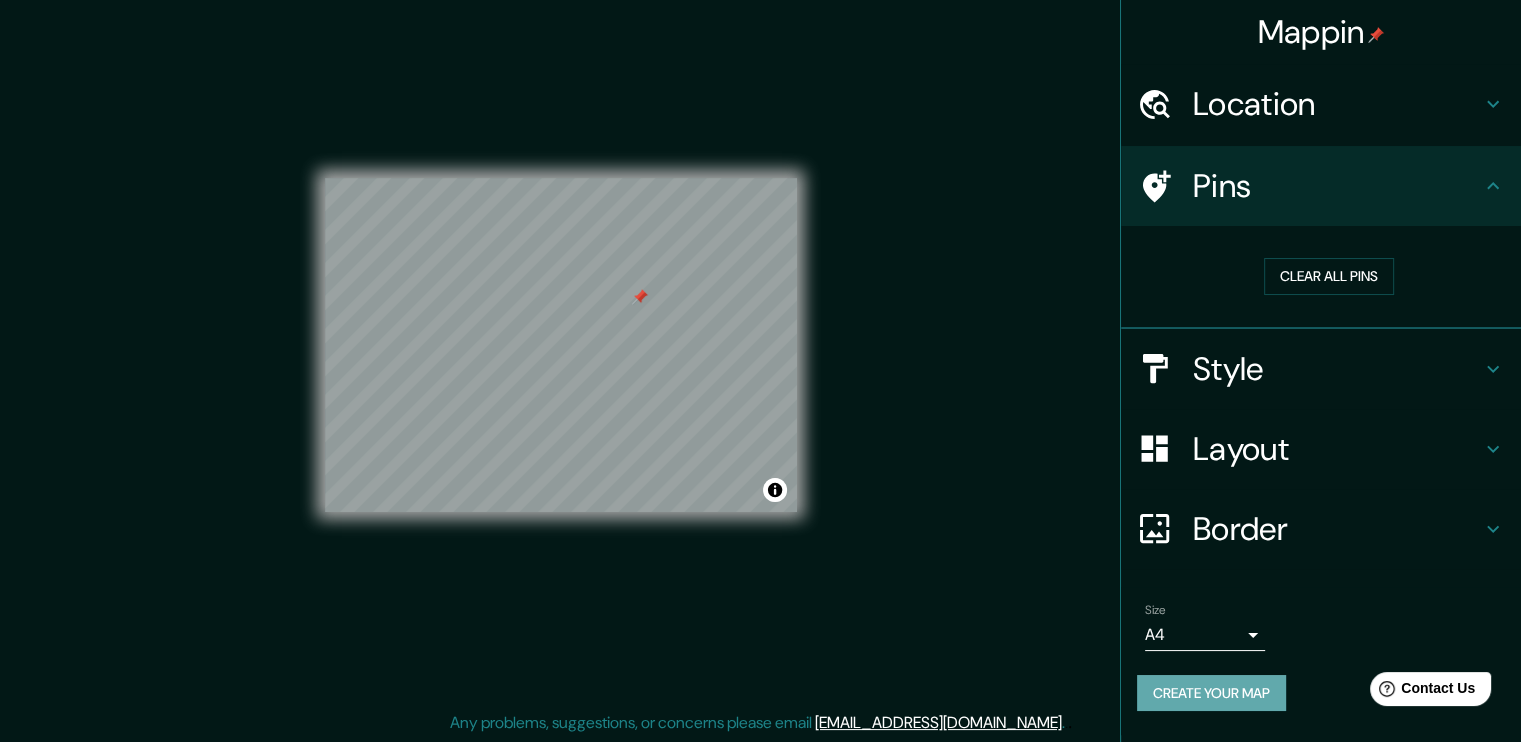 click on "Create your map" at bounding box center (1211, 693) 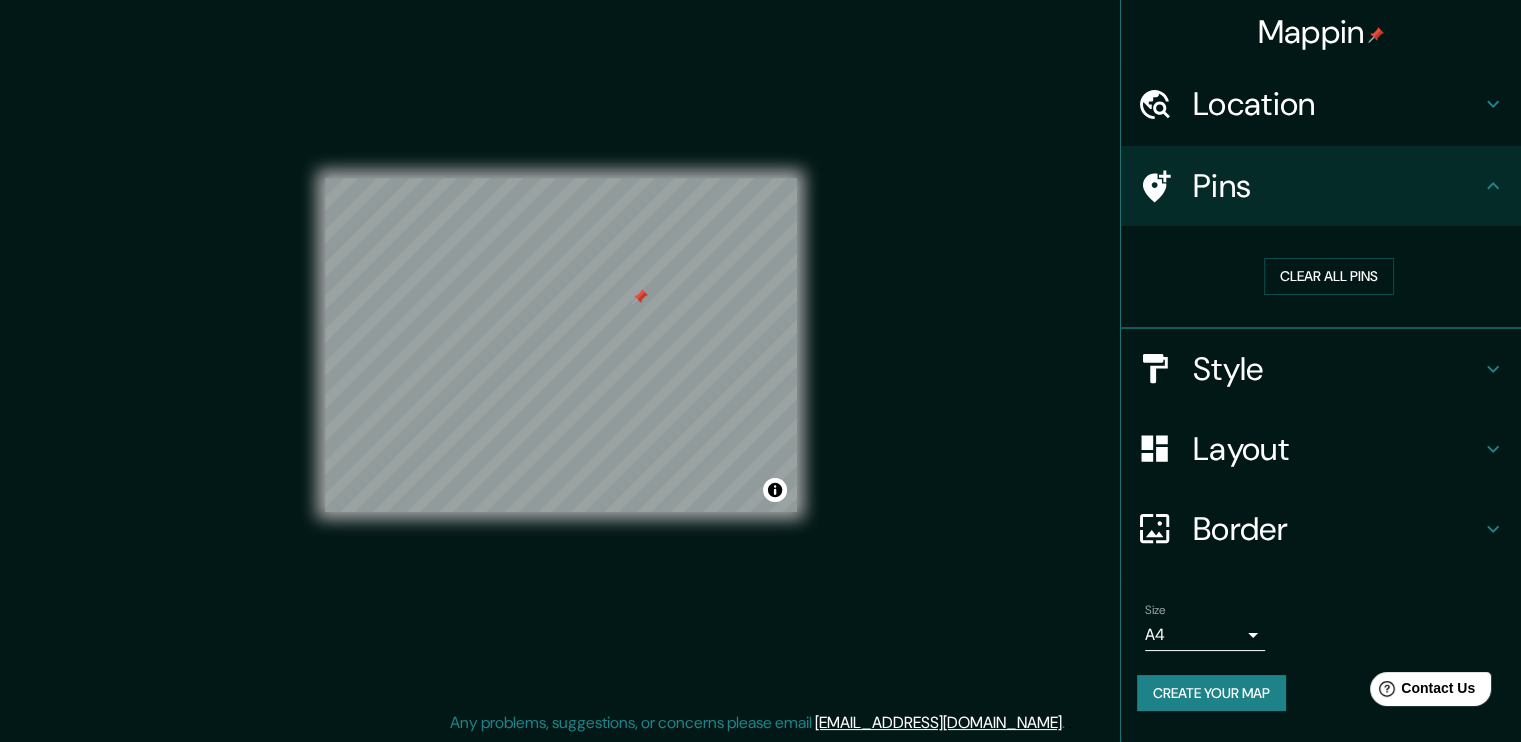 click on "Create your map" at bounding box center [1211, 693] 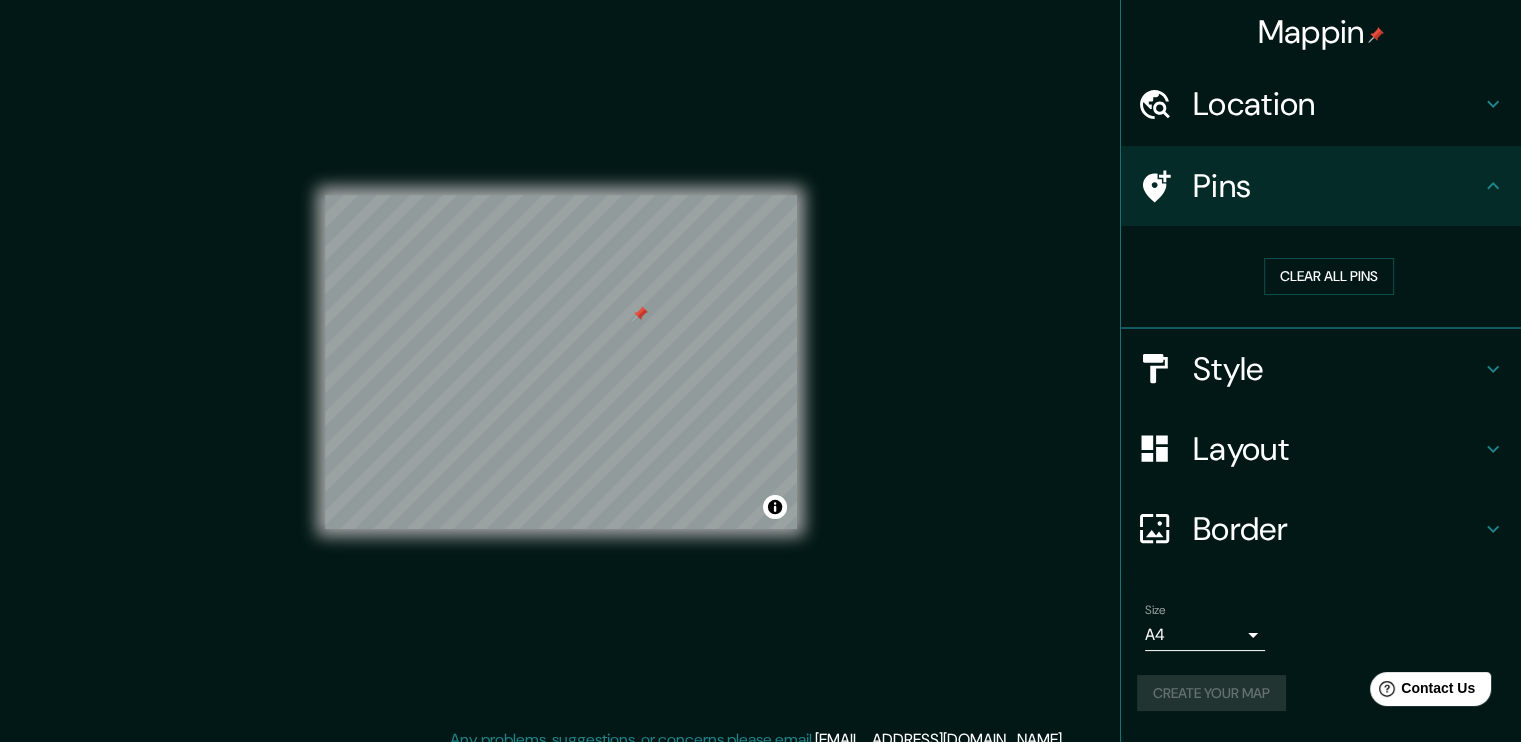 scroll, scrollTop: 0, scrollLeft: 0, axis: both 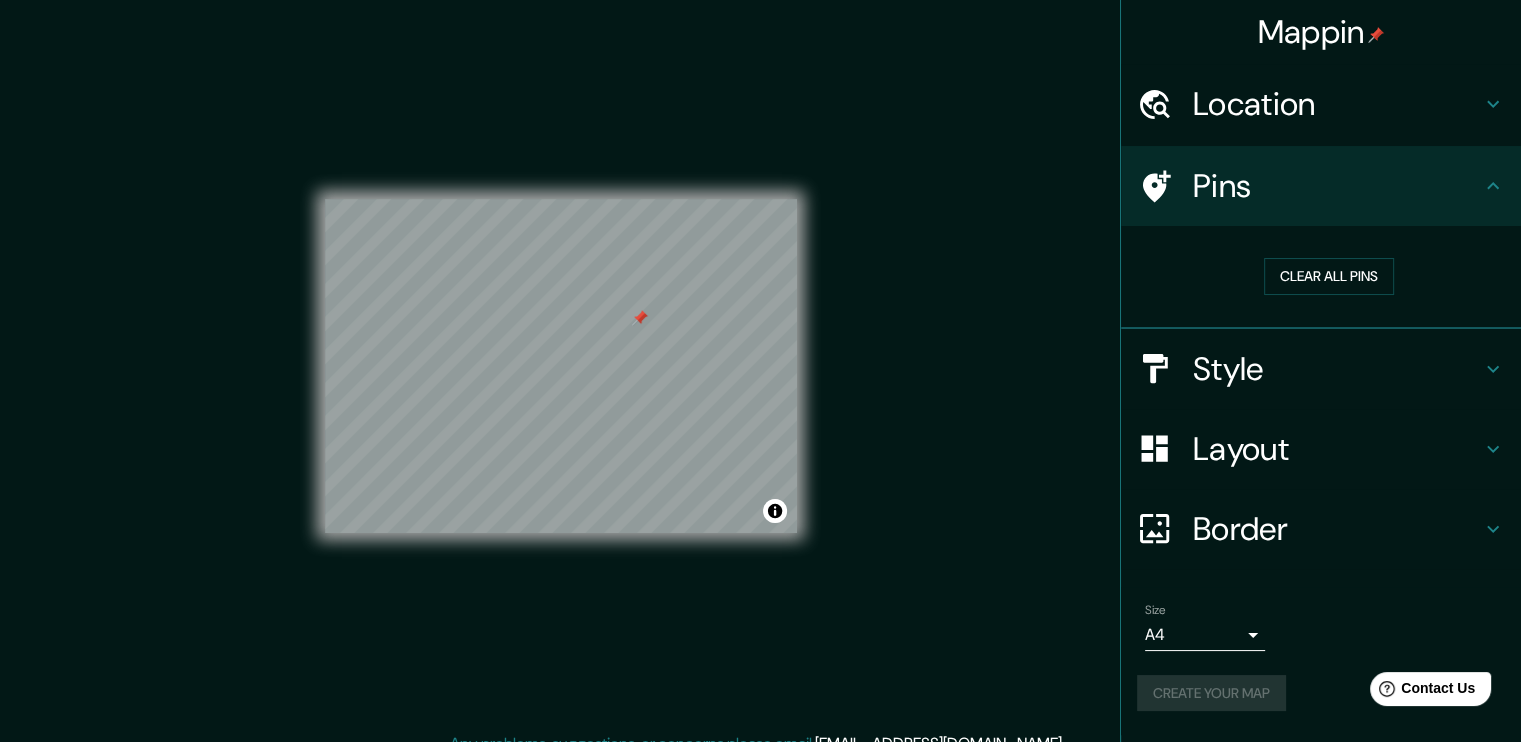 click on "Location" at bounding box center (1337, 104) 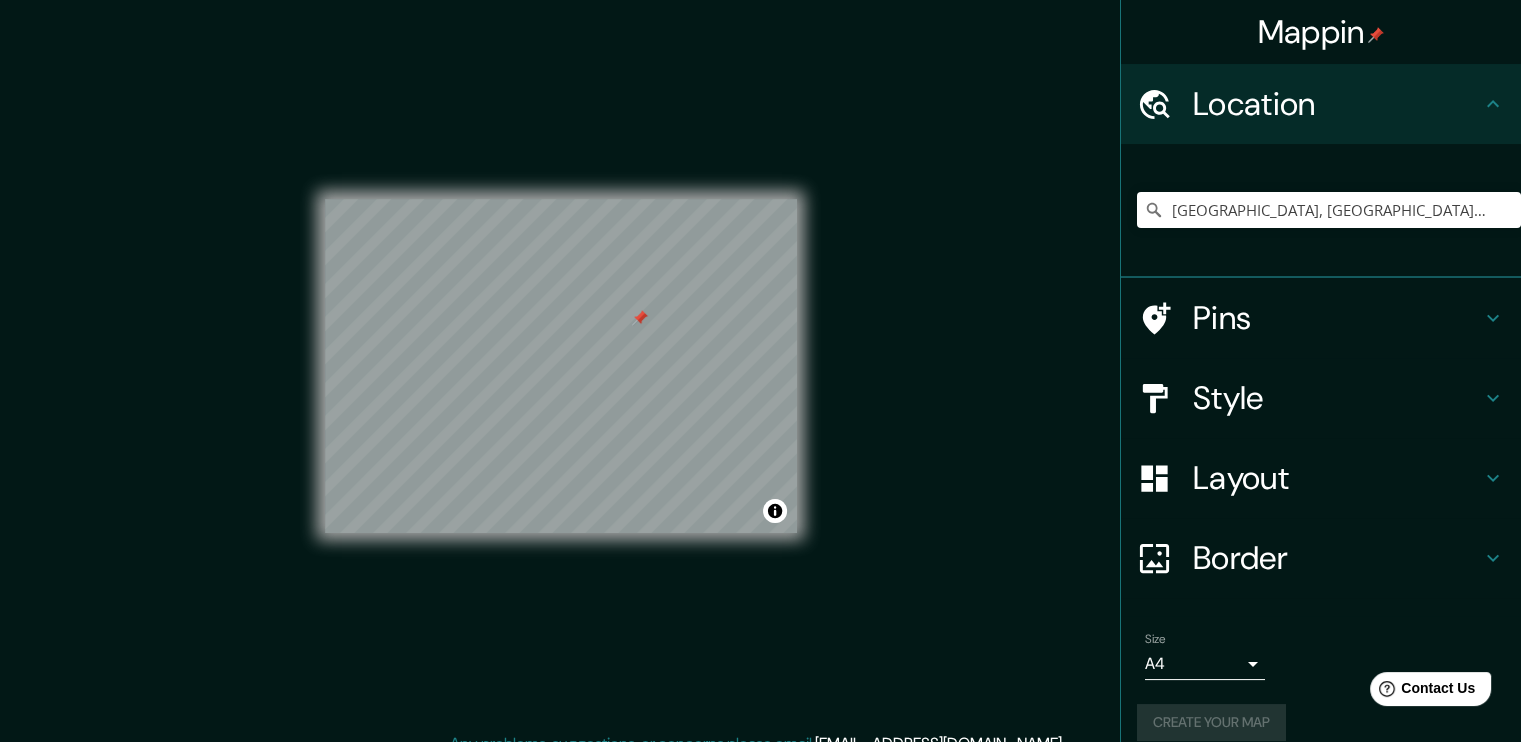 click on "Location" at bounding box center (1337, 104) 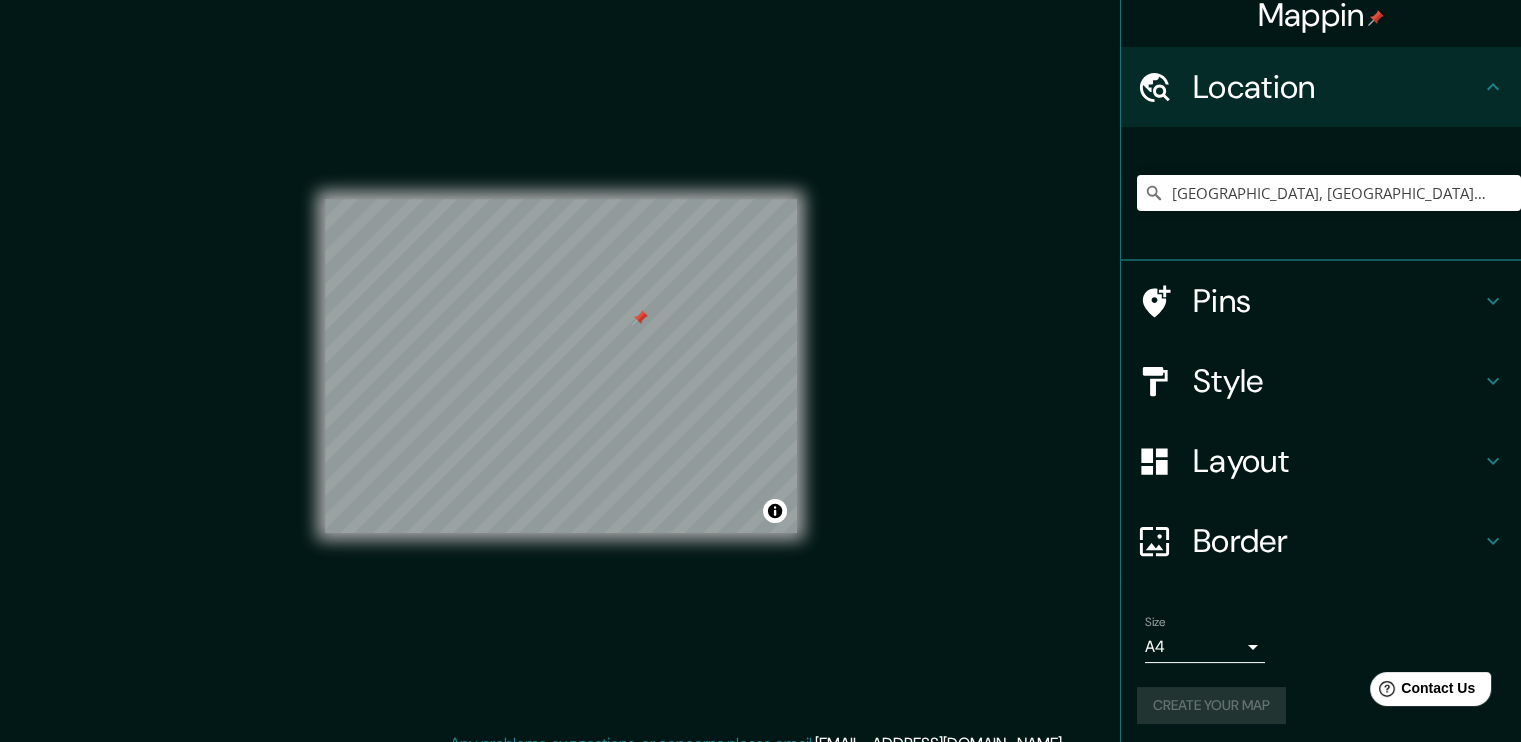 scroll, scrollTop: 22, scrollLeft: 0, axis: vertical 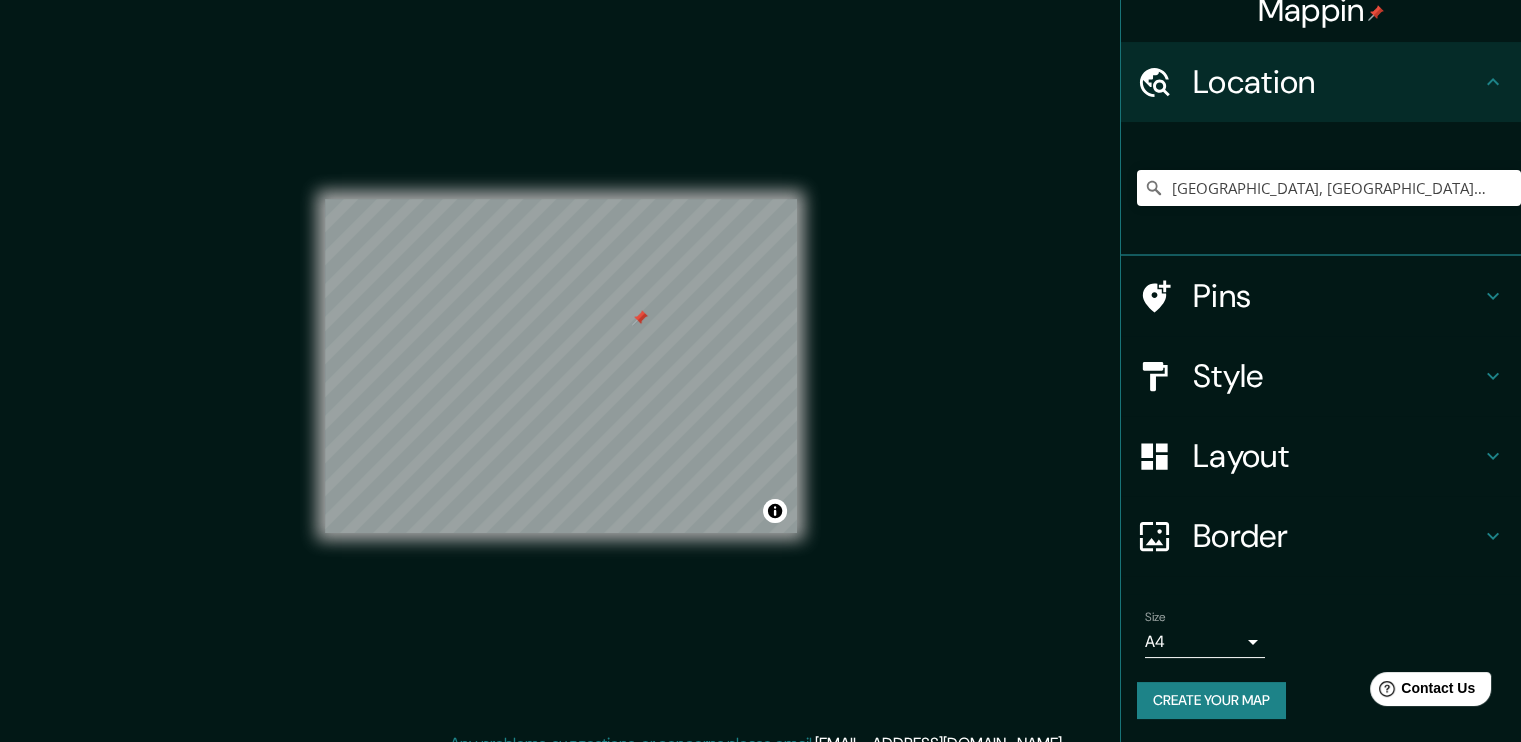 click on "Mappin Location Córdoba, Provincia de Córdoba, Argentina Pins Style Layout Border Choose a border.  Hint : you can make layers of the frame opaque to create some cool effects. None Simple Transparent Fancy Size A4 single Create your map © Mapbox   © OpenStreetMap   Improve this map Any problems, suggestions, or concerns please email    help@mappin.pro . . ." at bounding box center (760, 382) 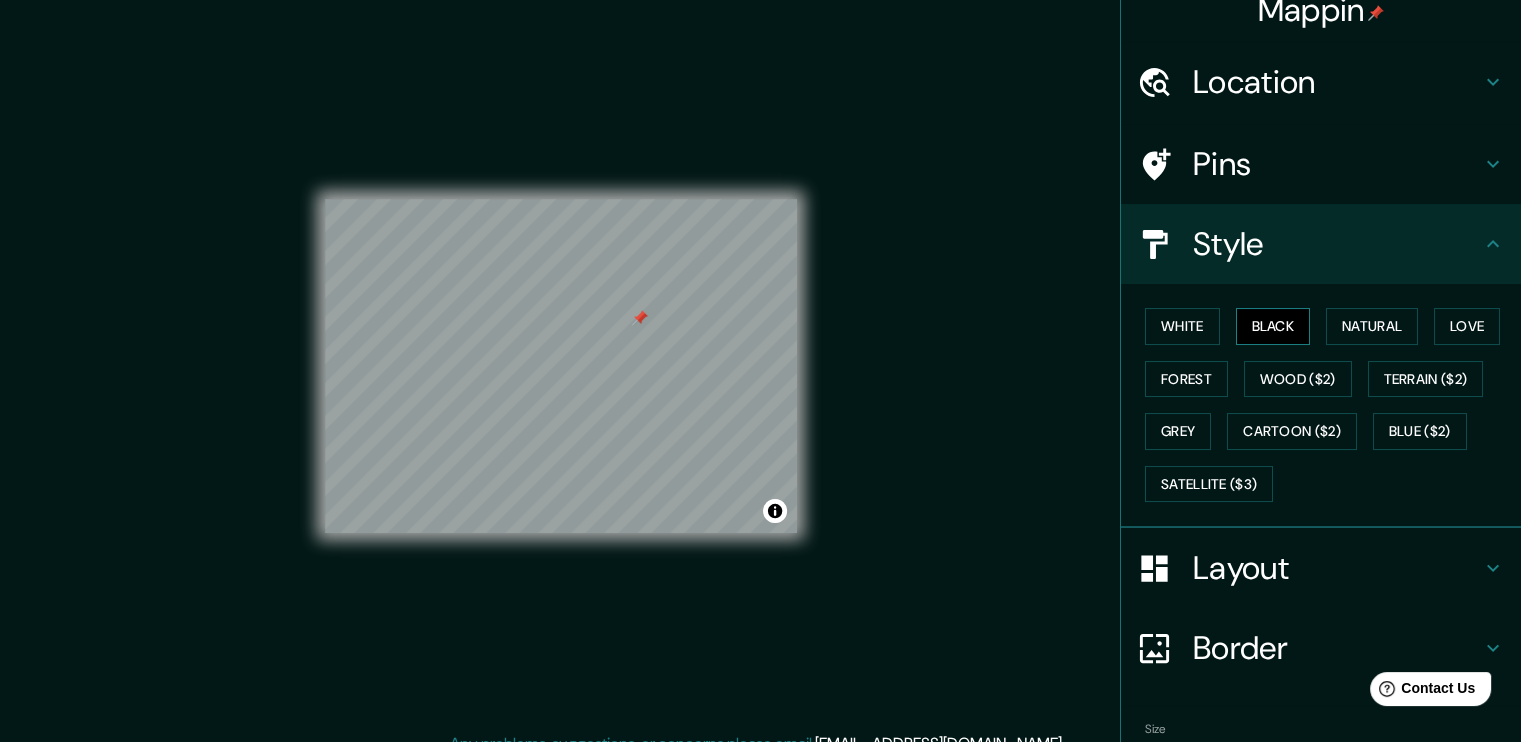 click on "Black" at bounding box center [1273, 326] 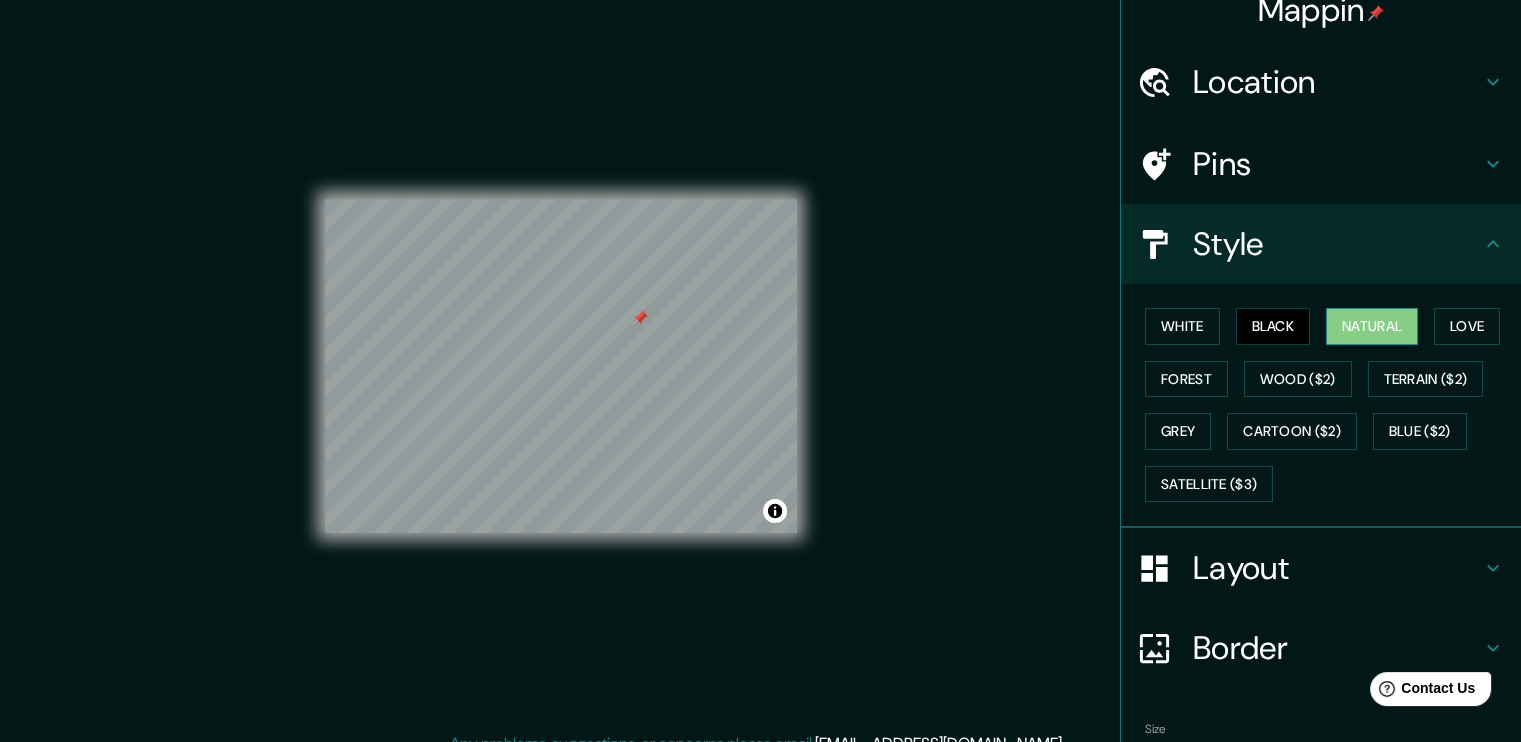 click on "Natural" at bounding box center (1372, 326) 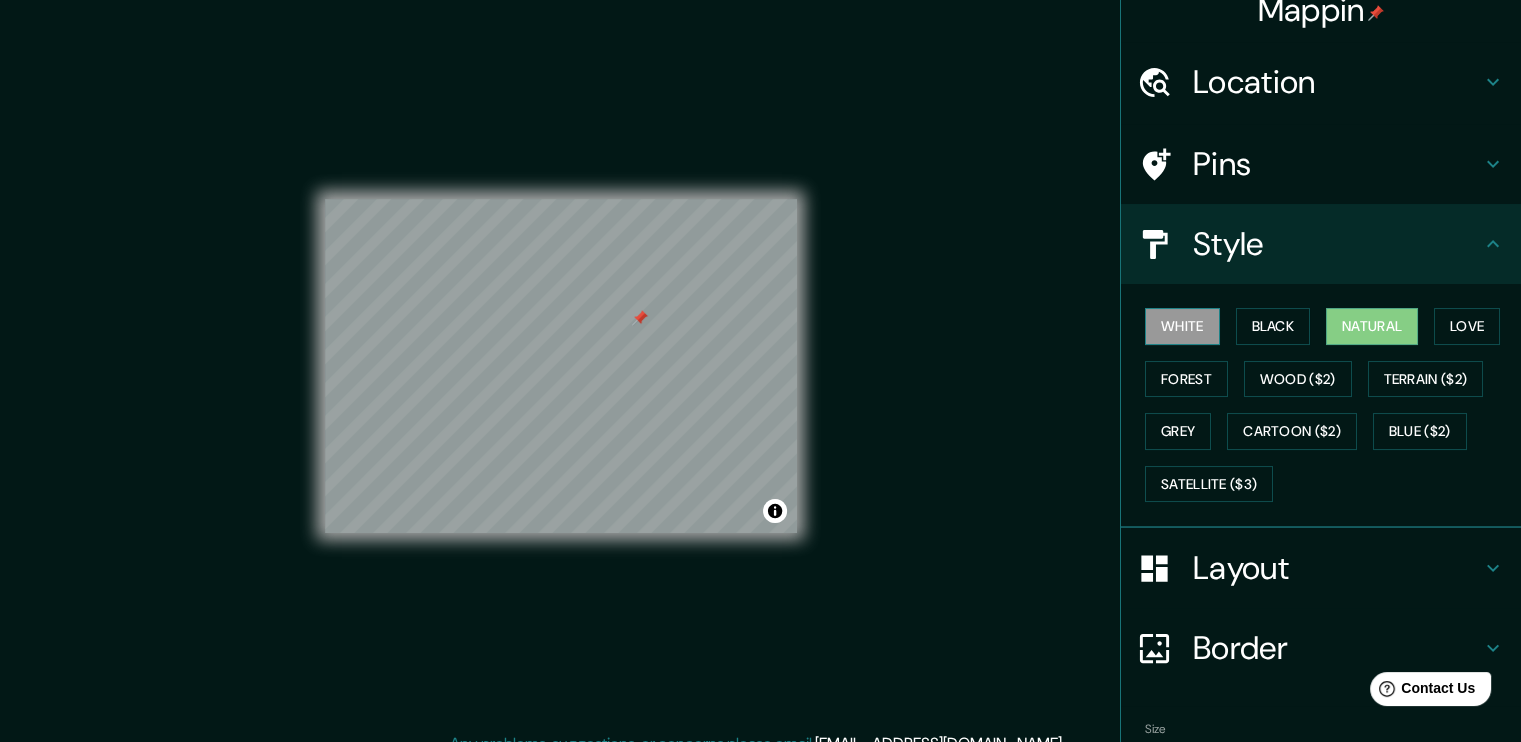 click on "White" at bounding box center [1182, 326] 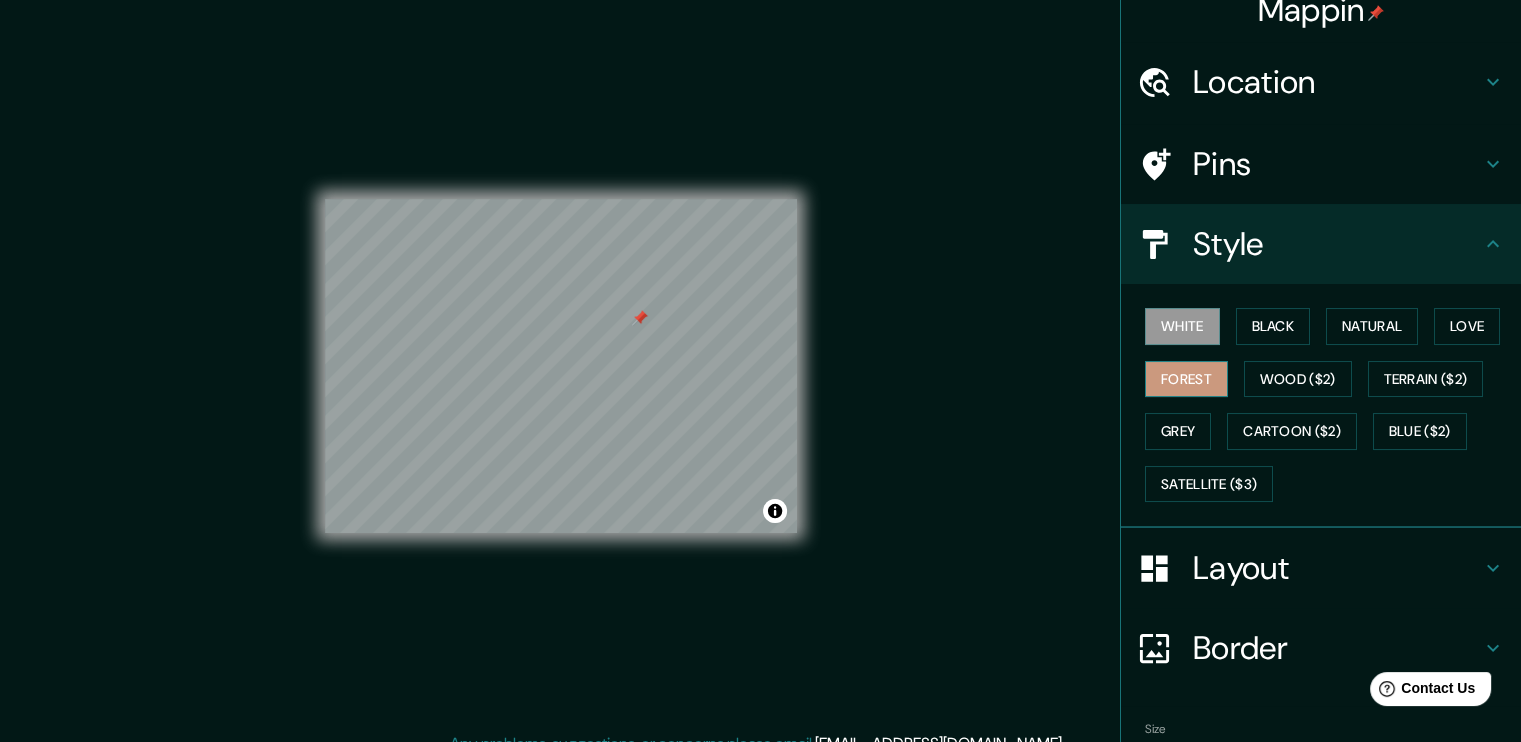click on "Forest" at bounding box center (1186, 379) 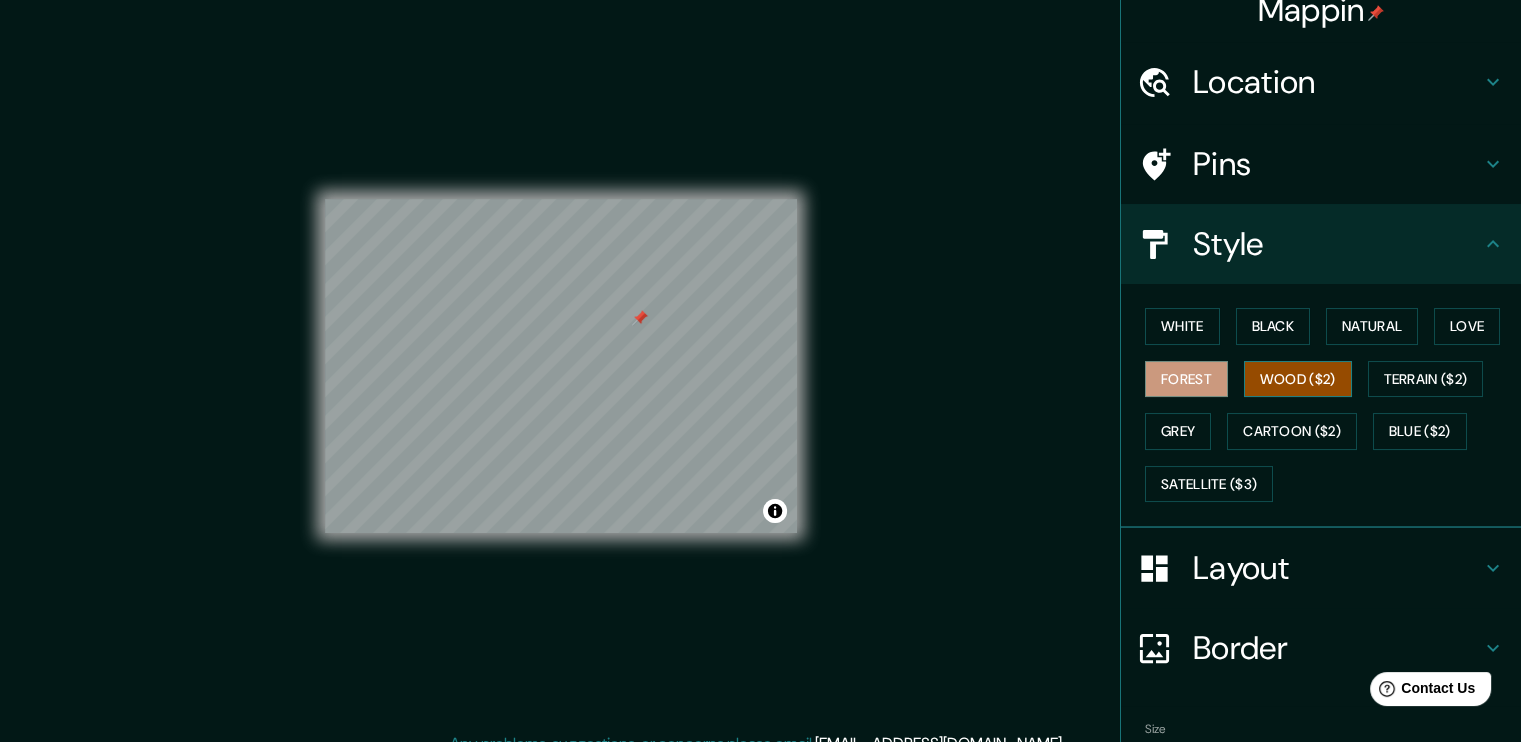 click on "Wood ($2)" at bounding box center [1298, 379] 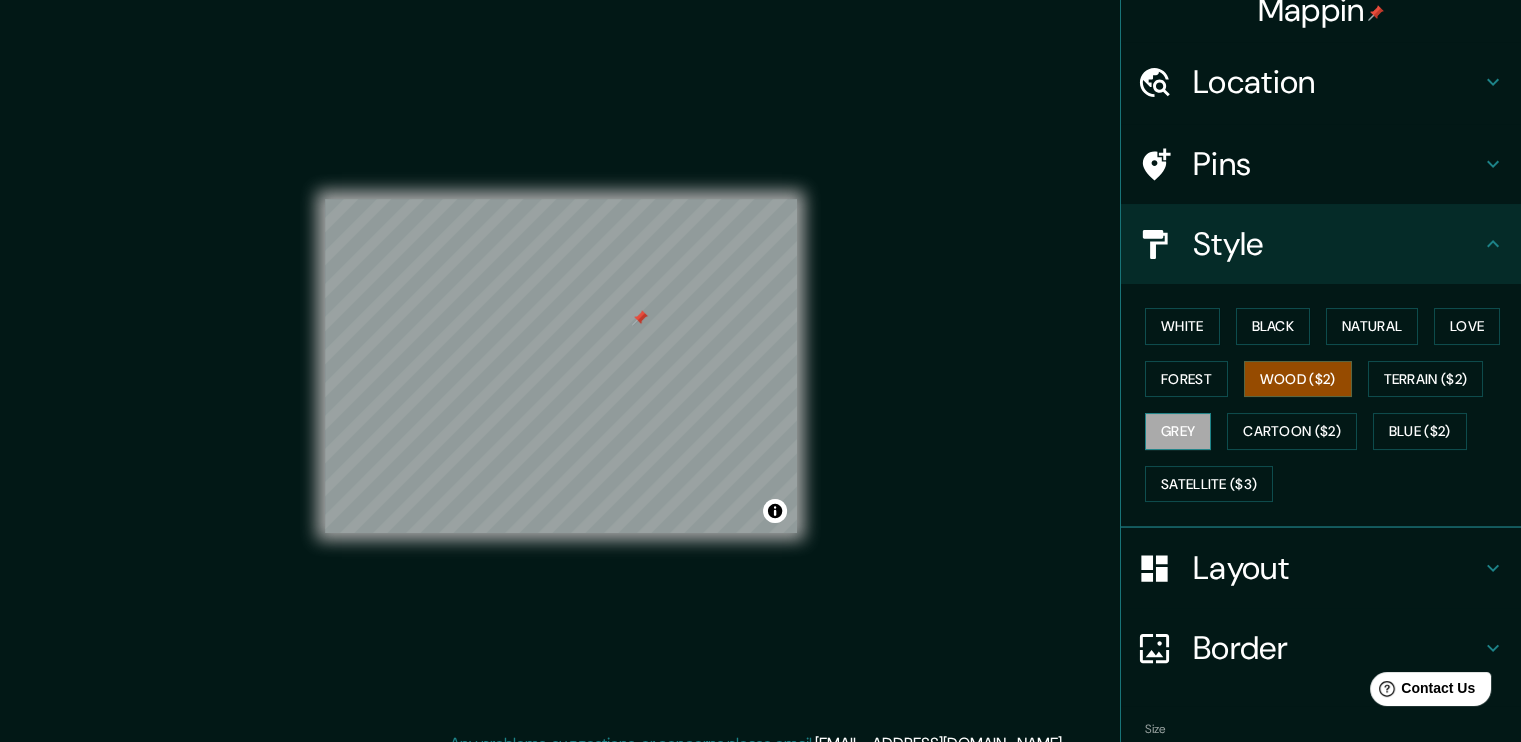 click on "Grey" at bounding box center (1178, 431) 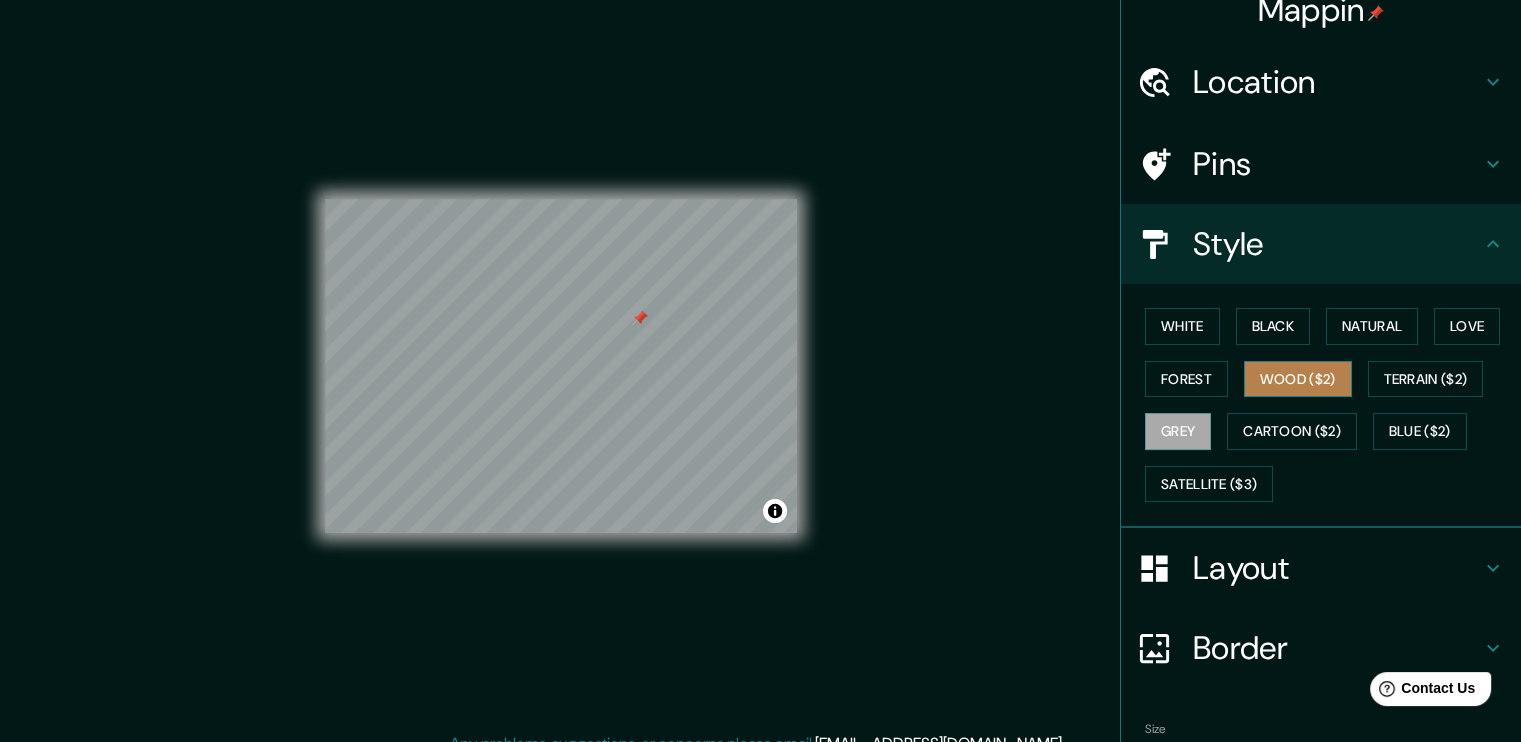 click on "Wood ($2)" at bounding box center [1298, 379] 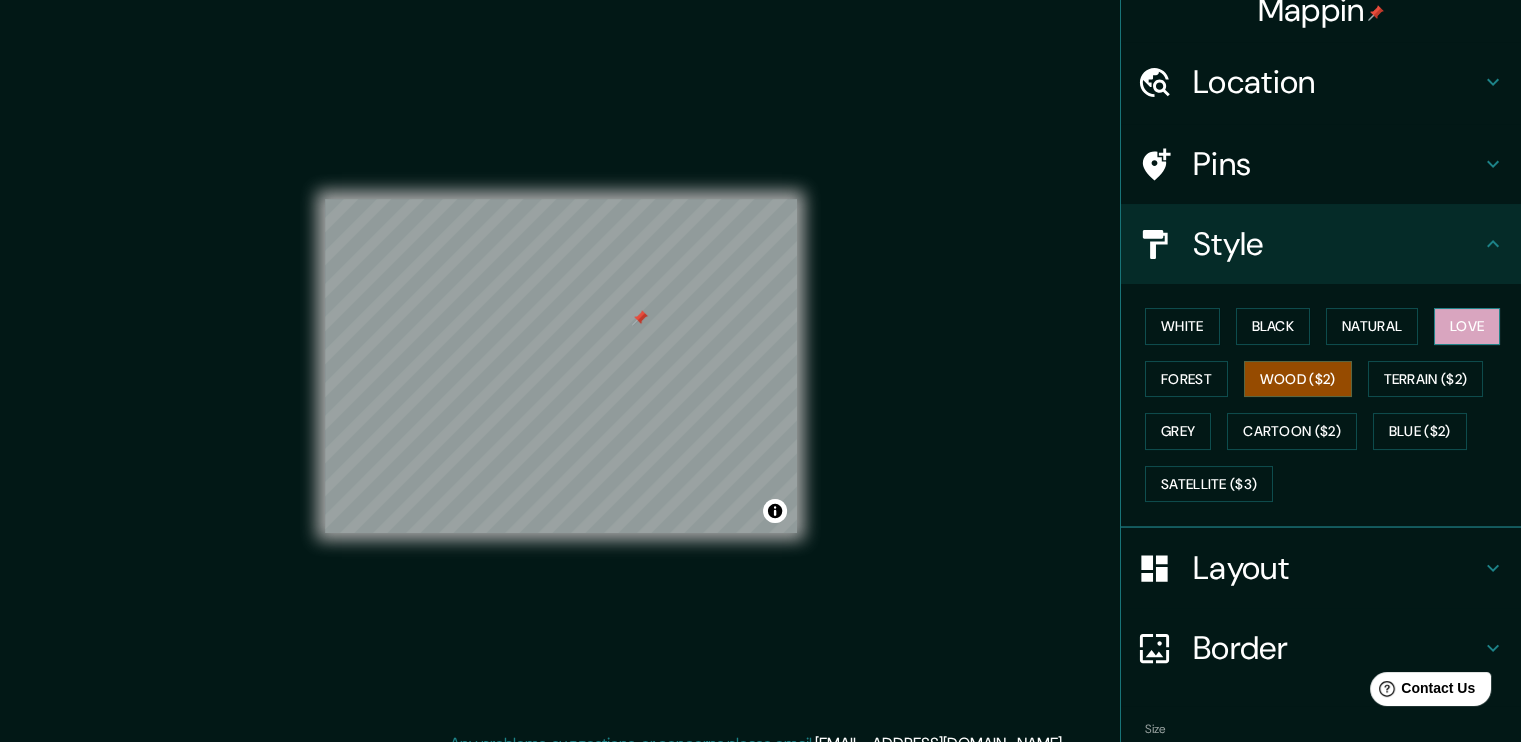 click on "Love" at bounding box center (1467, 326) 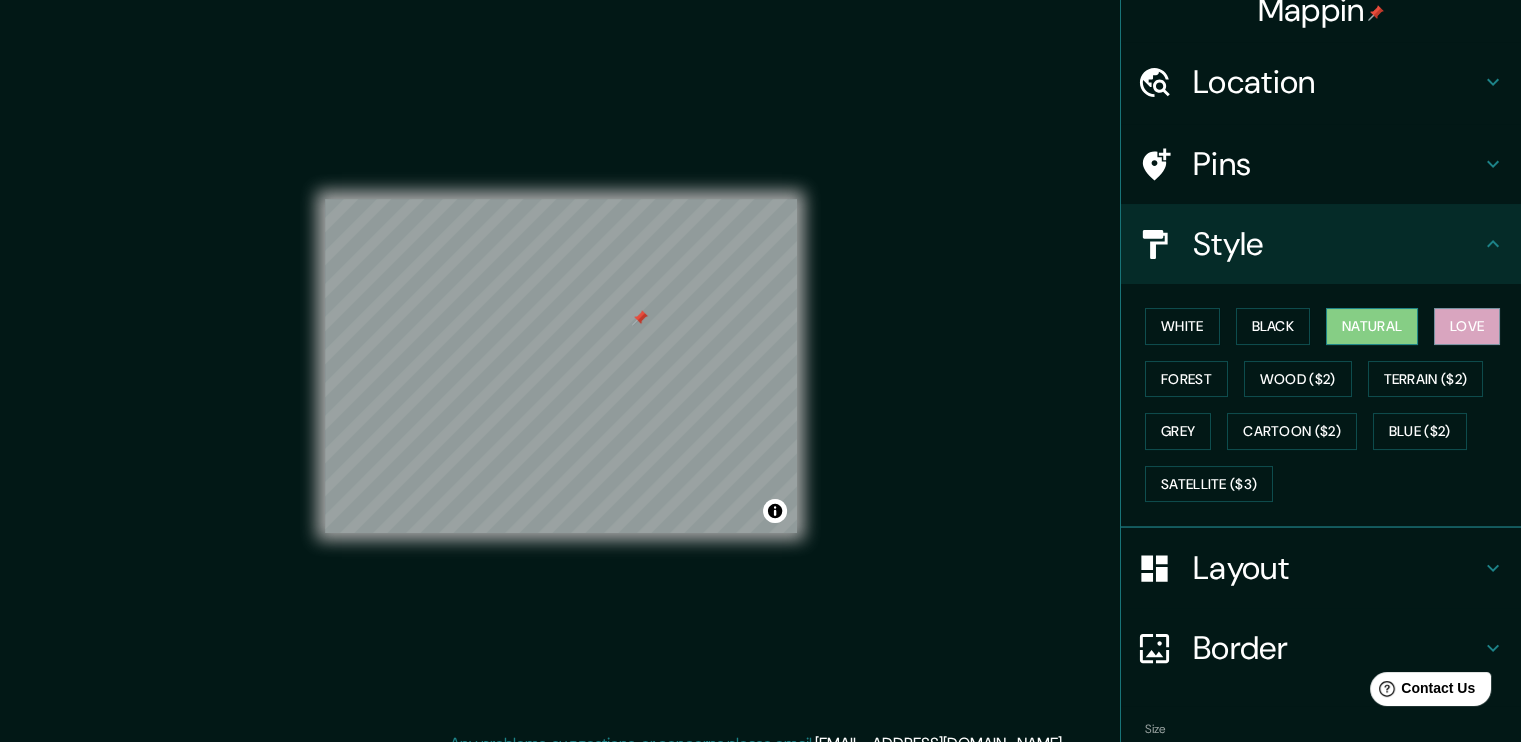 click on "Natural" at bounding box center [1372, 326] 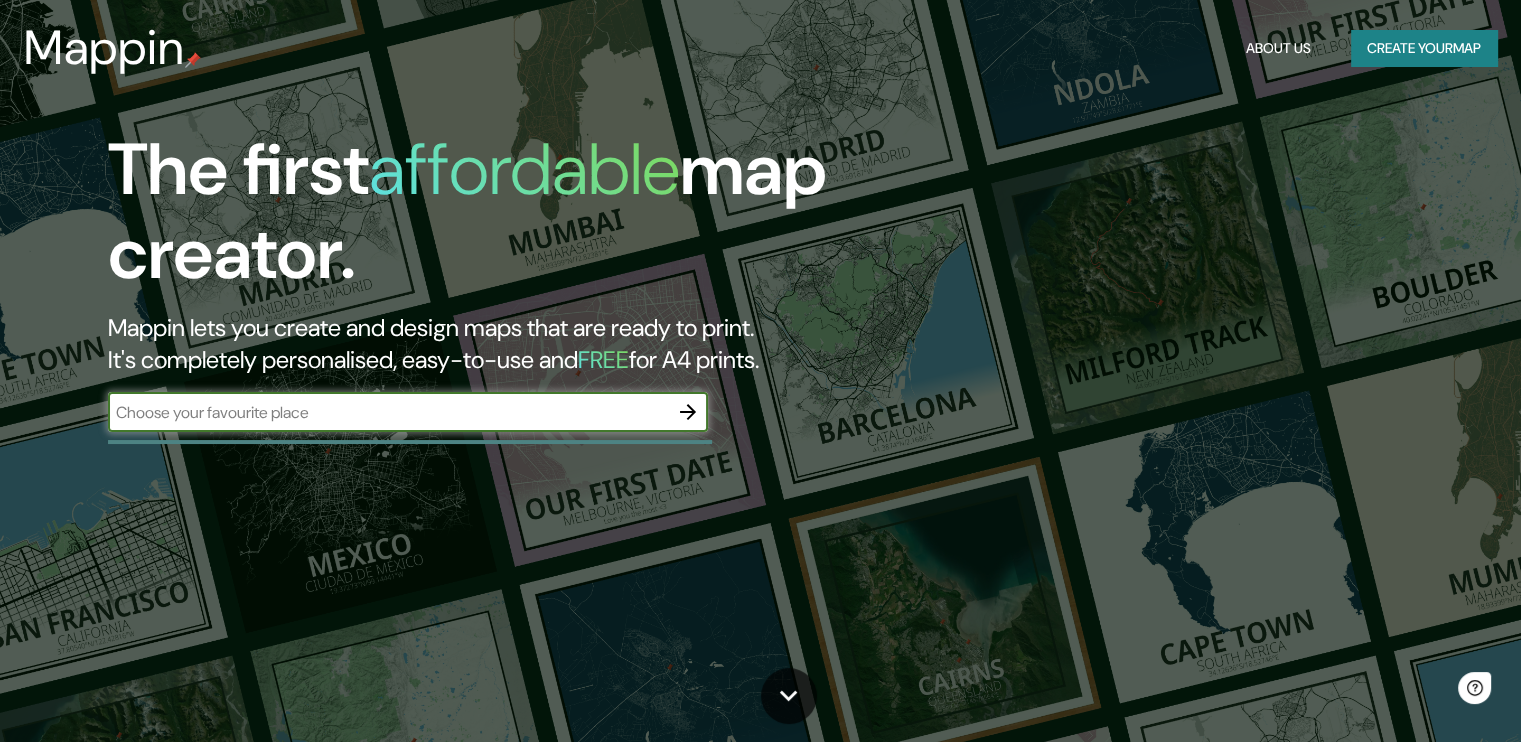 scroll, scrollTop: 0, scrollLeft: 0, axis: both 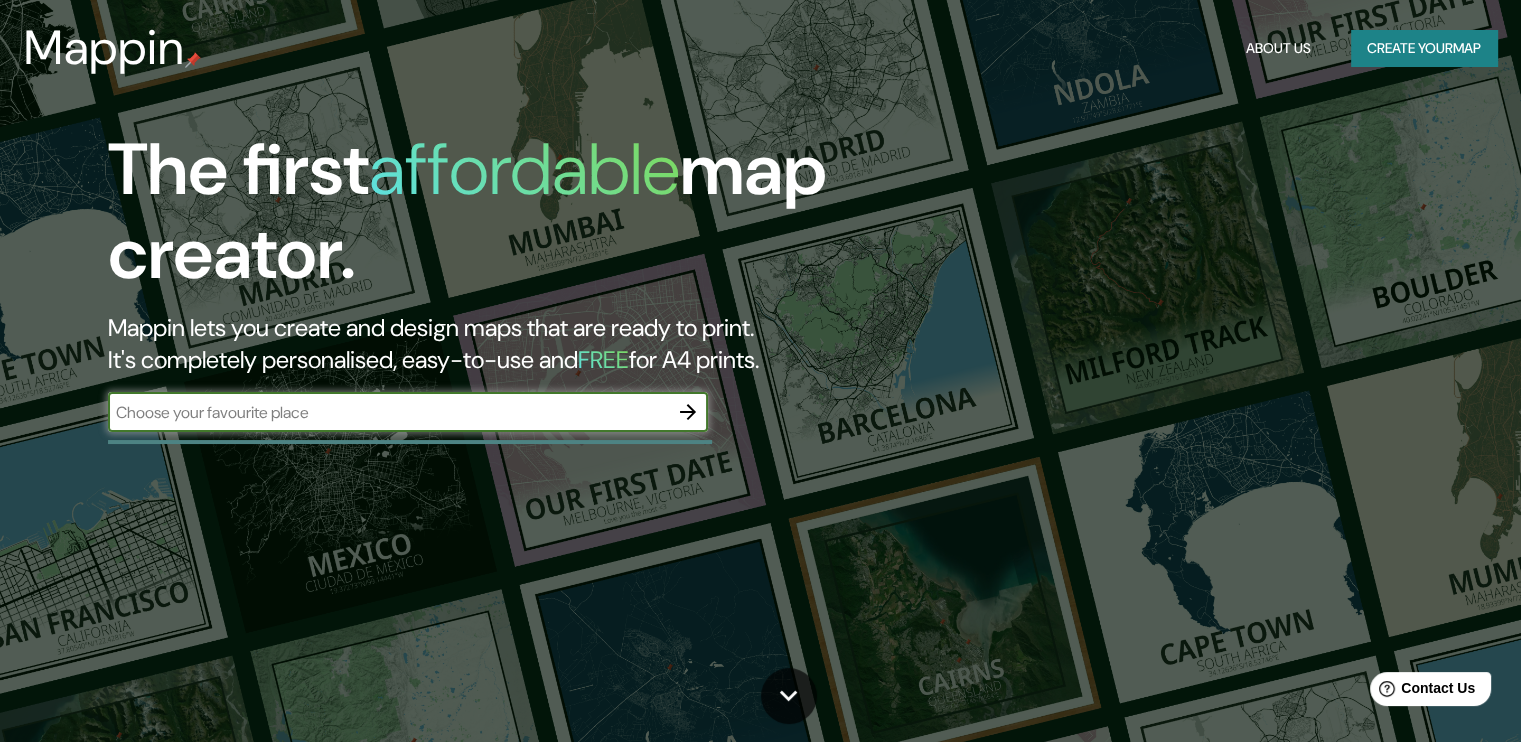 click at bounding box center (388, 412) 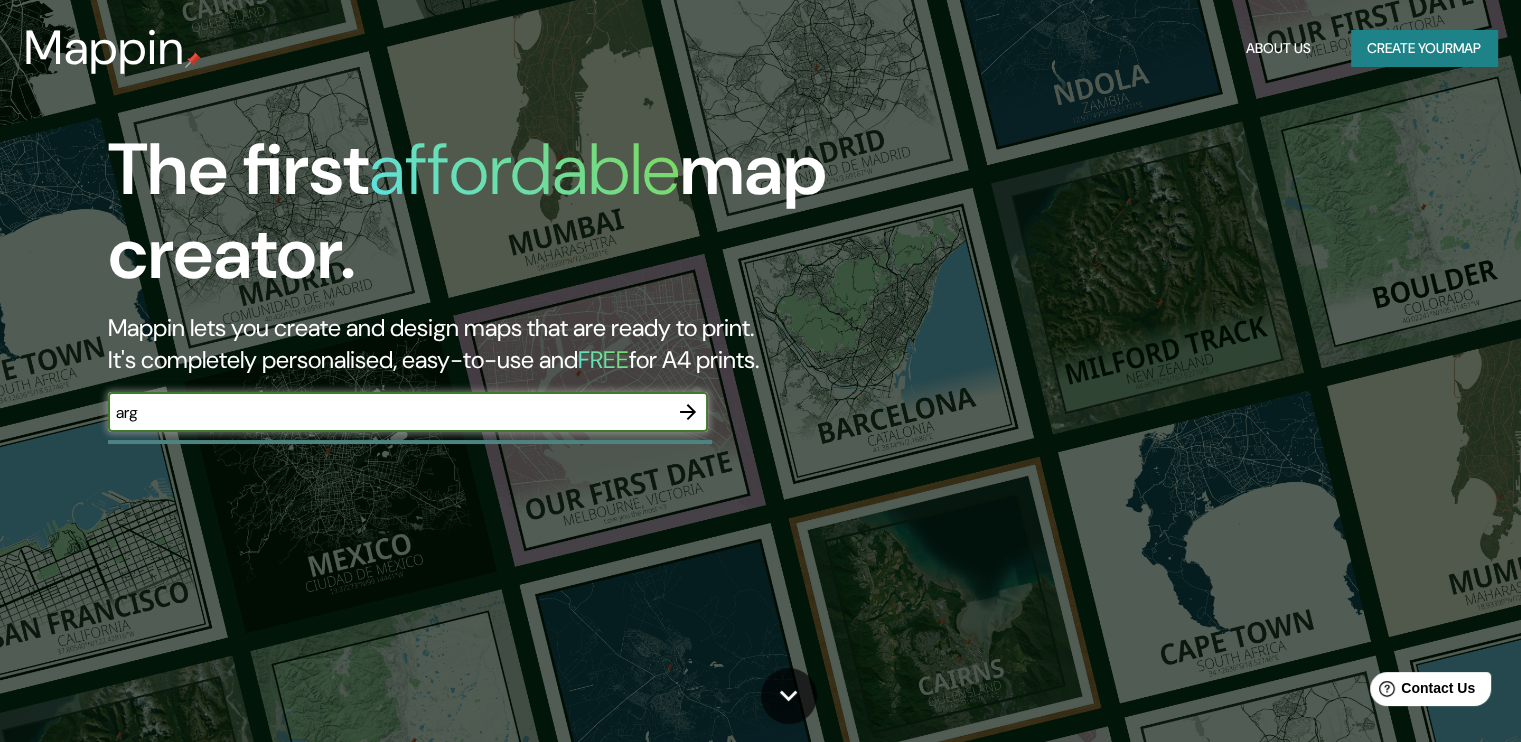 type on "arge" 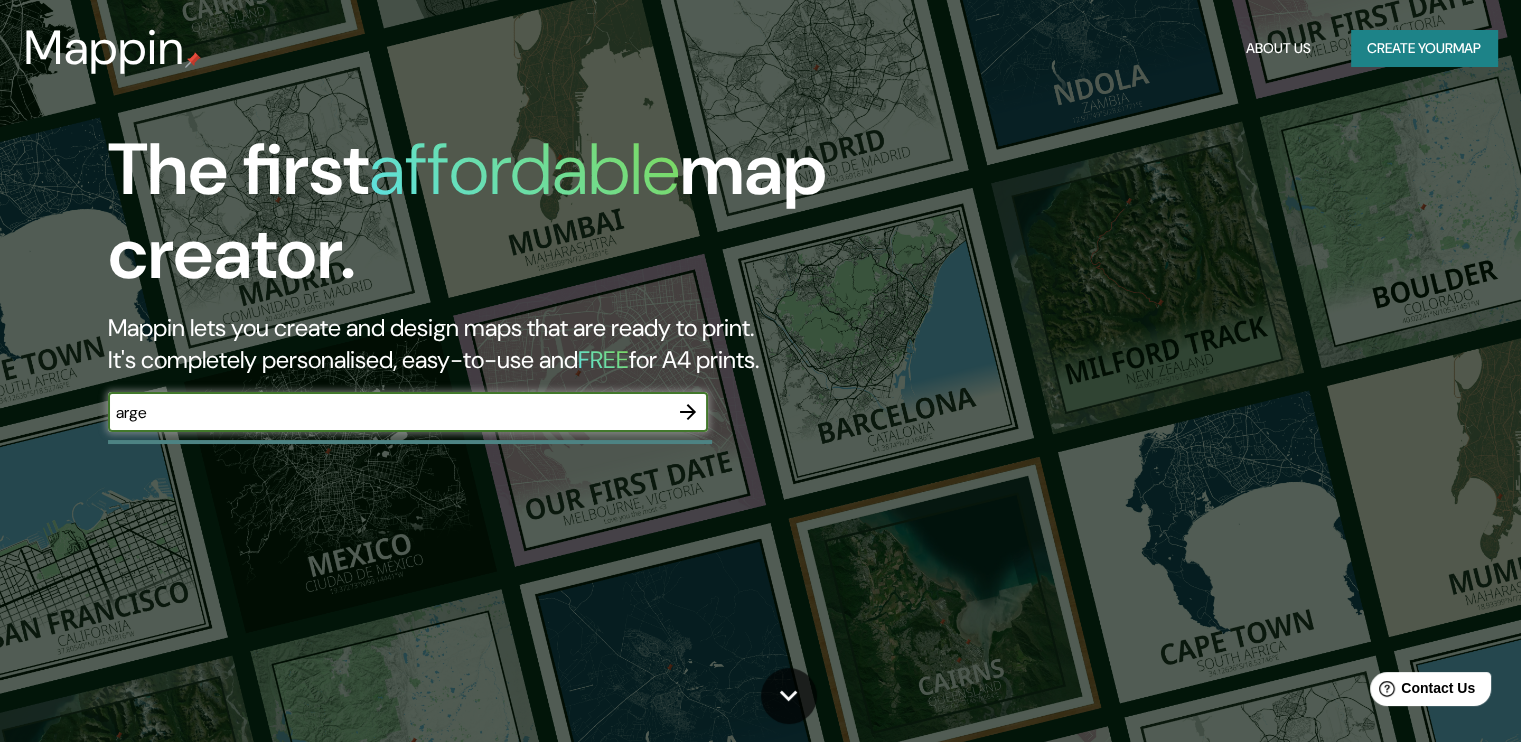 click 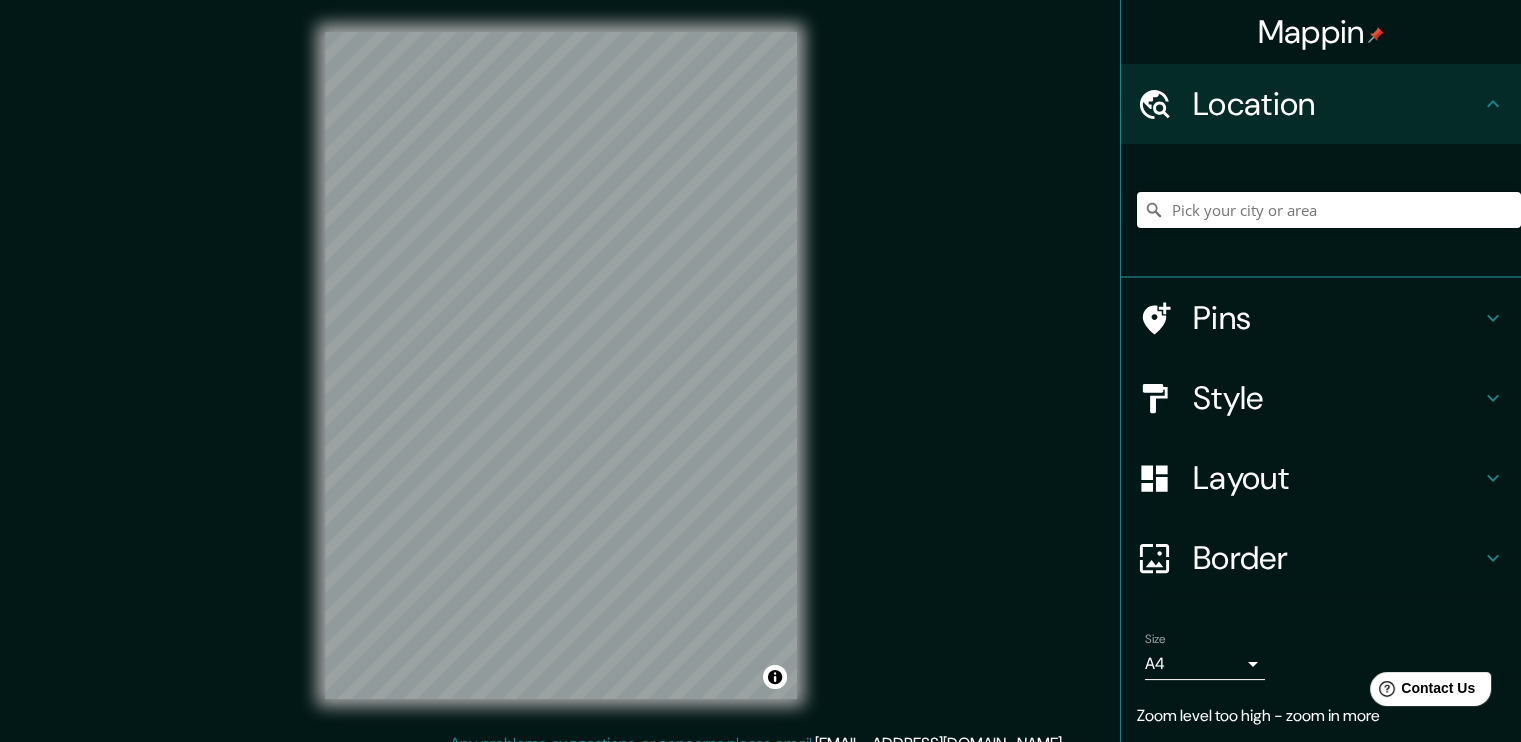 click at bounding box center [1329, 210] 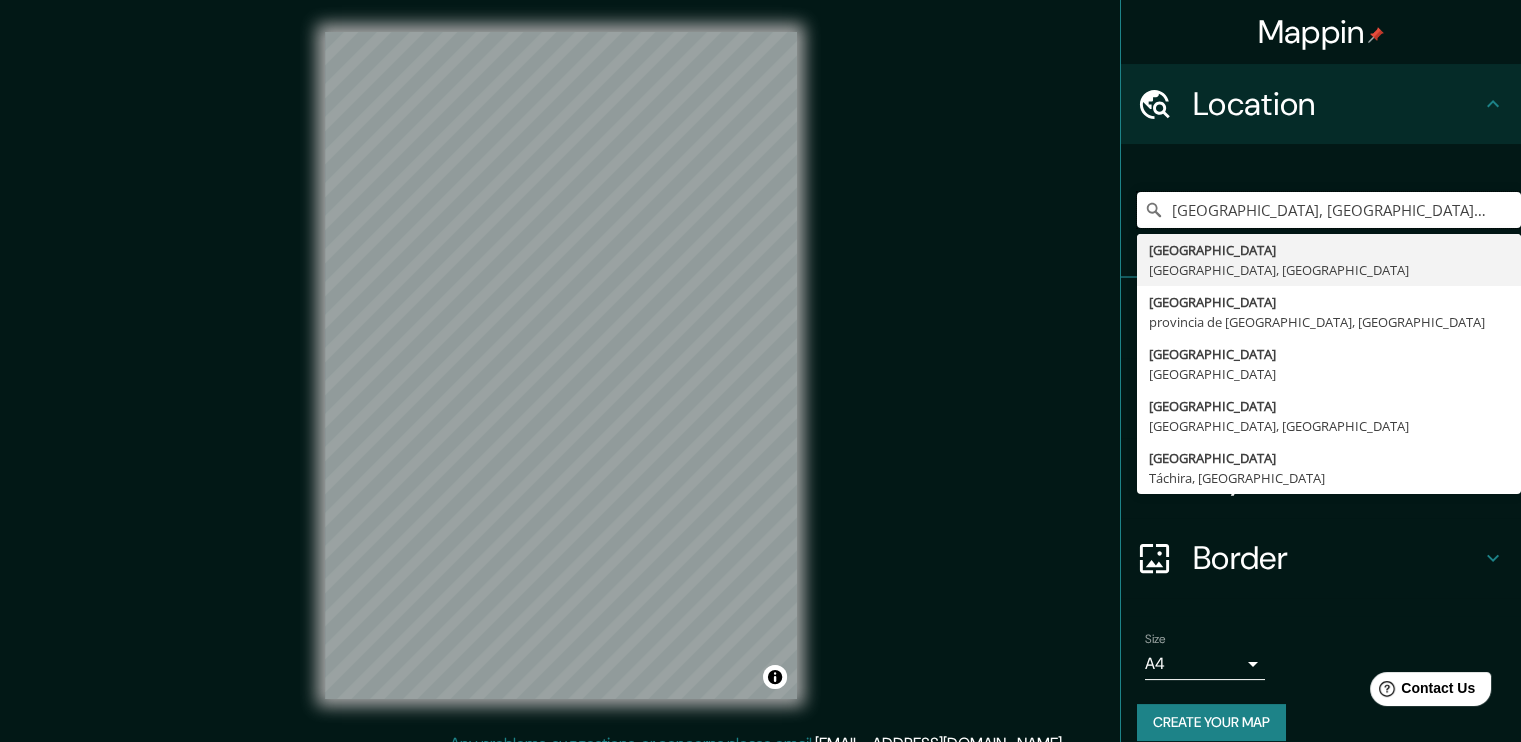 type on "[GEOGRAPHIC_DATA], [GEOGRAPHIC_DATA], [GEOGRAPHIC_DATA]" 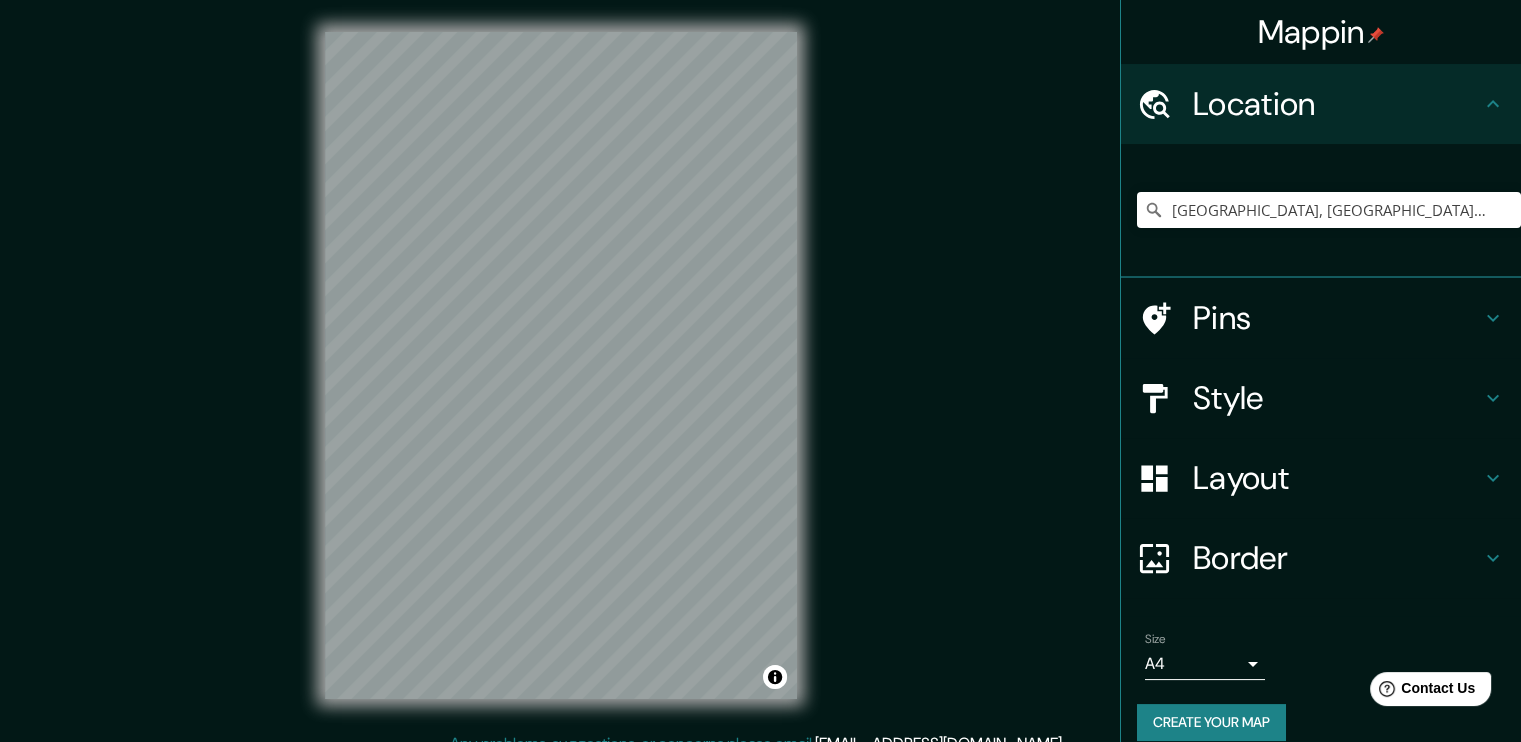 click on "Layout" at bounding box center [1337, 478] 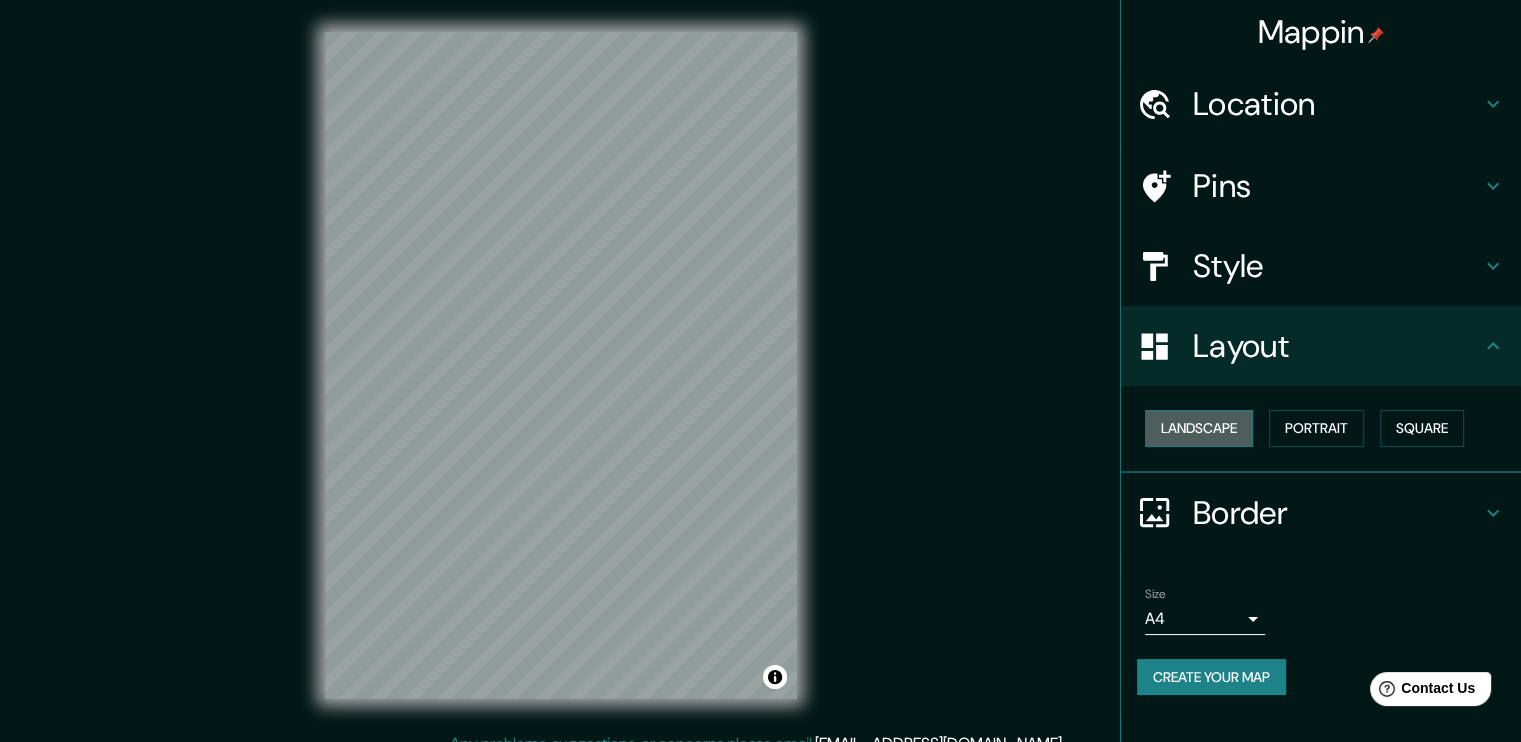click on "Landscape" at bounding box center (1199, 428) 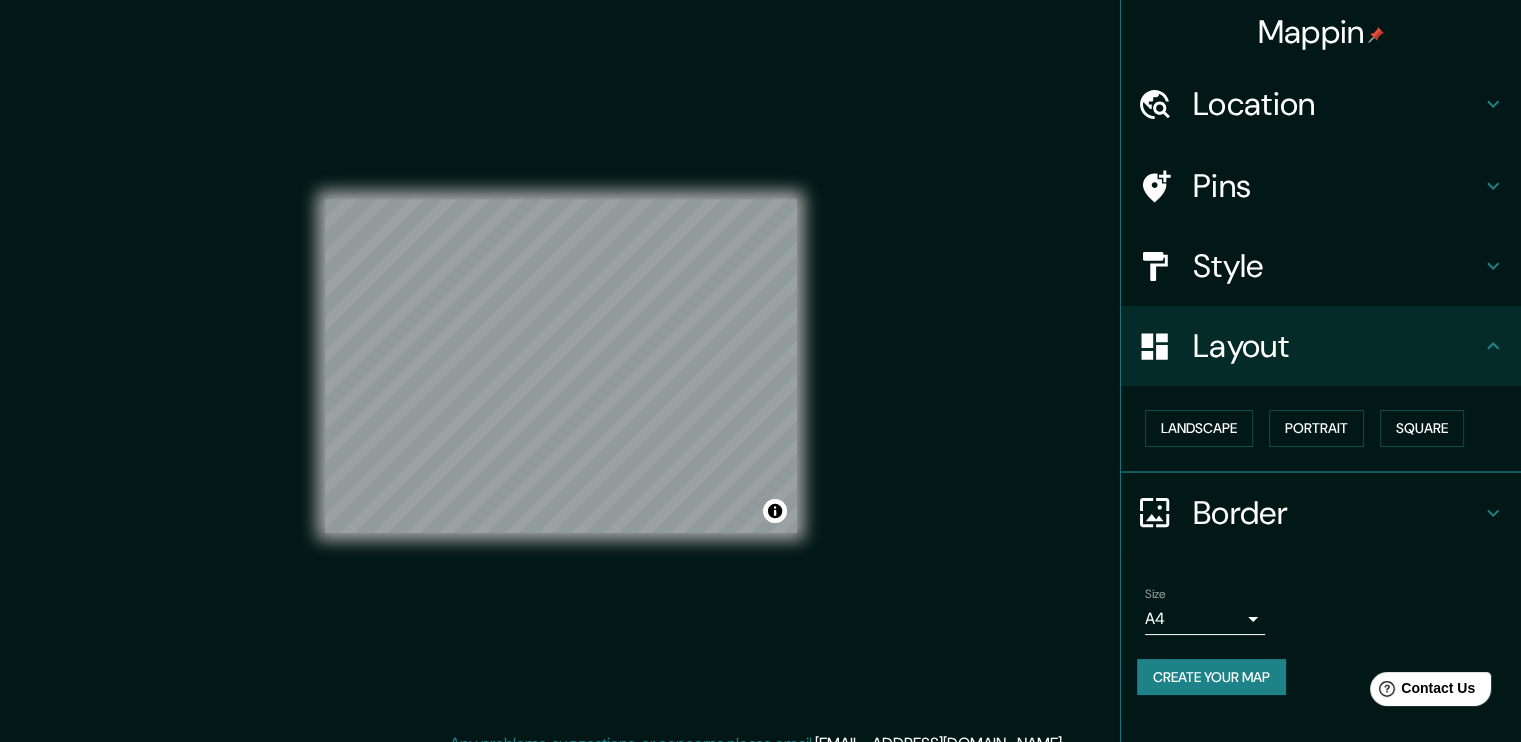 drag, startPoint x: 851, startPoint y: 426, endPoint x: 1013, endPoint y: 277, distance: 220.10225 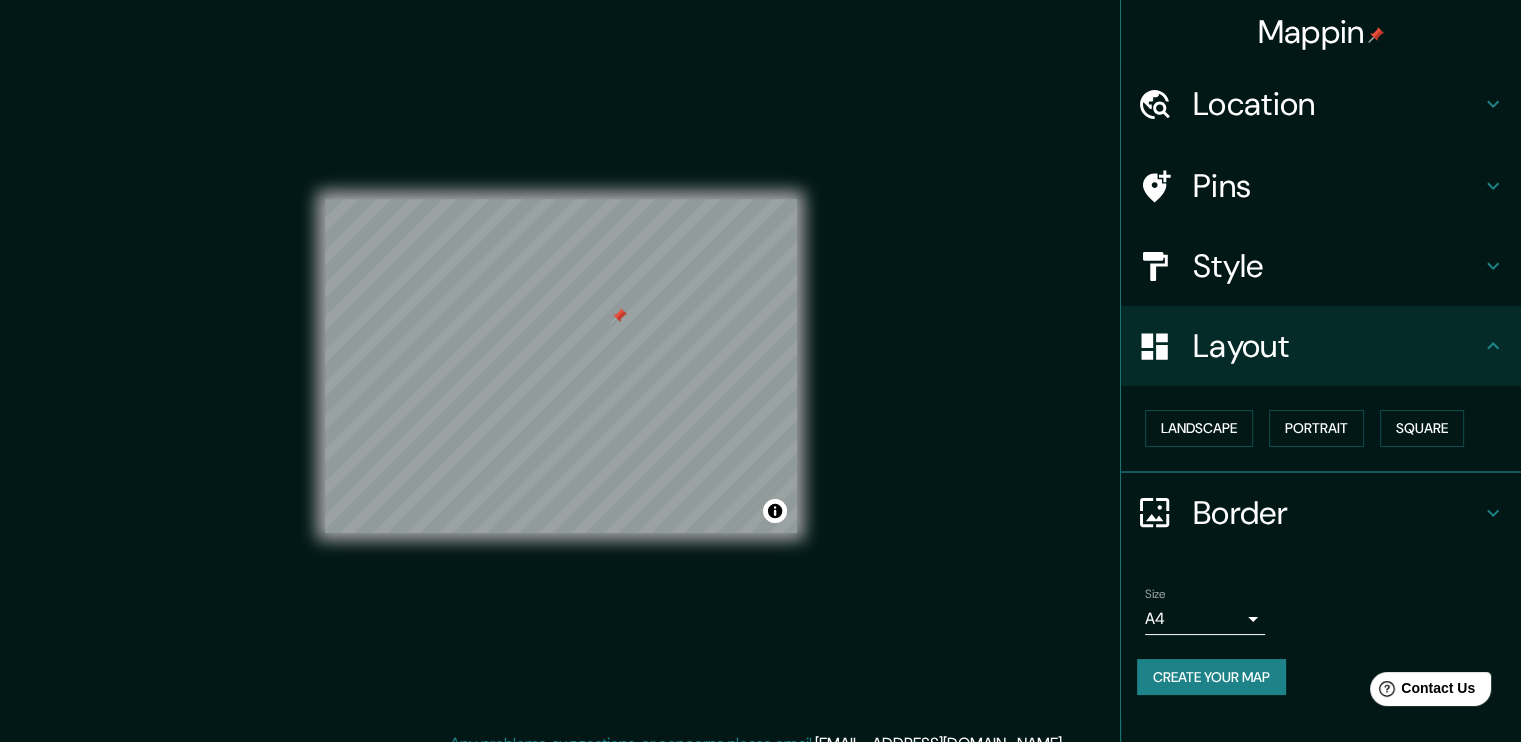 click on "Mappin Location [GEOGRAPHIC_DATA], [GEOGRAPHIC_DATA], [GEOGRAPHIC_DATA] [GEOGRAPHIC_DATA]  [GEOGRAPHIC_DATA], [GEOGRAPHIC_DATA] [GEOGRAPHIC_DATA]  [GEOGRAPHIC_DATA], [GEOGRAPHIC_DATA] [GEOGRAPHIC_DATA]  [GEOGRAPHIC_DATA] [GEOGRAPHIC_DATA]  [GEOGRAPHIC_DATA], [GEOGRAPHIC_DATA] [GEOGRAPHIC_DATA]  [GEOGRAPHIC_DATA], [GEOGRAPHIC_DATA] Pins Style Layout Landscape Portrait Square Border Choose a border.  Hint : you can make layers of the frame opaque to create some cool effects. None Simple Transparent Fancy Size A4 single Create your map © Mapbox   © OpenStreetMap   Improve this map Any problems, suggestions, or concerns please email    [EMAIL_ADDRESS][DOMAIN_NAME] . . ." at bounding box center (760, 382) 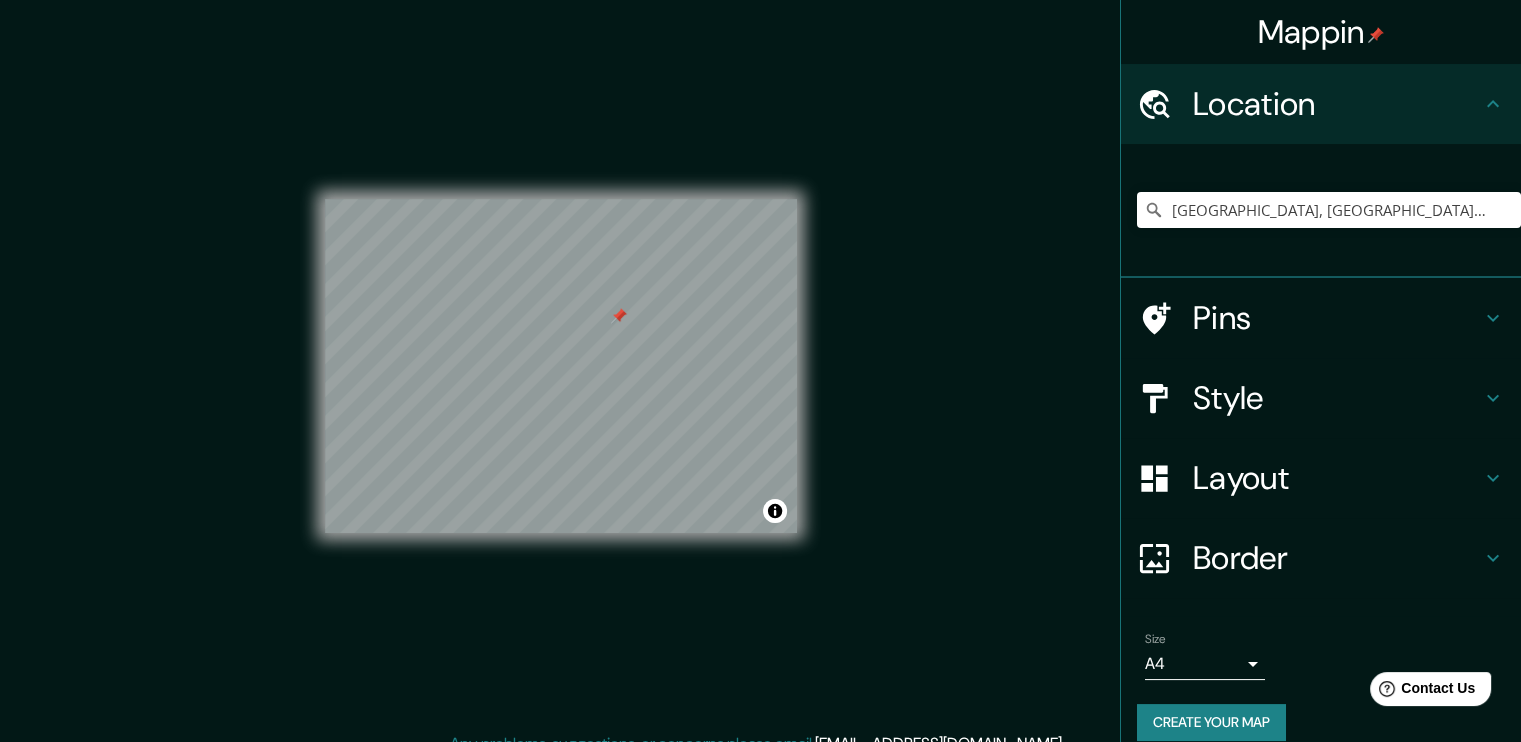 click on "Style" at bounding box center (1337, 398) 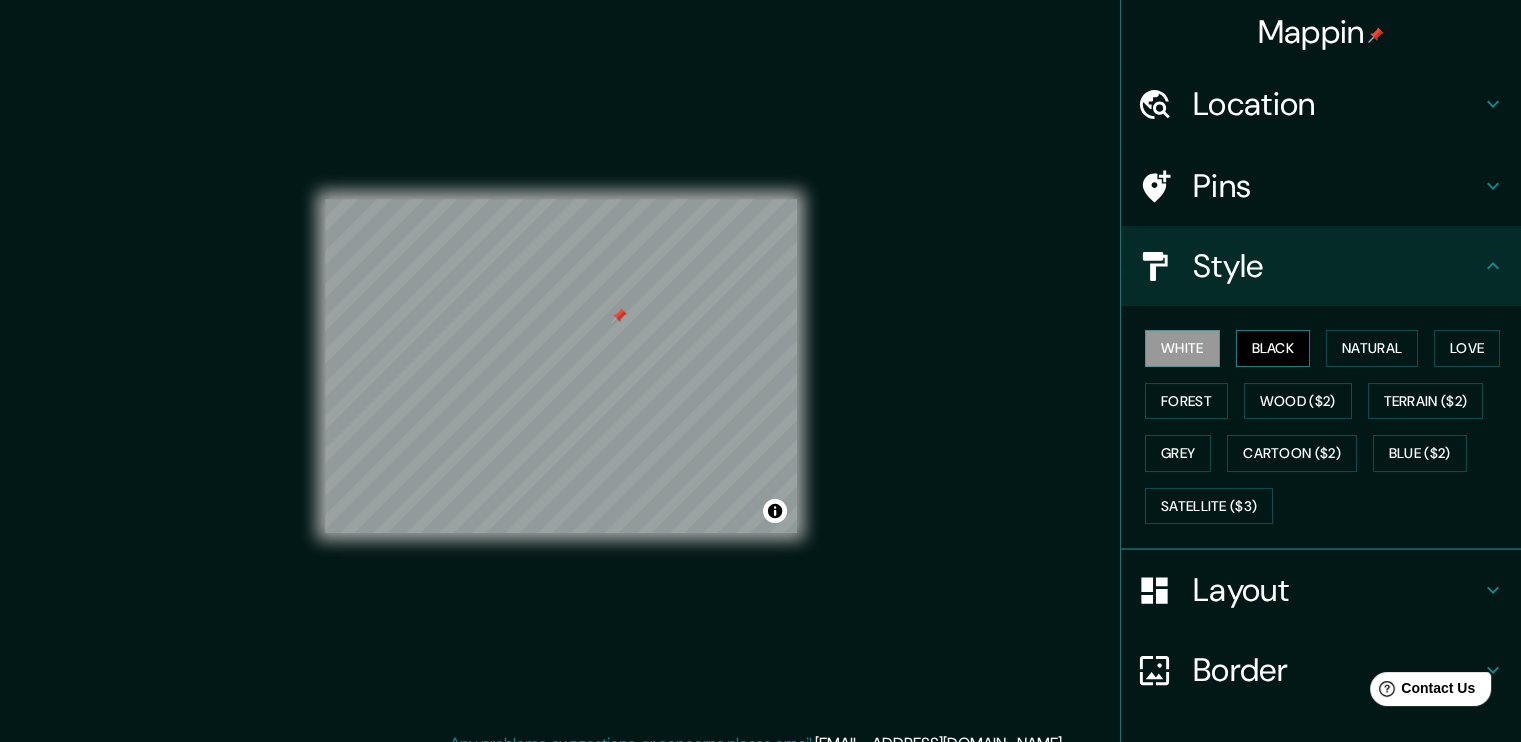 click on "Black" at bounding box center [1273, 348] 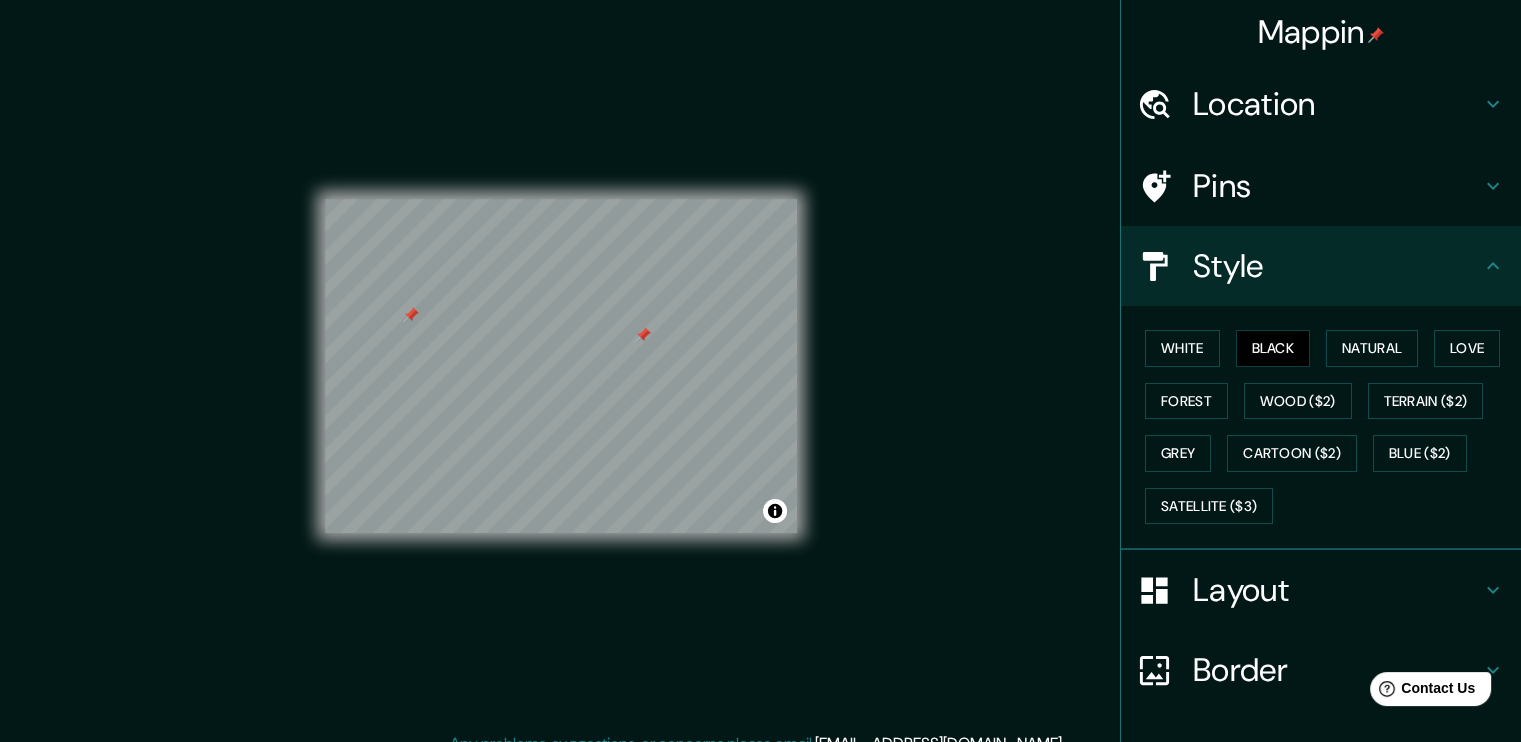 click on "Pins" at bounding box center [1337, 186] 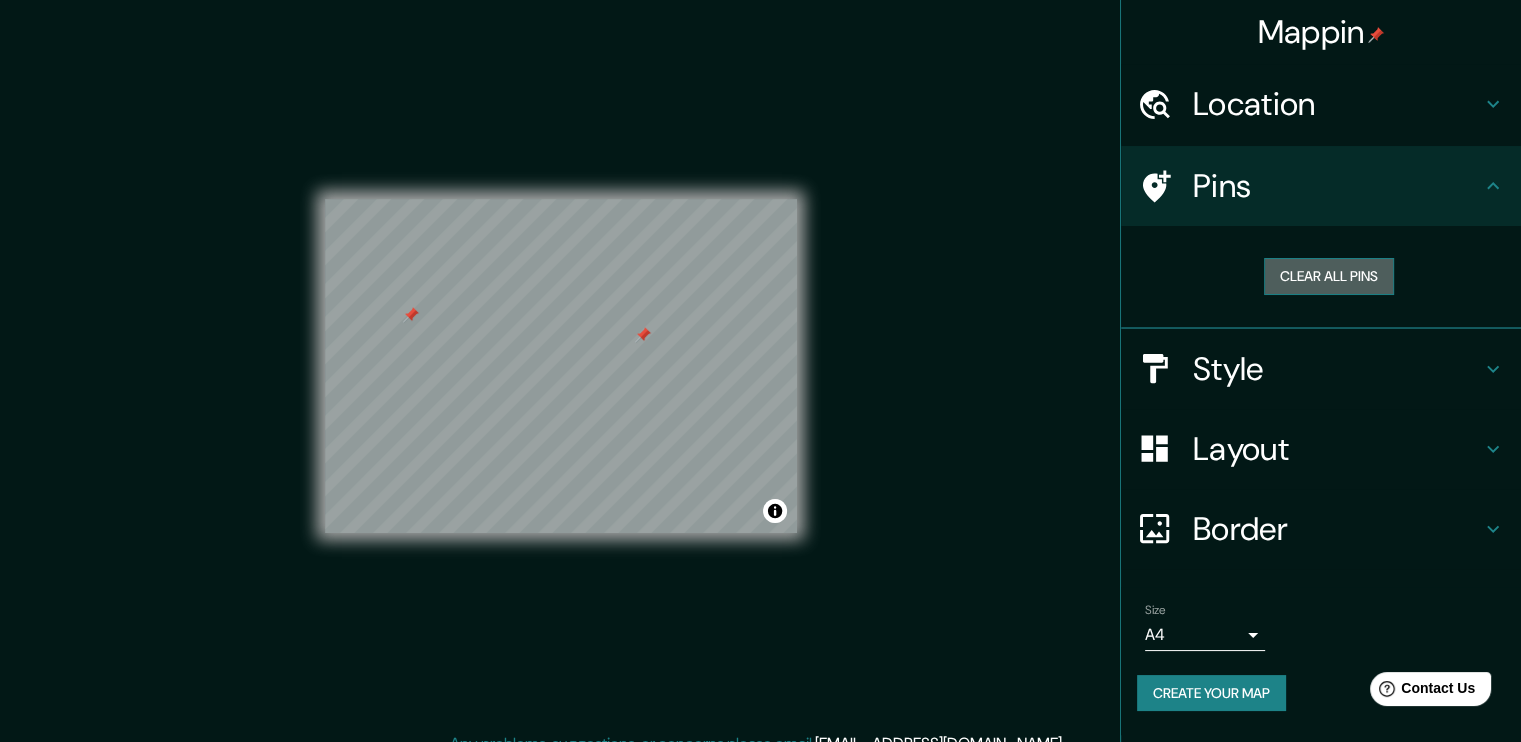 click on "Clear all pins" at bounding box center [1329, 276] 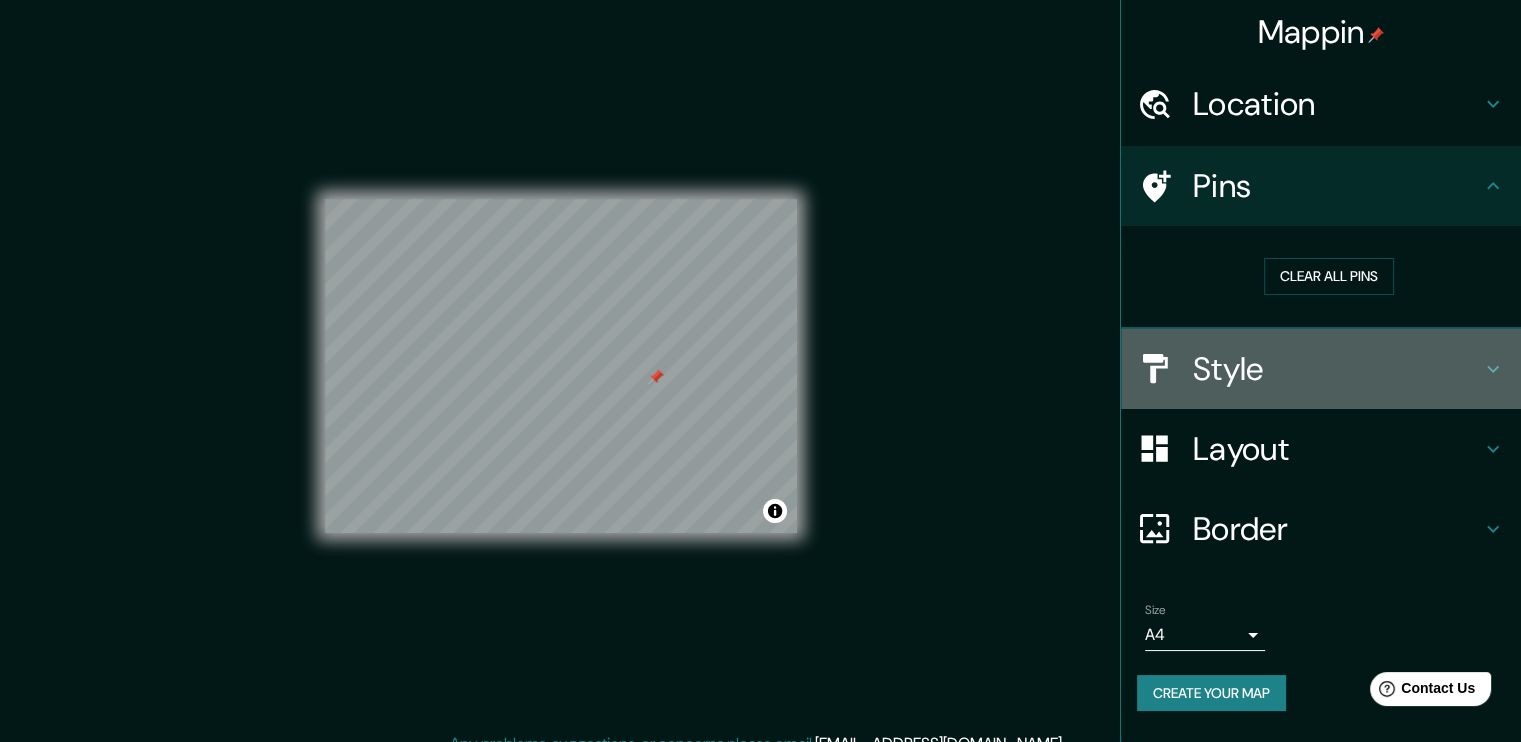click on "Style" at bounding box center (1337, 369) 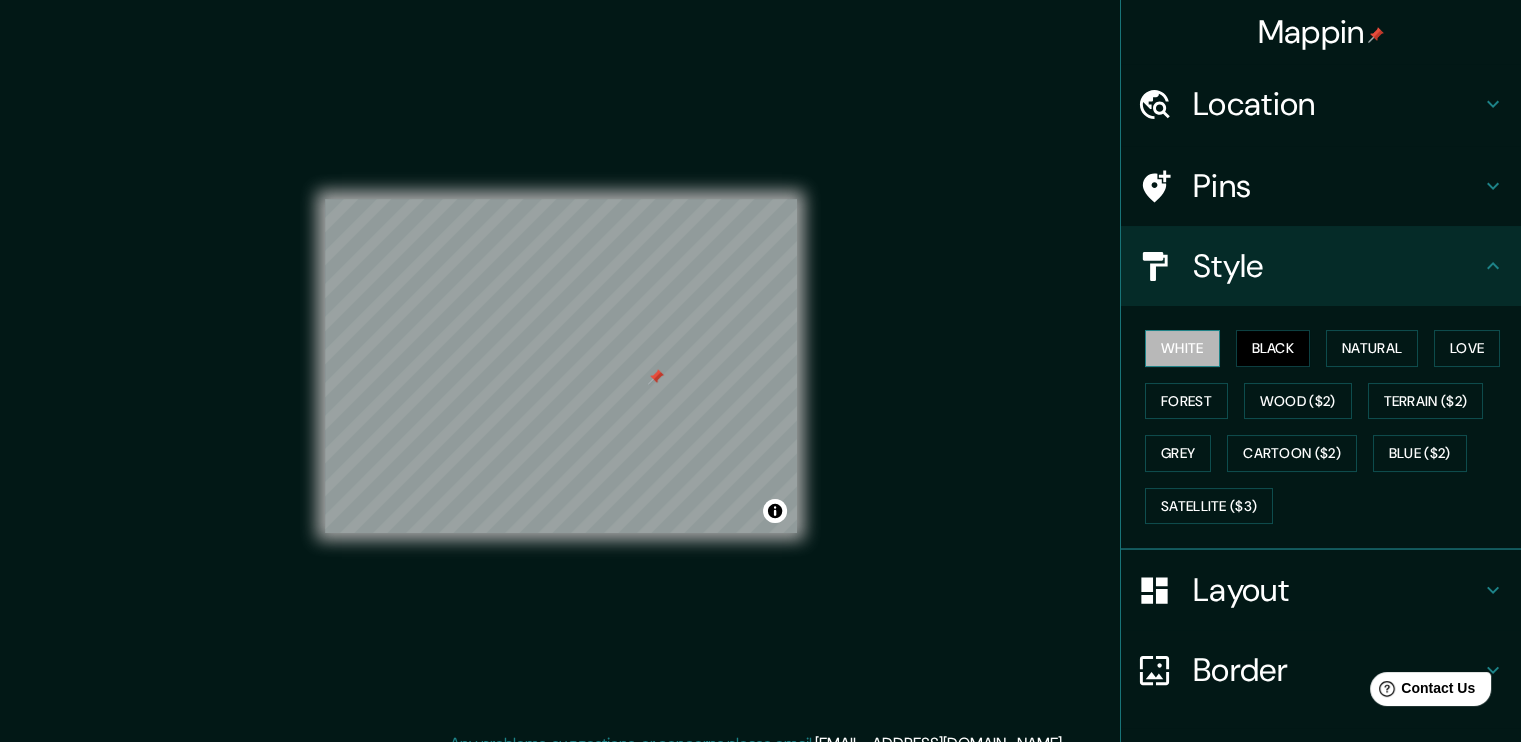 click on "White" at bounding box center (1182, 348) 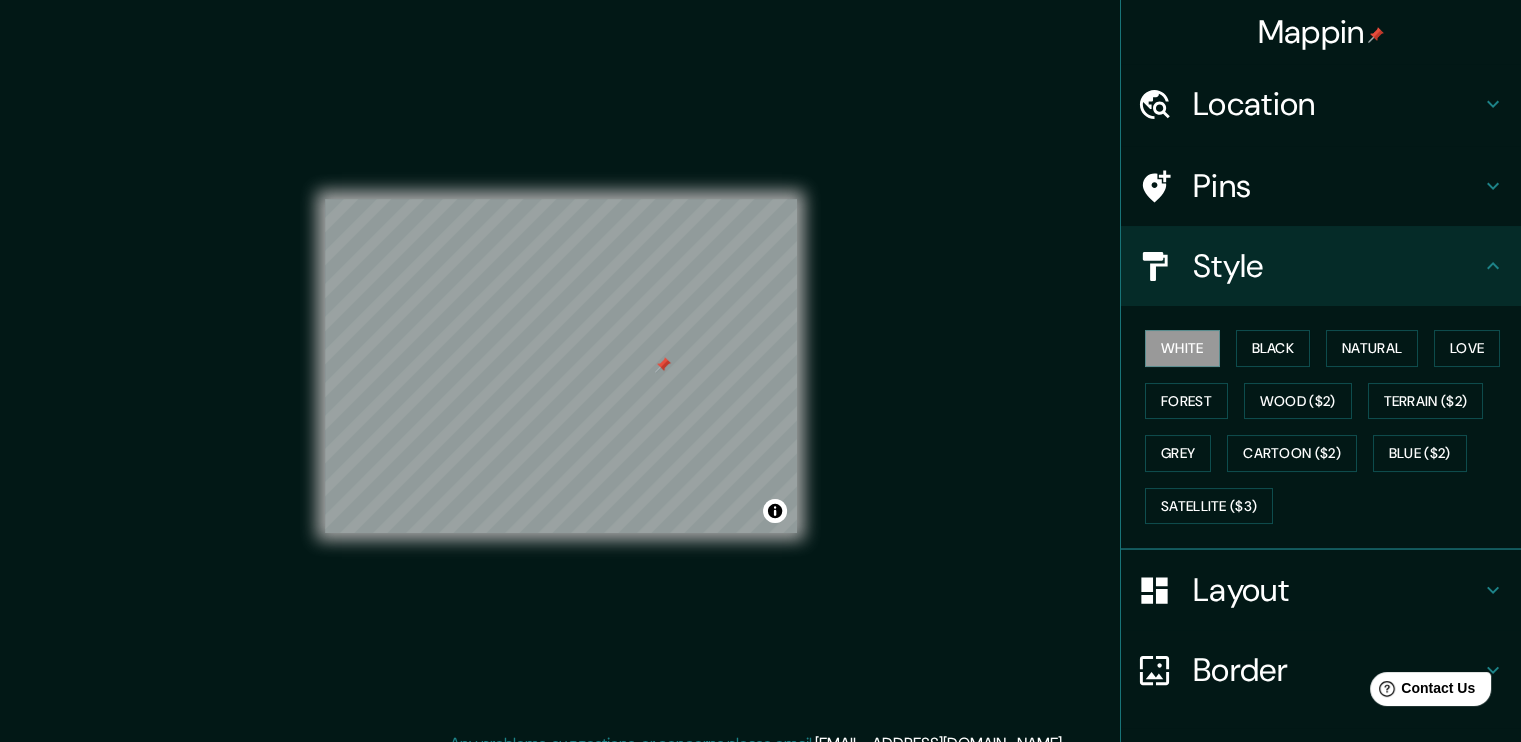 click on "Layout" at bounding box center (1337, 590) 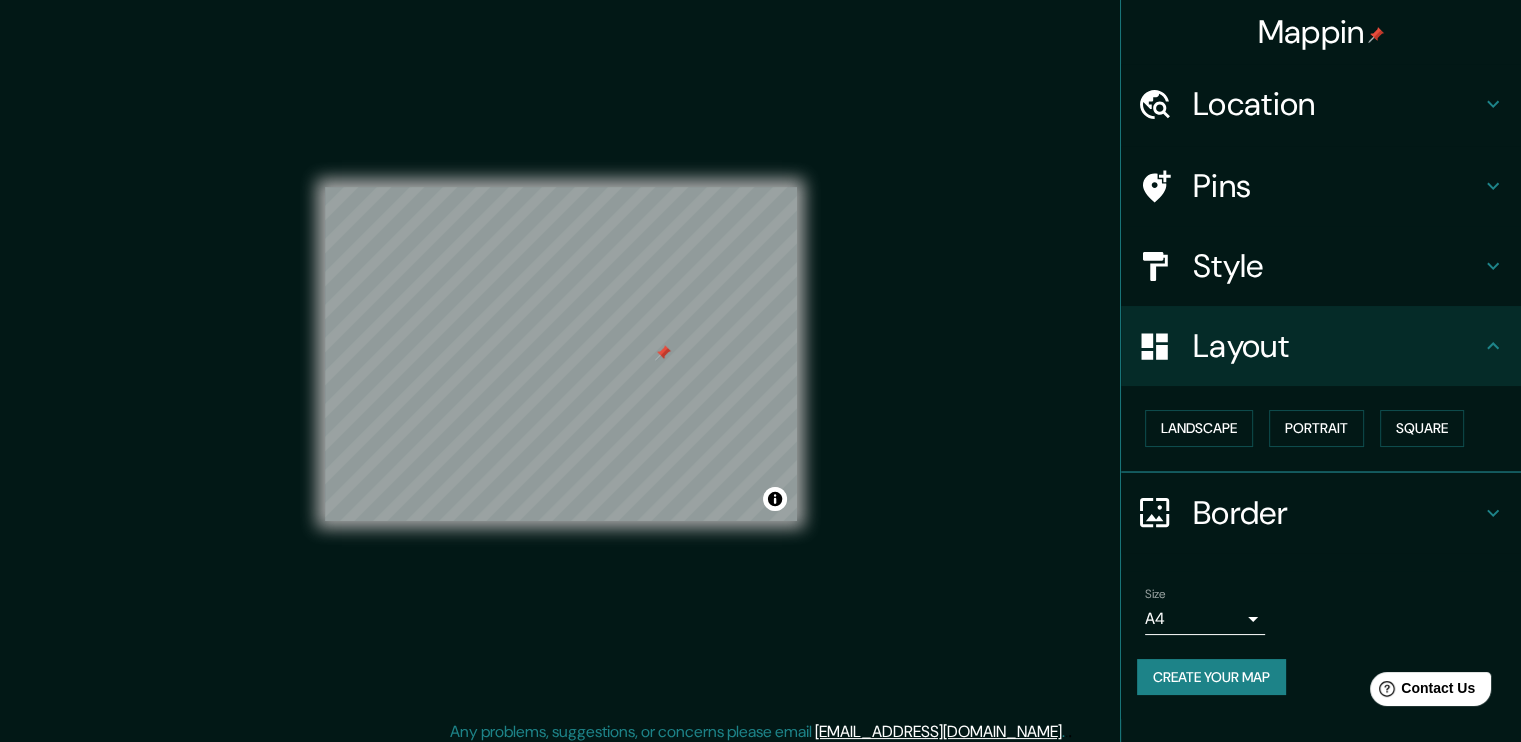 scroll, scrollTop: 0, scrollLeft: 0, axis: both 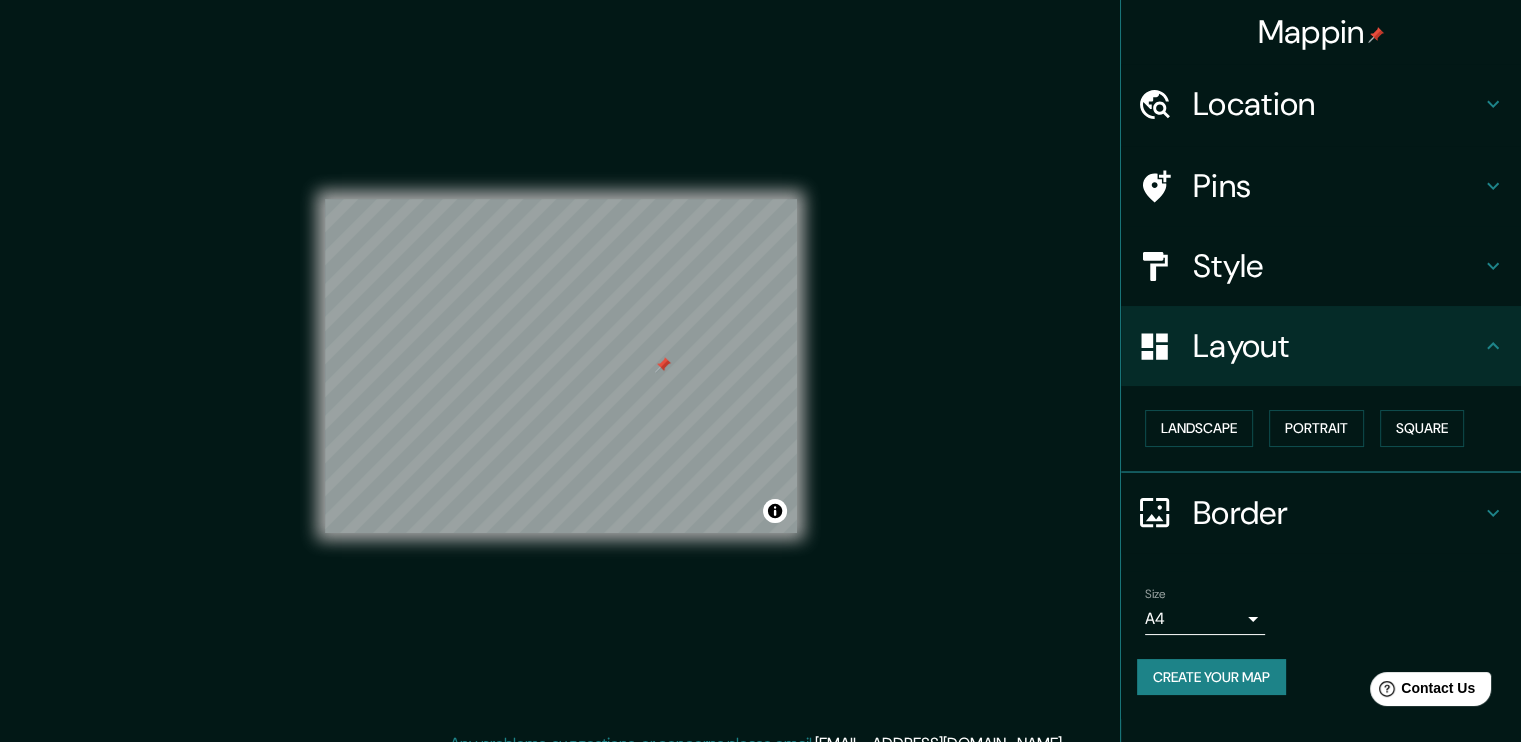 click on "Location" at bounding box center (1337, 104) 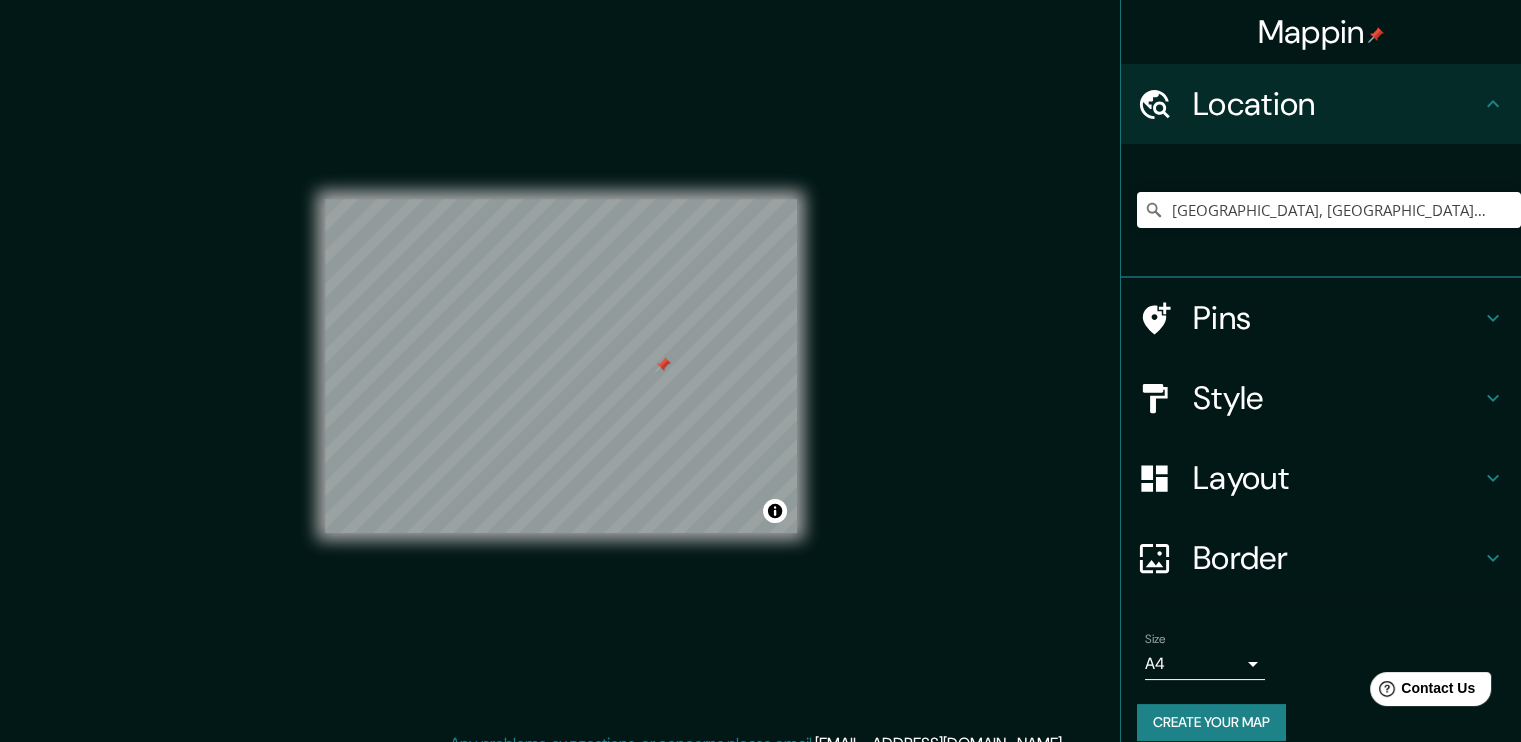 click on "Style" at bounding box center [1337, 398] 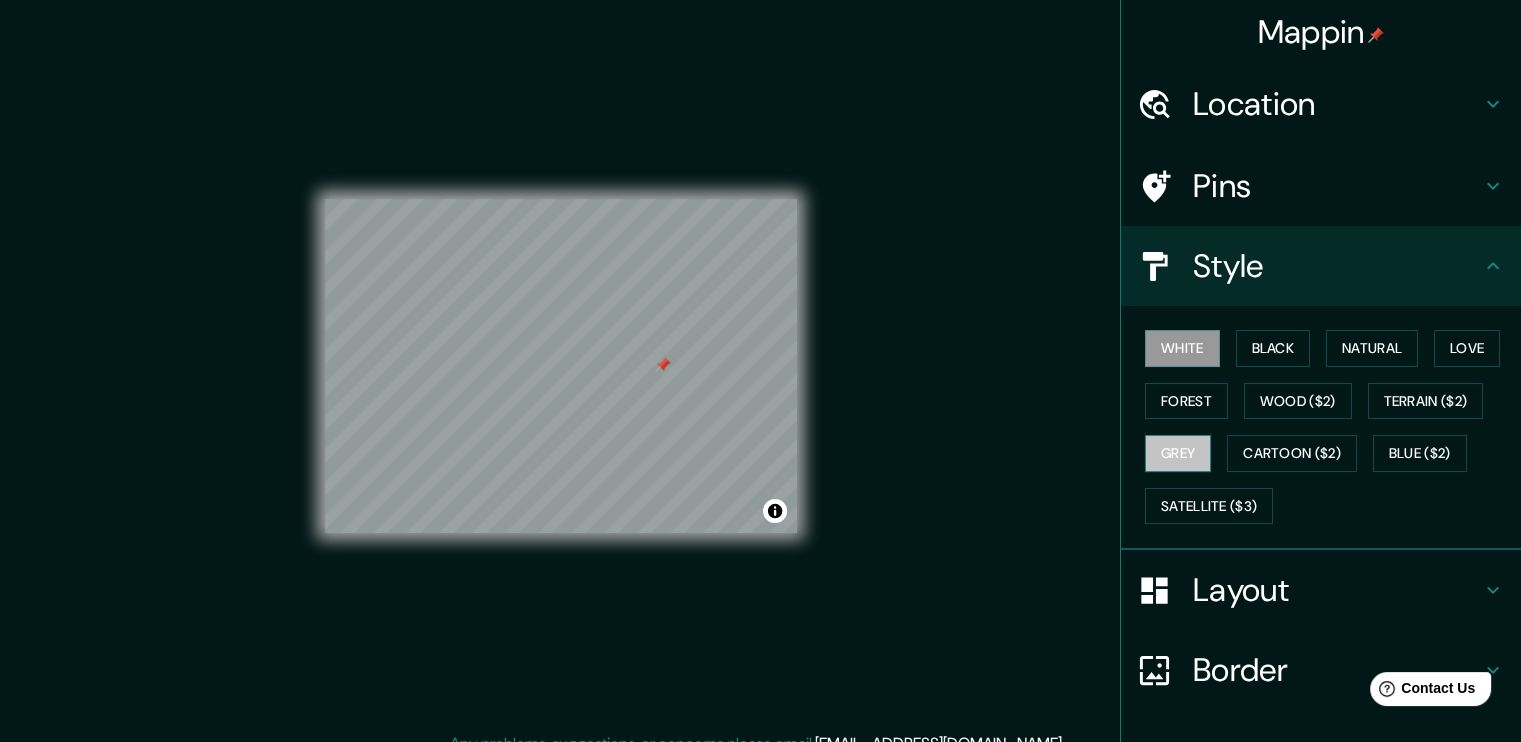 click on "Grey" at bounding box center [1178, 453] 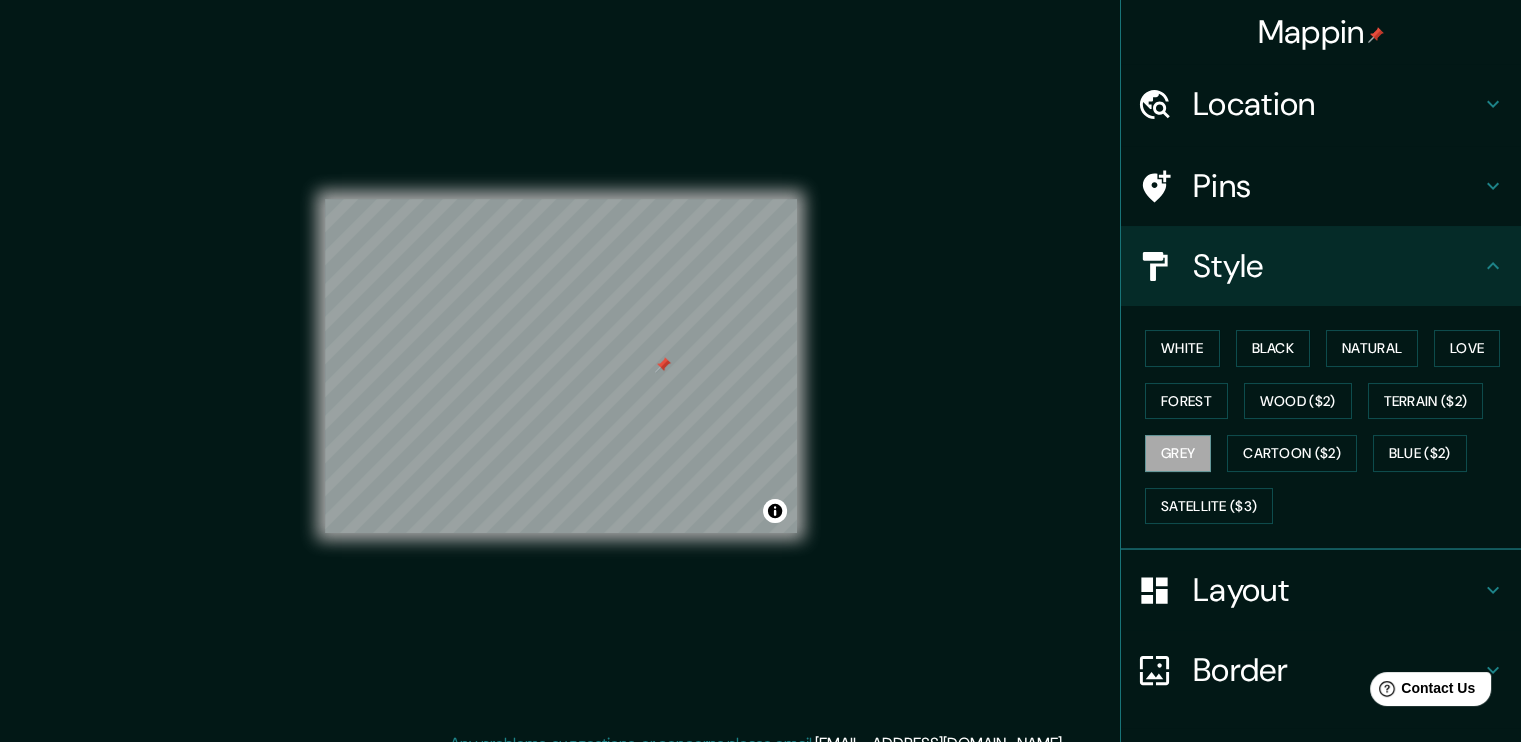 click on "White Black Natural Love Forest Wood ($2) Terrain ($2) Grey Cartoon ($2) Blue ($2) Satellite ($3)" at bounding box center (1329, 427) 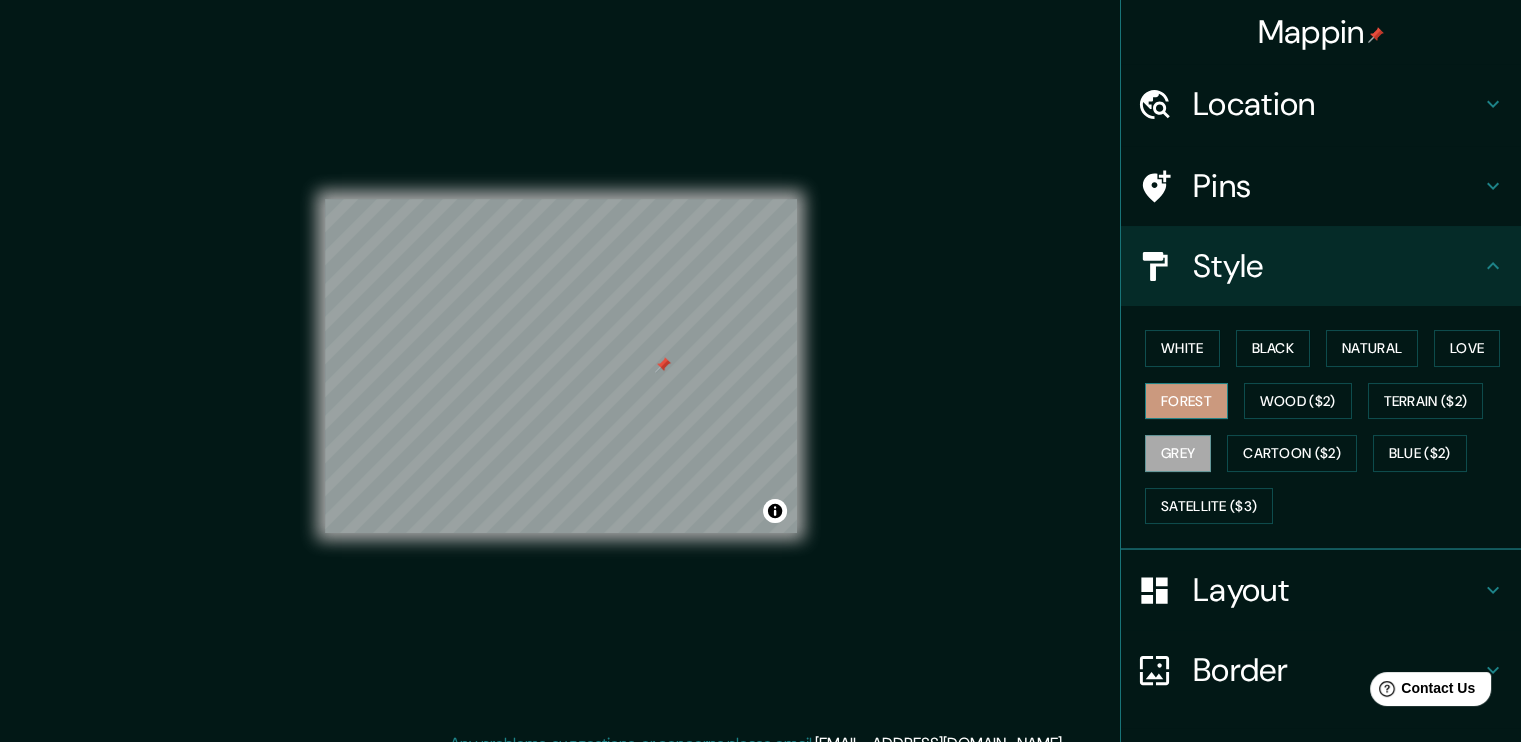 click on "Forest" at bounding box center [1186, 401] 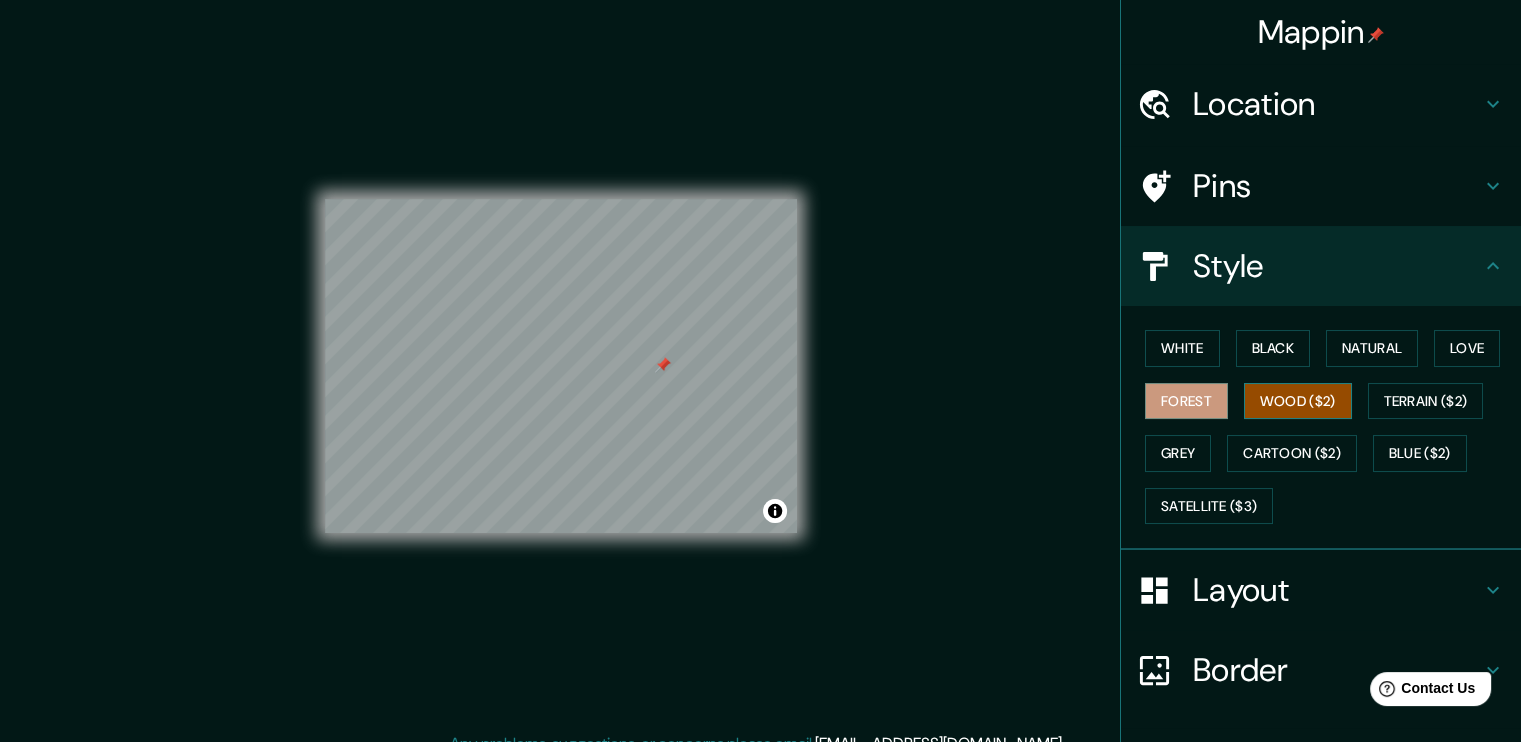 click on "Wood ($2)" at bounding box center (1298, 401) 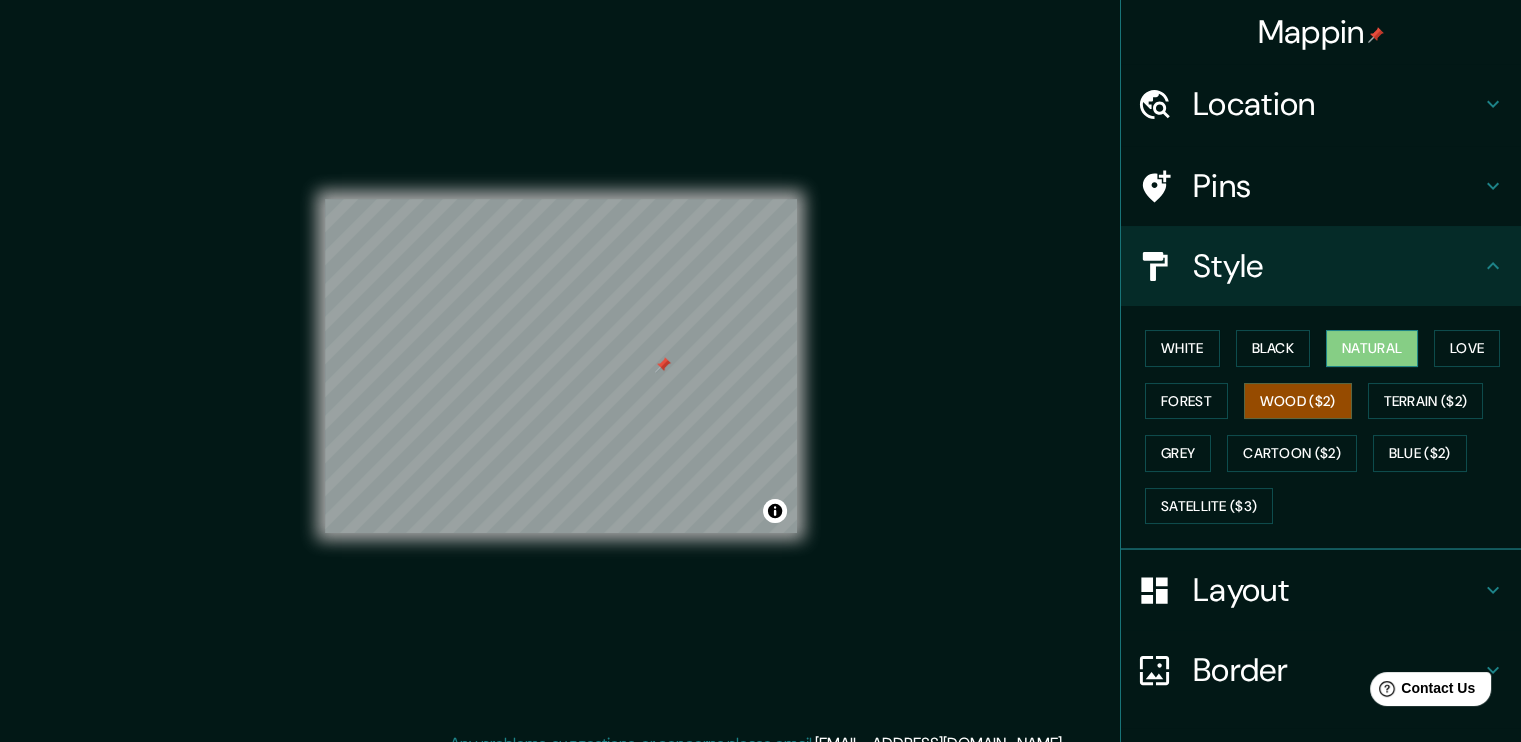 click on "Natural" at bounding box center [1372, 348] 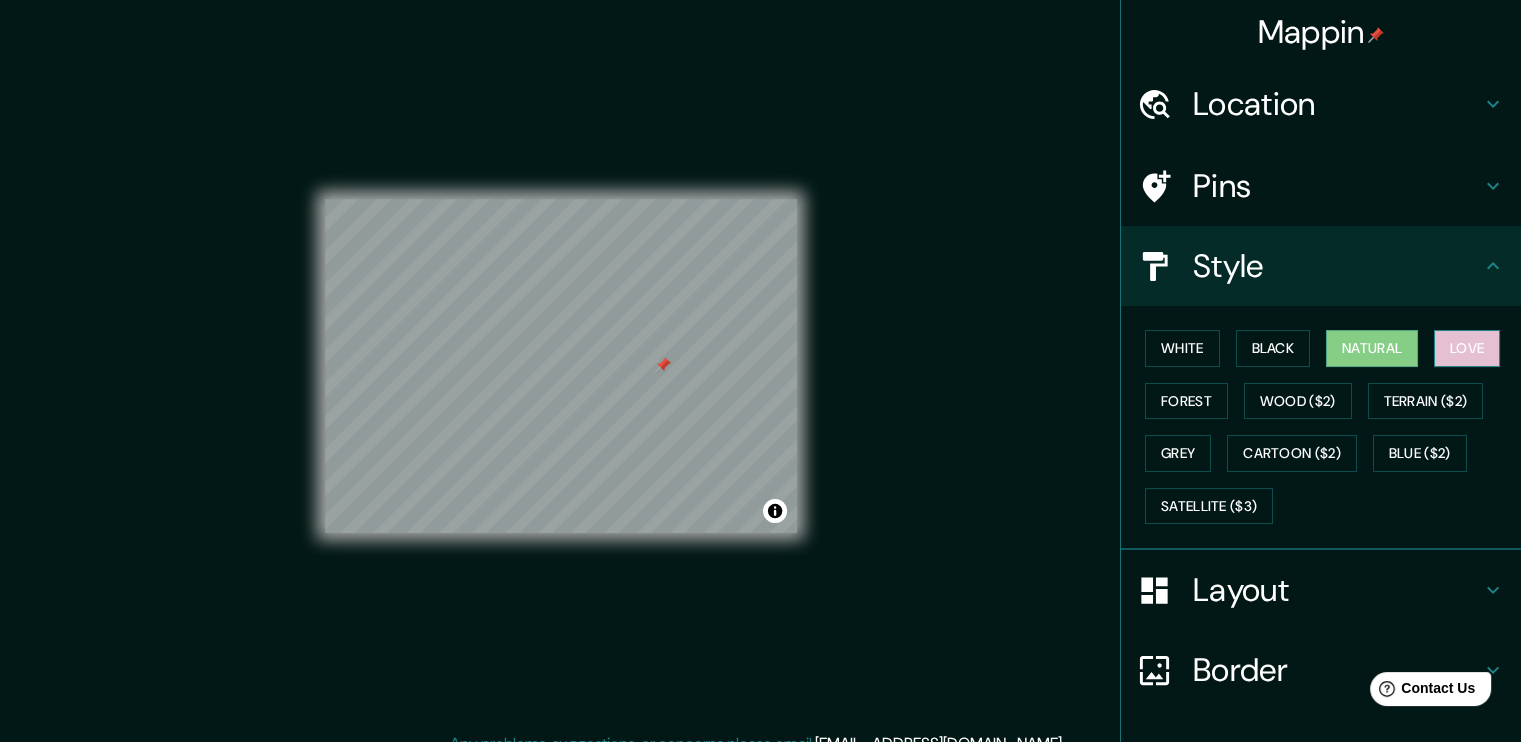 click on "Love" at bounding box center (1467, 348) 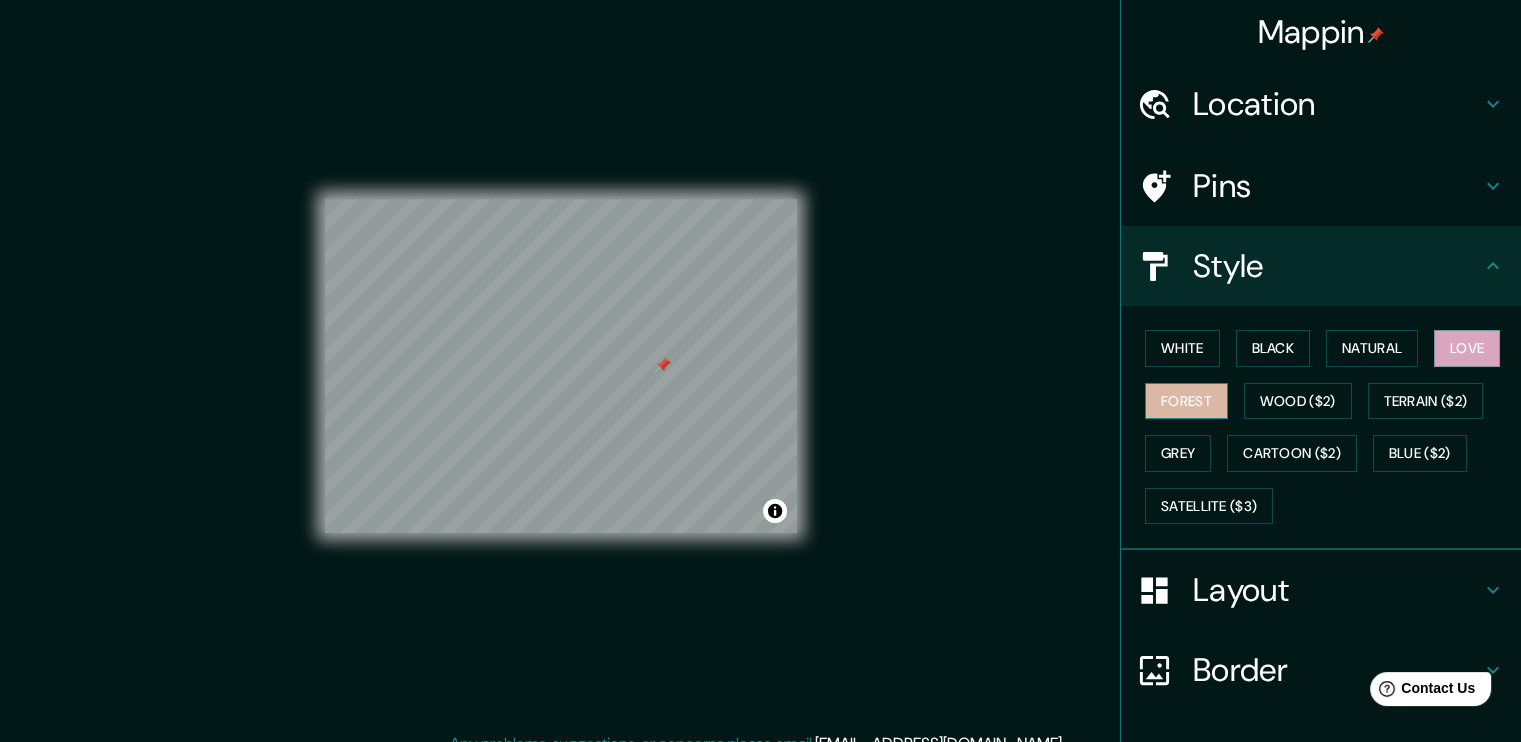 click on "Forest" at bounding box center [1186, 401] 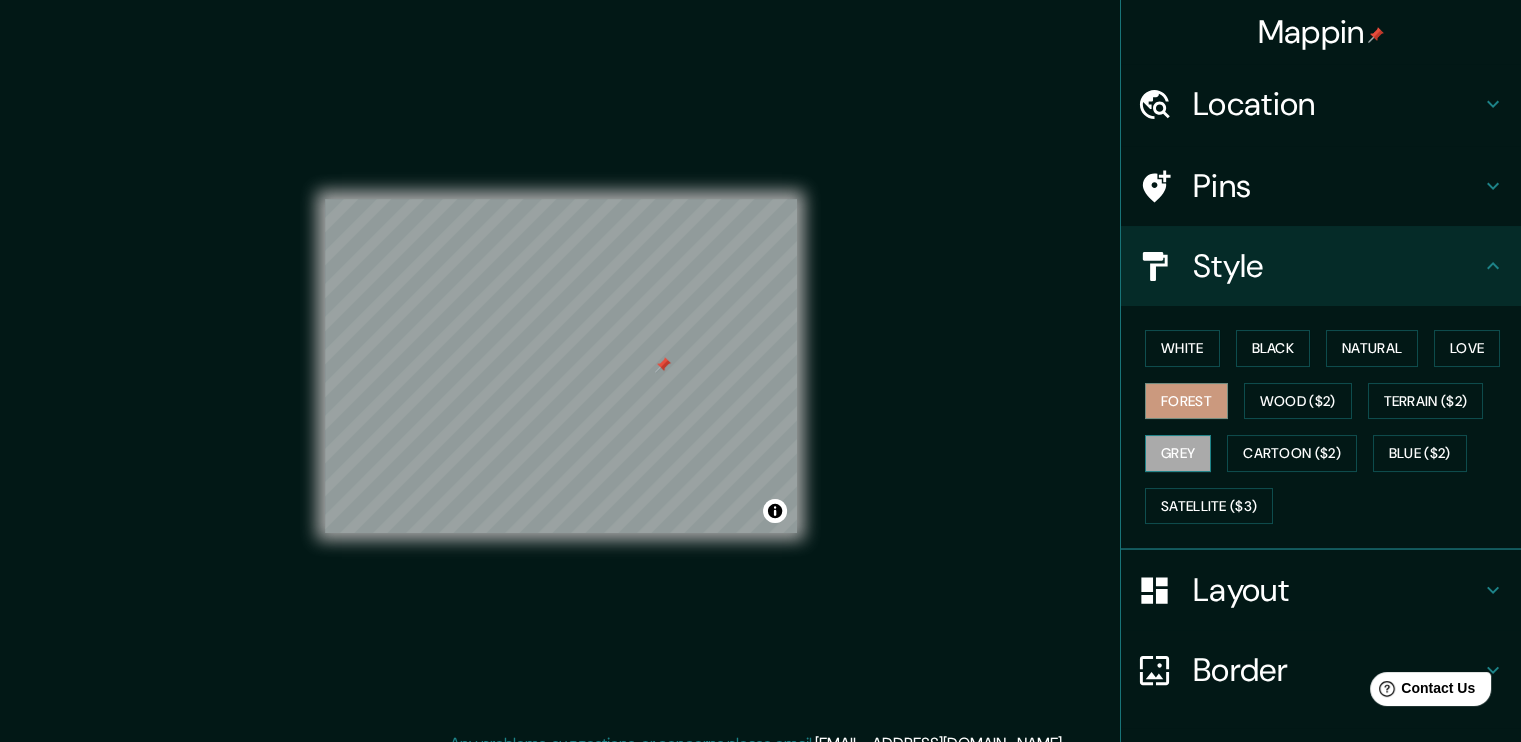 click on "Grey" at bounding box center [1178, 453] 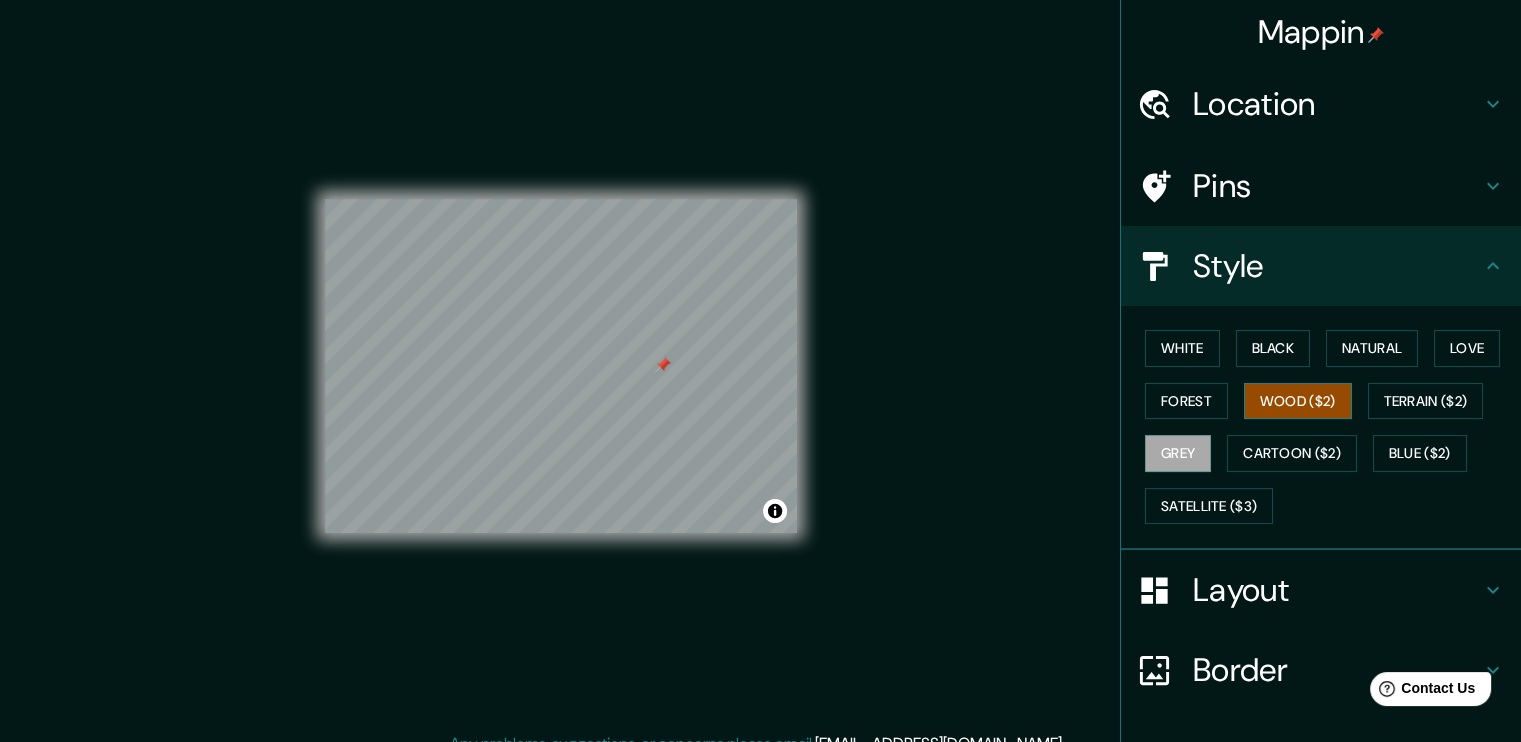 click on "Wood ($2)" at bounding box center (1298, 401) 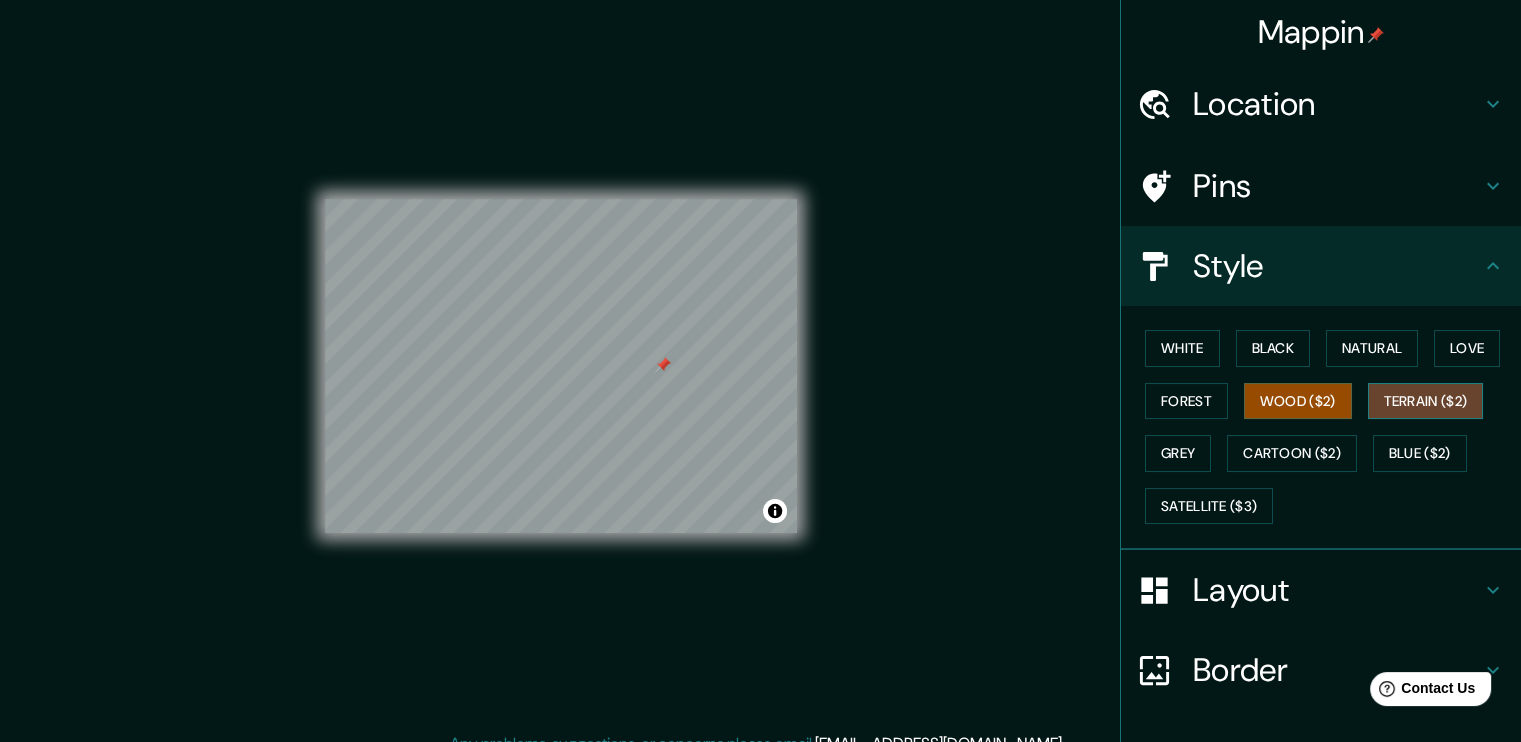 click on "Terrain ($2)" at bounding box center (1426, 401) 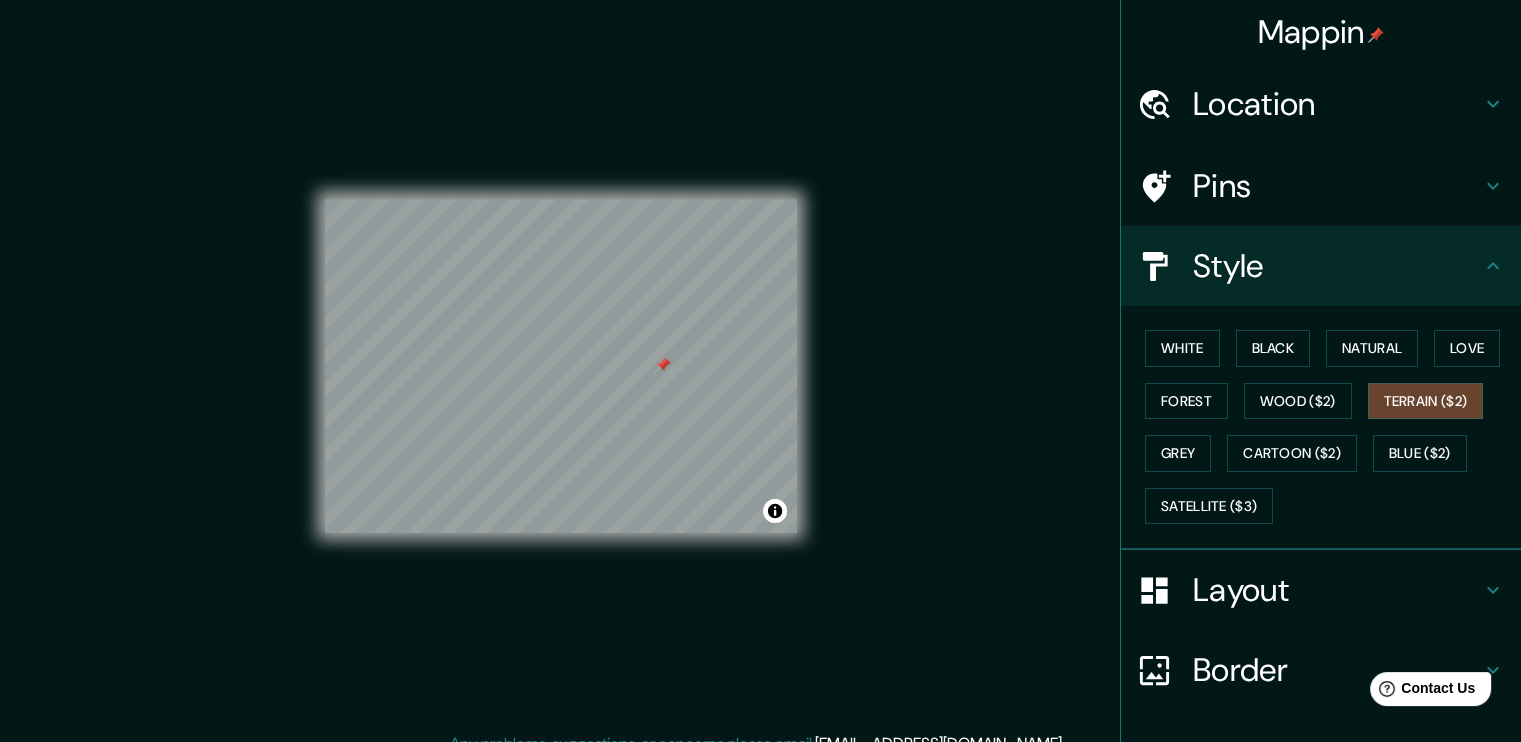 click on "White Black Natural Love Forest Wood ($2) Terrain ($2) Grey Cartoon ($2) Blue ($2) Satellite ($3)" at bounding box center (1329, 427) 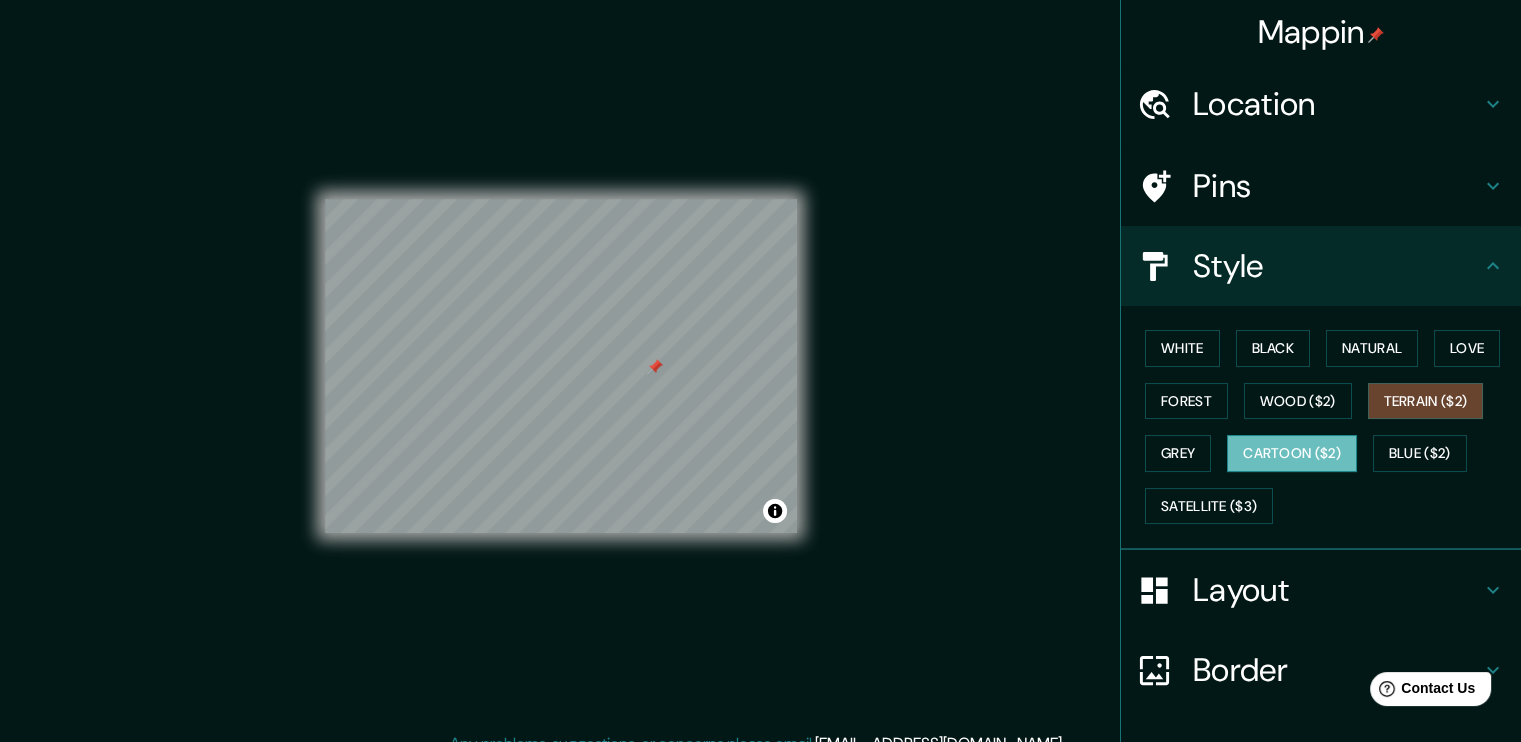 click on "Cartoon ($2)" at bounding box center (1292, 453) 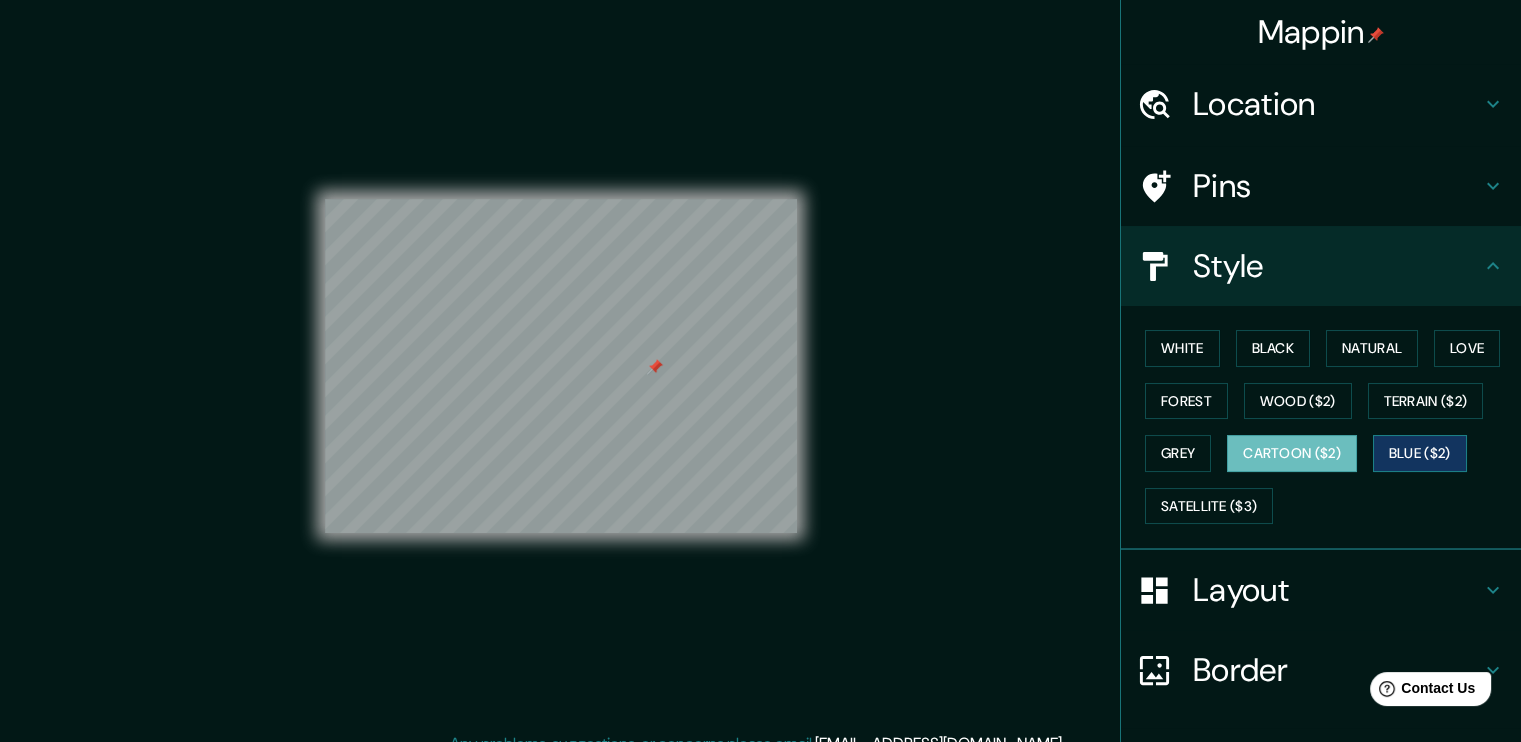 click on "Blue ($2)" at bounding box center [1420, 453] 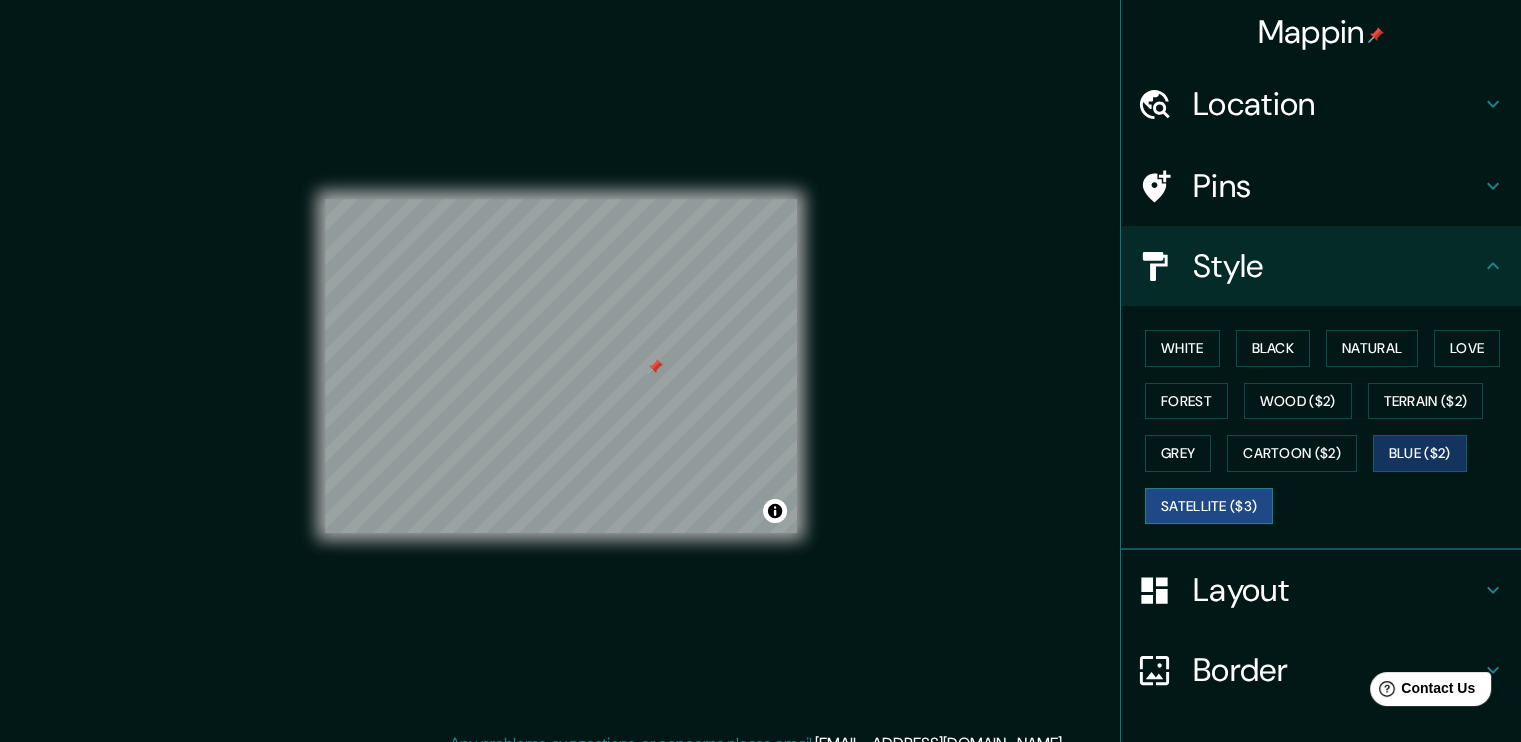 click on "Satellite ($3)" at bounding box center (1209, 506) 